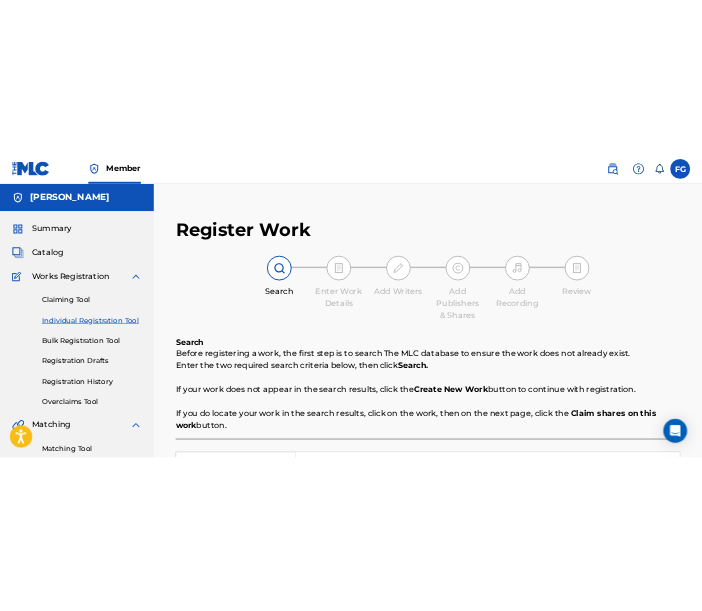 scroll, scrollTop: 0, scrollLeft: 0, axis: both 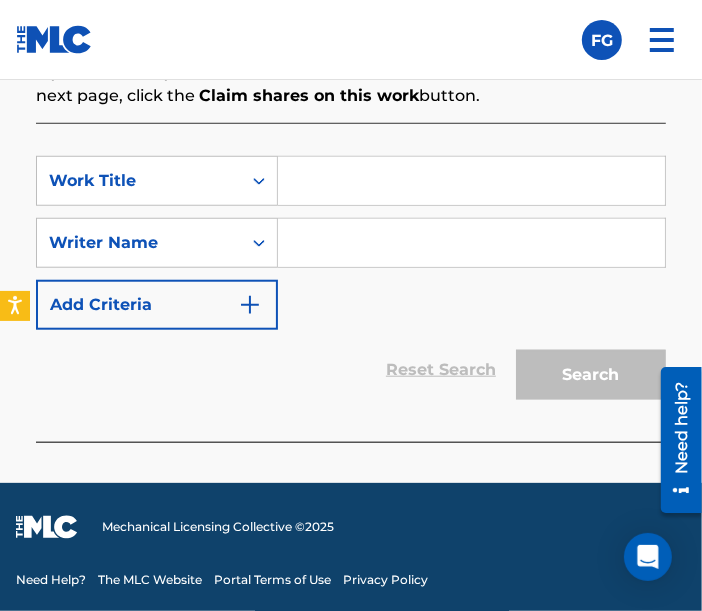 click at bounding box center [471, 181] 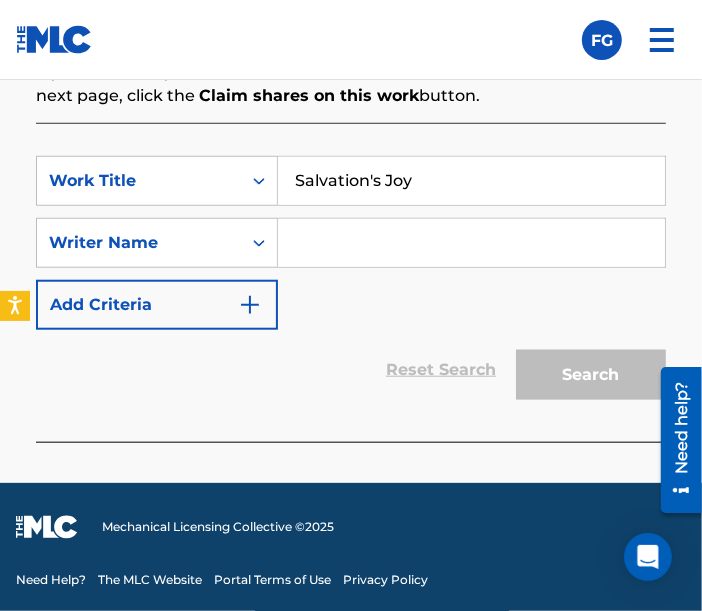 type on "Salvation's Joy" 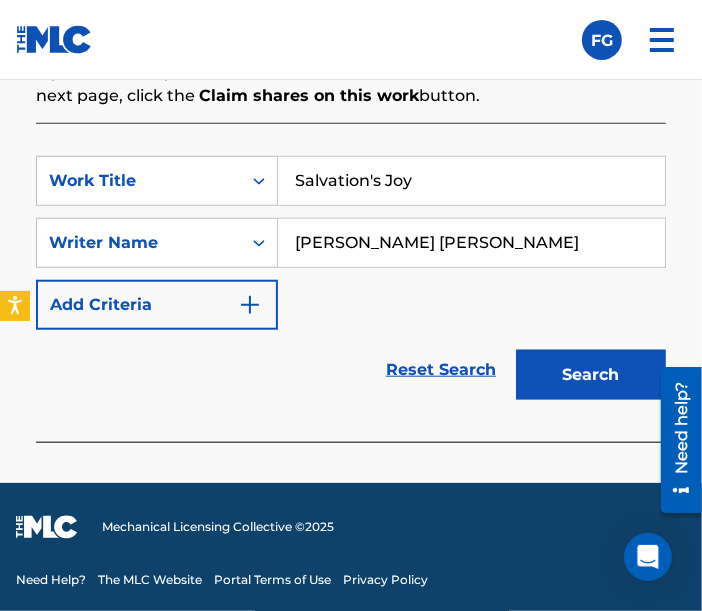 type on "[PERSON_NAME] [PERSON_NAME]" 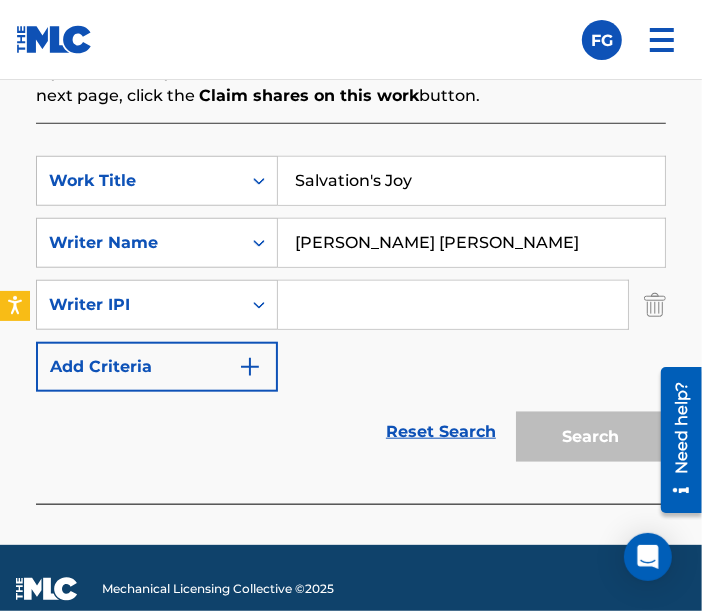 click at bounding box center (453, 305) 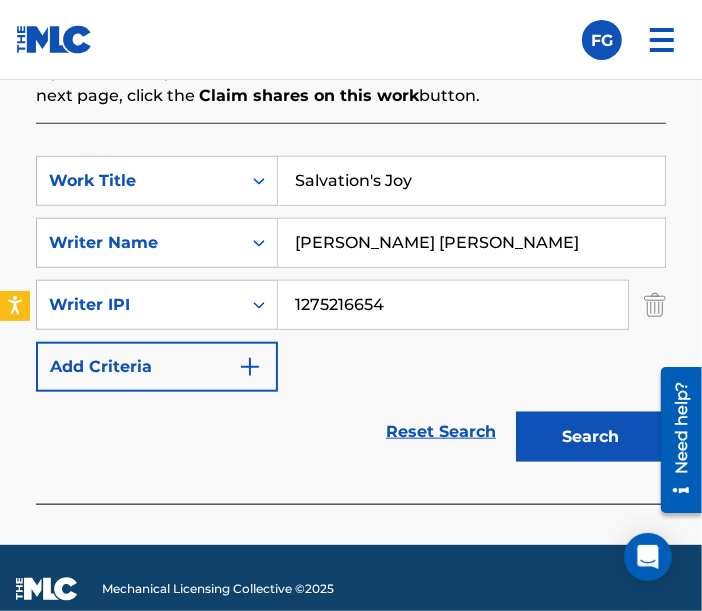 type on "1275216654" 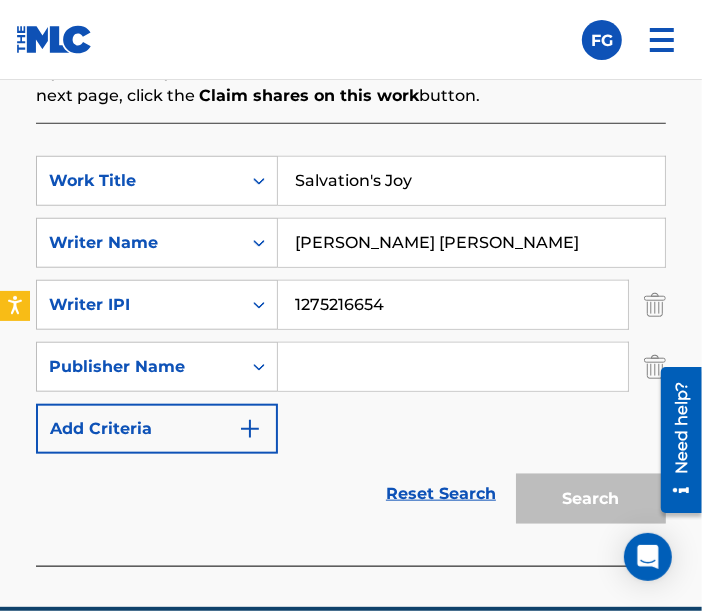 click at bounding box center (453, 367) 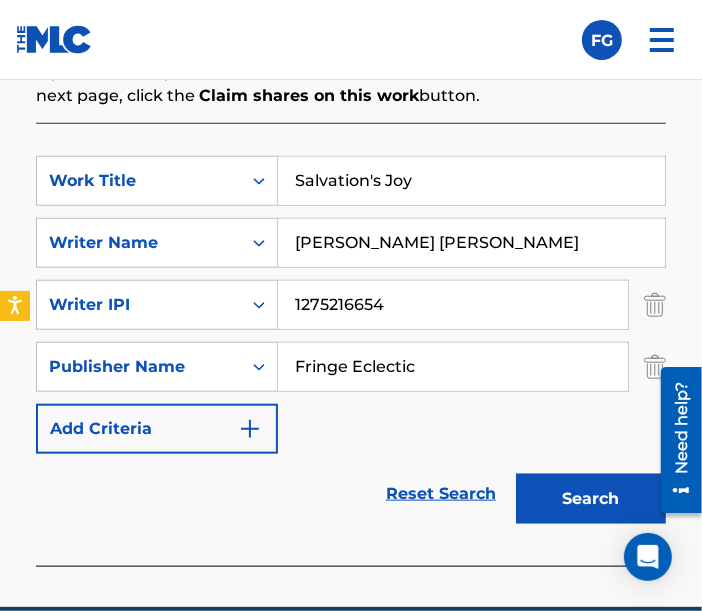 type on "Fringe Eclectic" 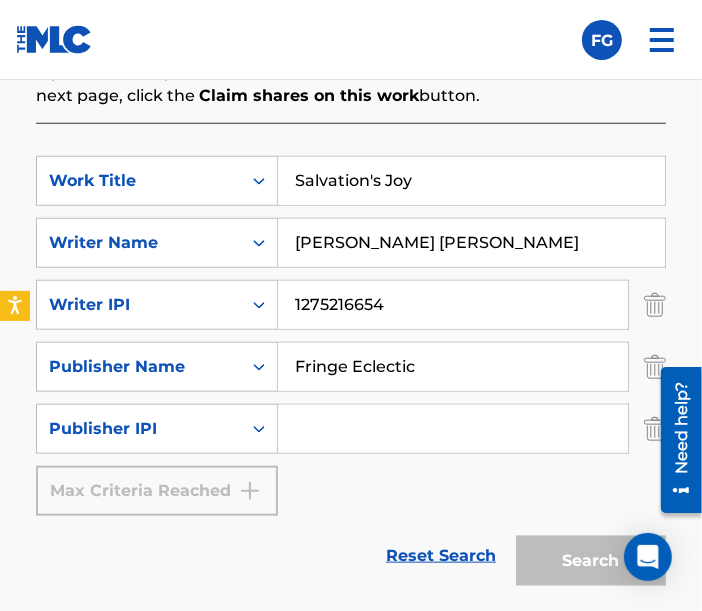 click at bounding box center (453, 429) 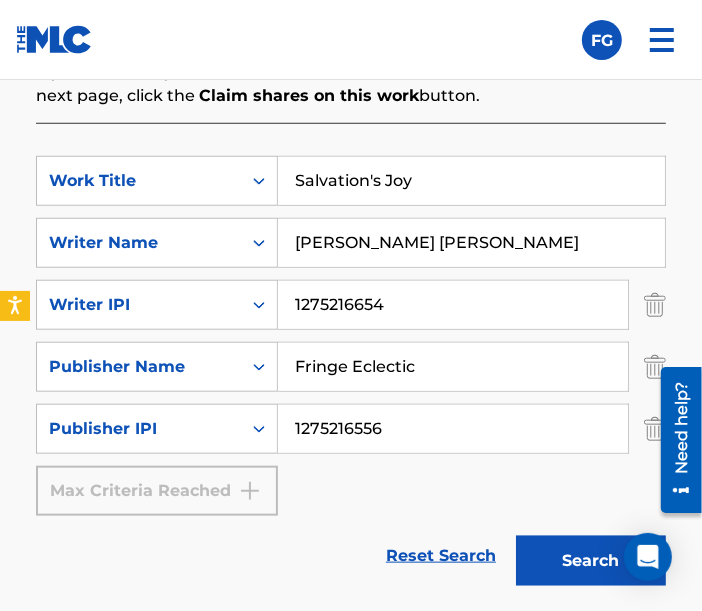 type on "1275216556" 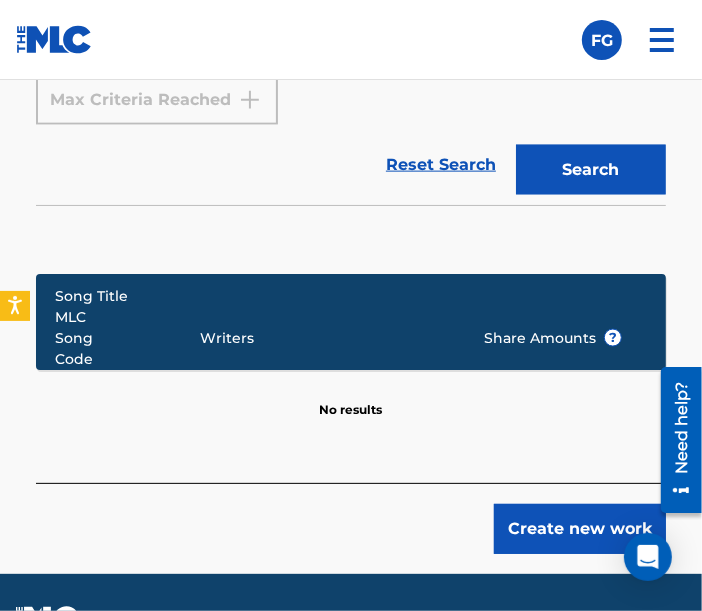 scroll, scrollTop: 1020, scrollLeft: 0, axis: vertical 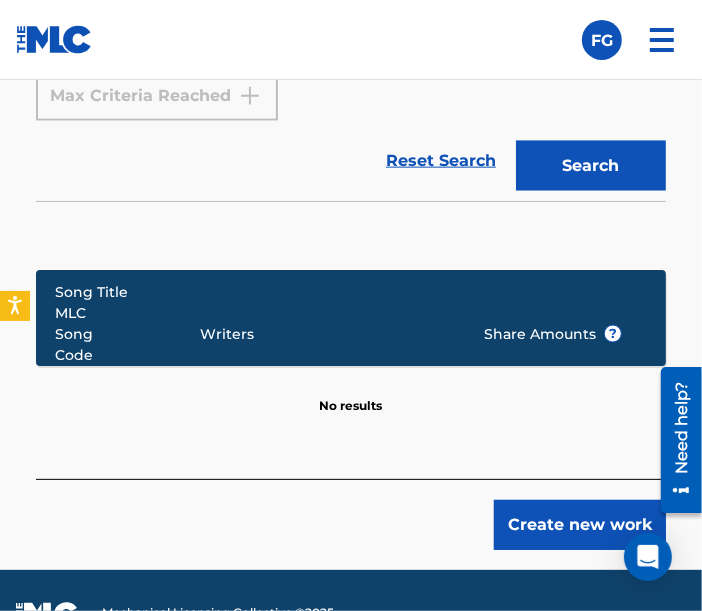 click on "Create new work" at bounding box center (580, 525) 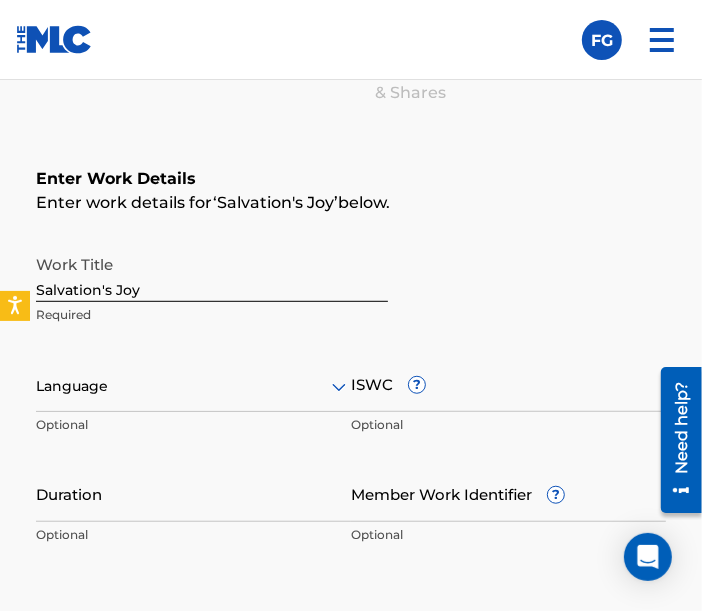 scroll, scrollTop: 357, scrollLeft: 0, axis: vertical 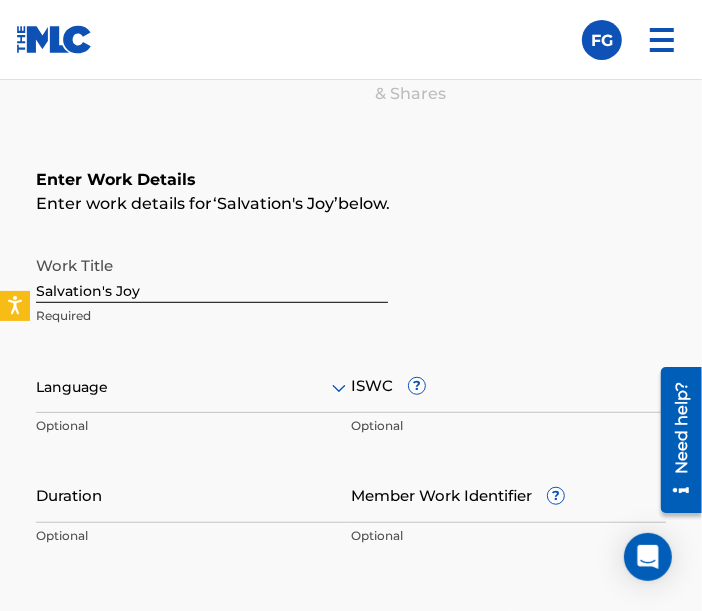 click at bounding box center [193, 387] 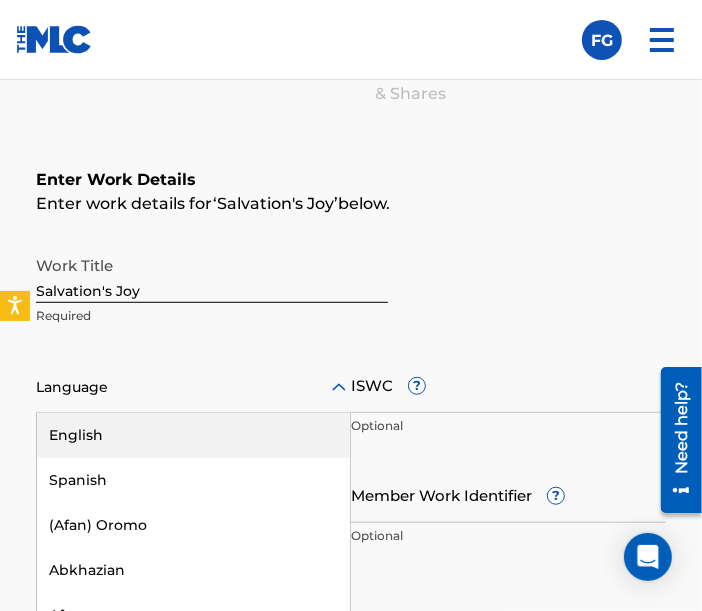 click on "English" at bounding box center [193, 435] 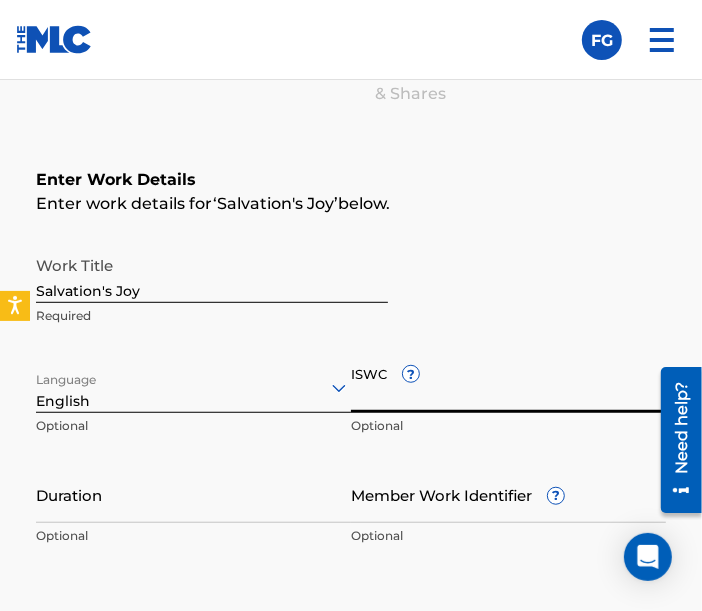 click on "ISWC   ?" at bounding box center (508, 384) 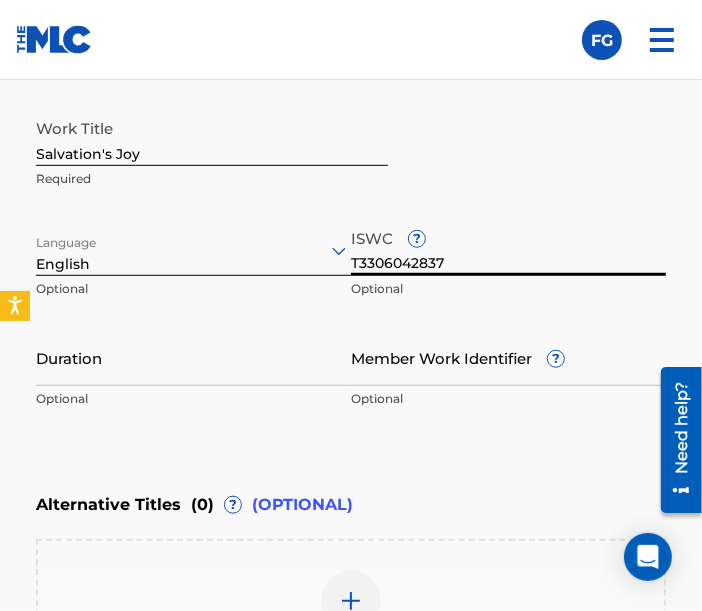 scroll, scrollTop: 500, scrollLeft: 0, axis: vertical 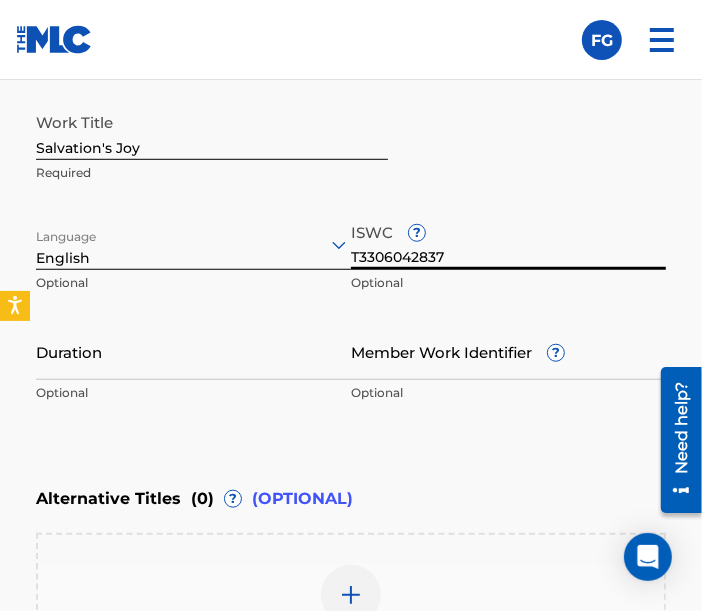 type on "T3306042837" 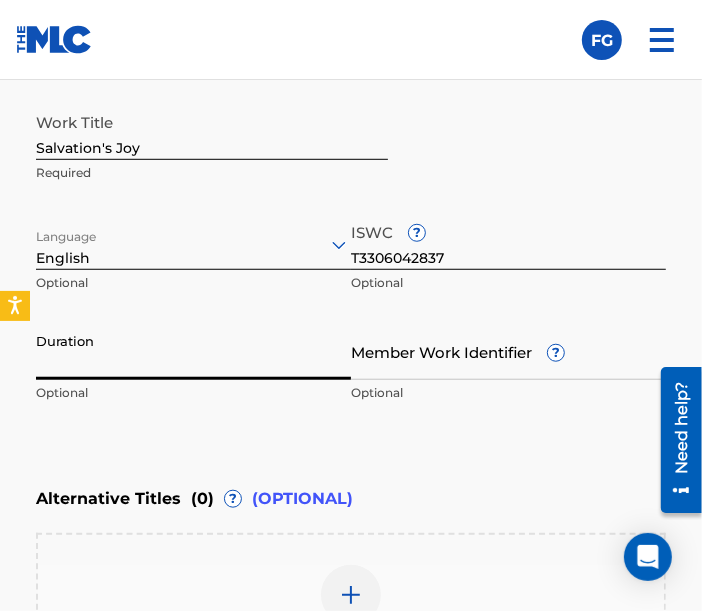 click on "Duration" at bounding box center [193, 351] 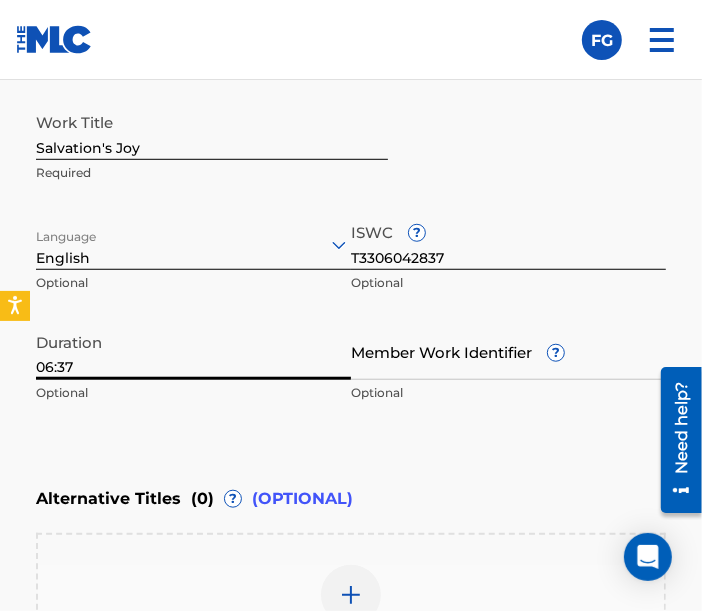 type on "06:37" 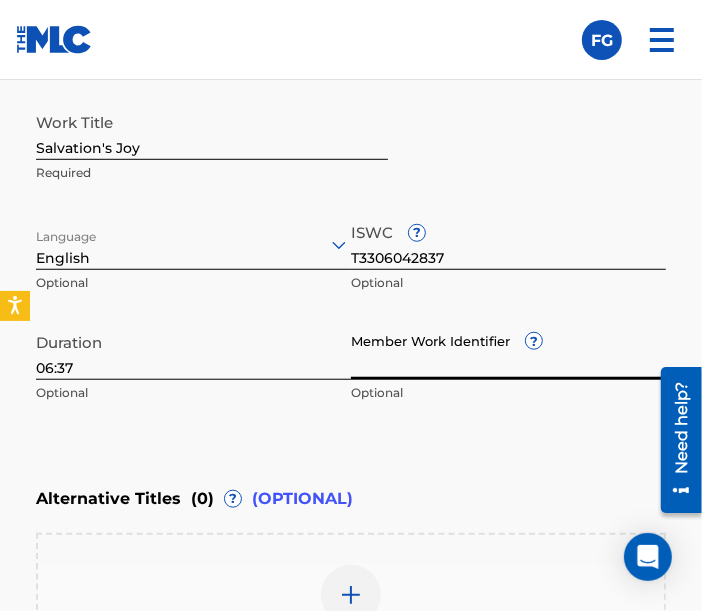 click on "Member Work Identifier   ?" at bounding box center (508, 351) 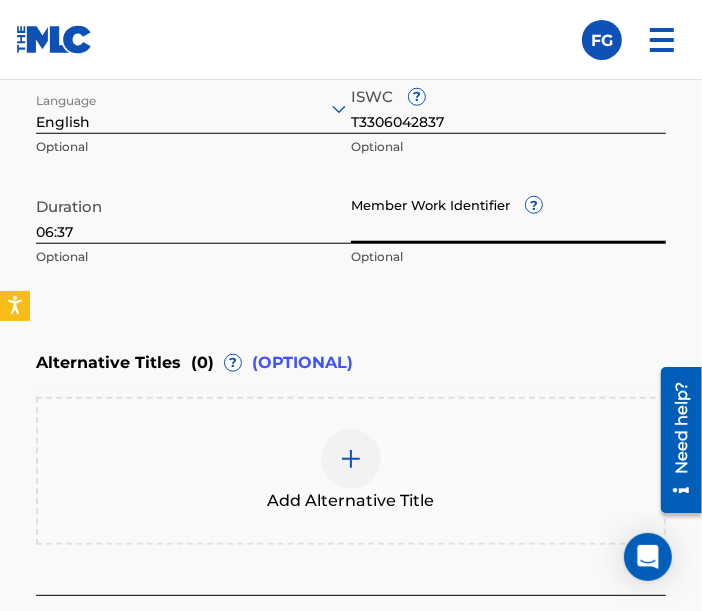 scroll, scrollTop: 839, scrollLeft: 0, axis: vertical 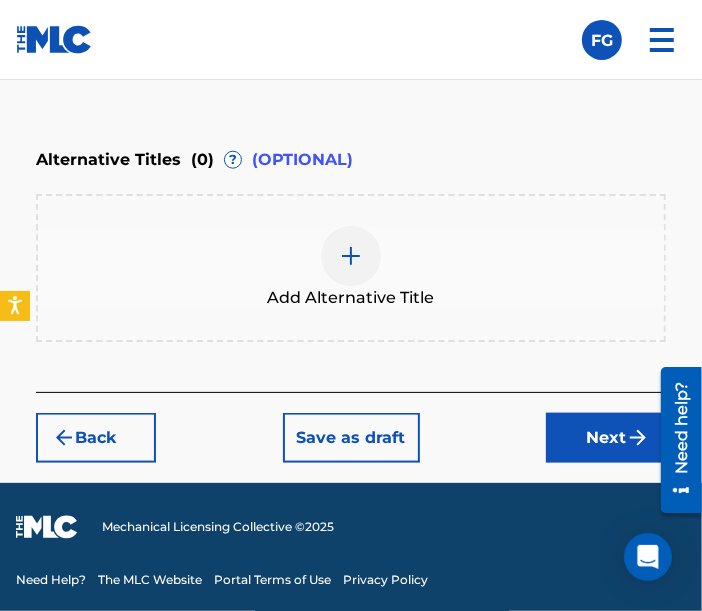 click on "Next" at bounding box center [606, 438] 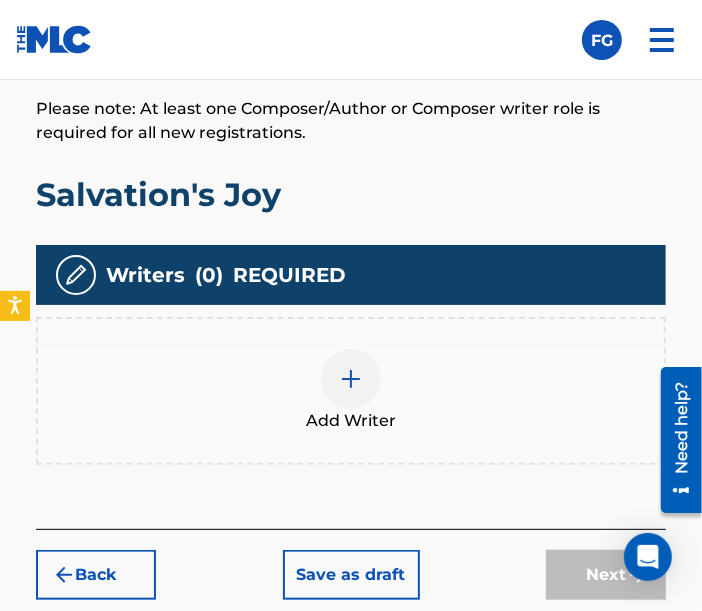 scroll, scrollTop: 540, scrollLeft: 0, axis: vertical 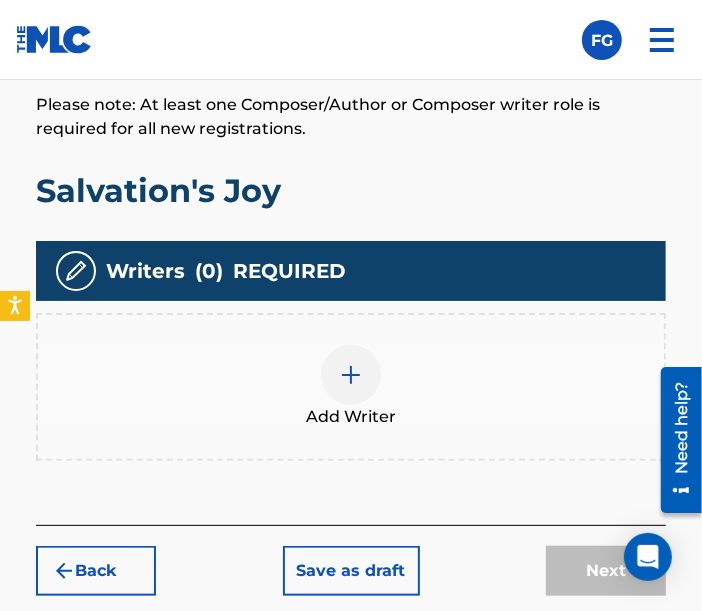 click at bounding box center (351, 375) 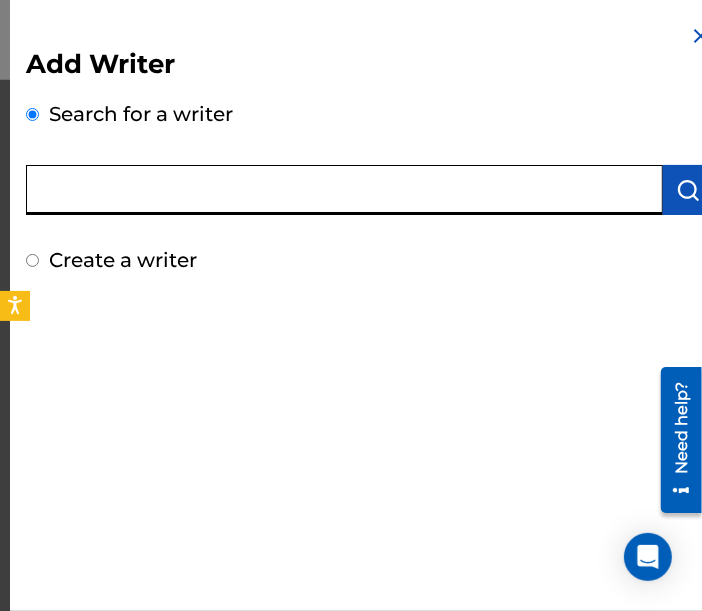 click at bounding box center (344, 190) 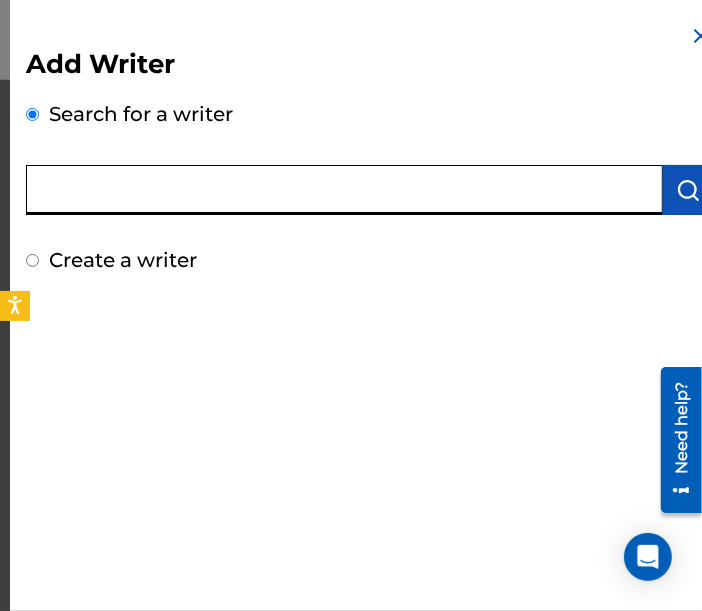 click at bounding box center (344, 190) 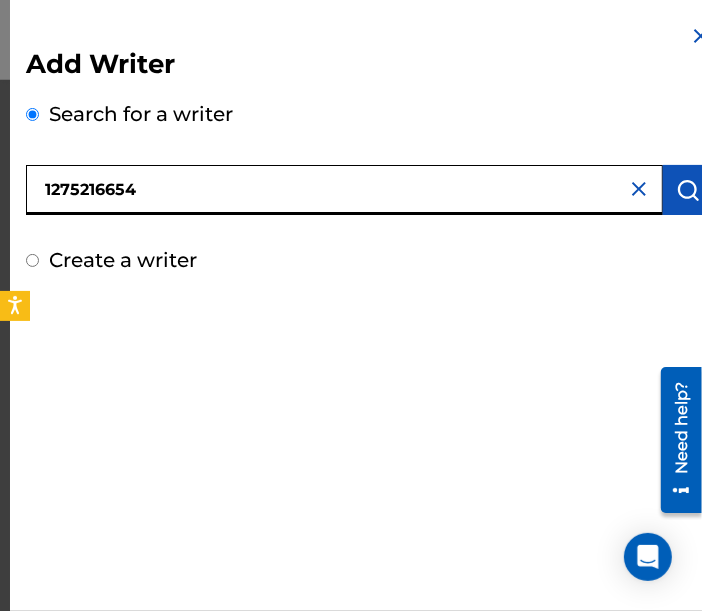 type on "1275216654" 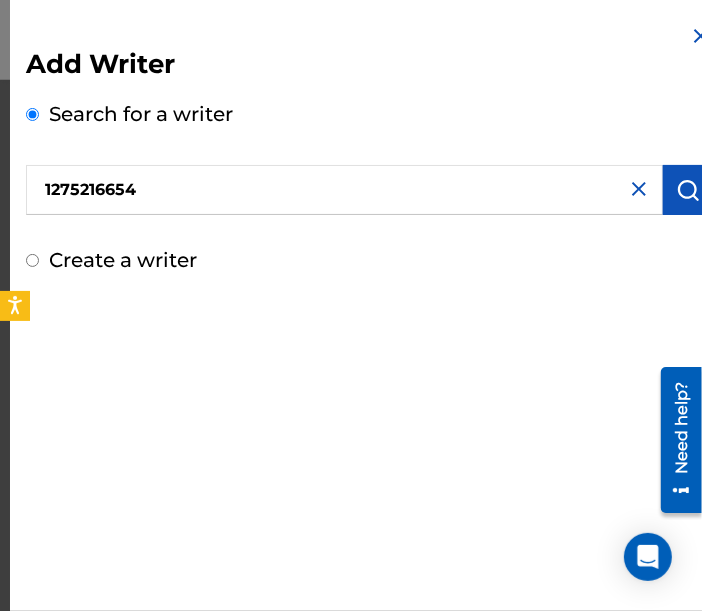 click at bounding box center (688, 190) 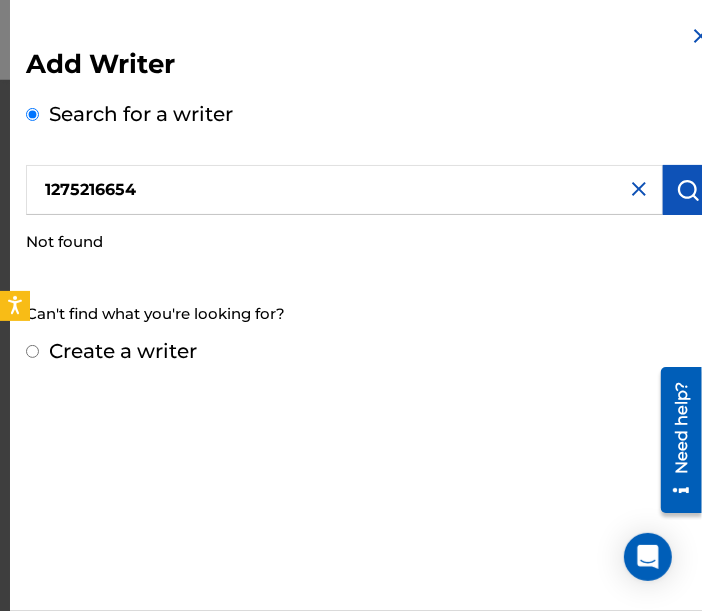 click on "Create a writer" at bounding box center [123, 351] 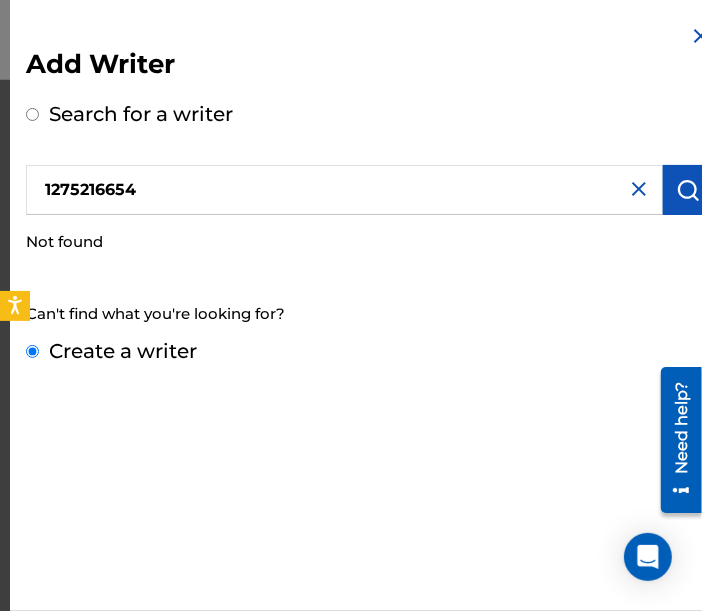 click on "Create a writer" at bounding box center (32, 351) 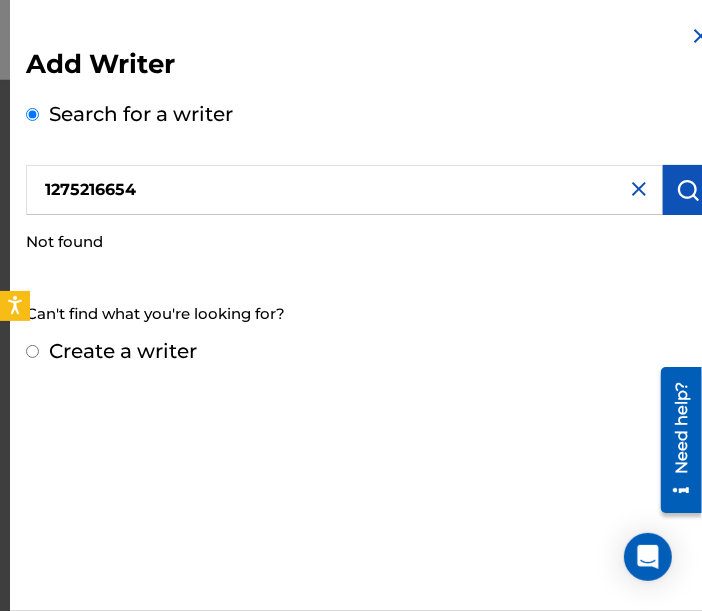 radio on "false" 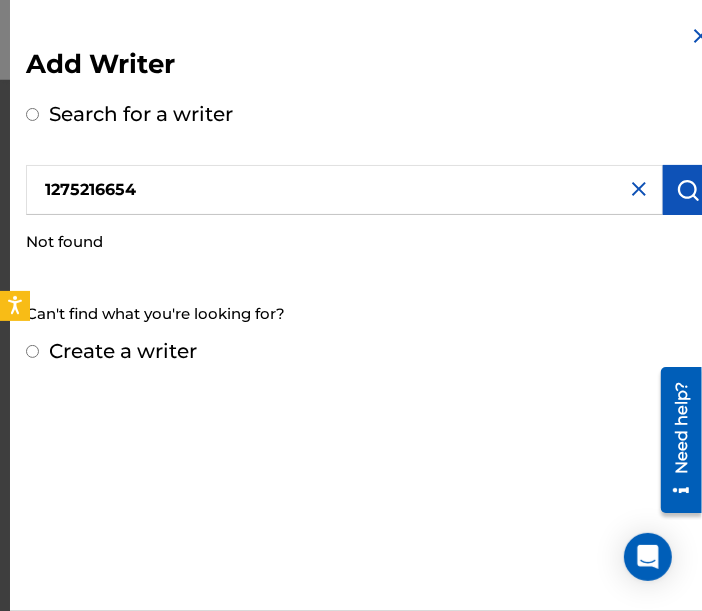 radio on "true" 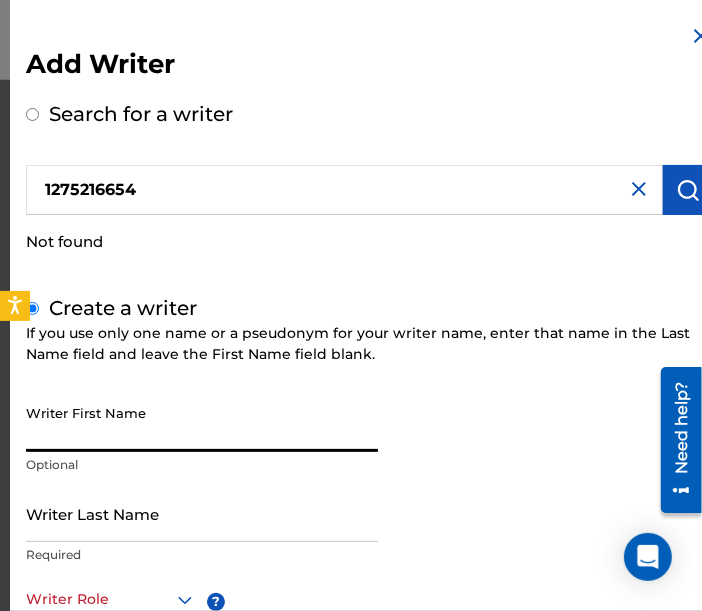 click on "Writer First Name" at bounding box center [202, 423] 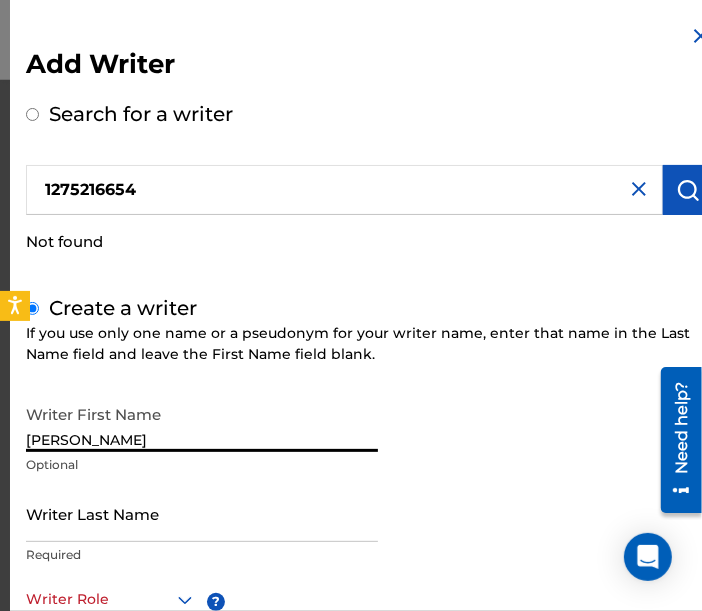 type on "[PERSON_NAME]" 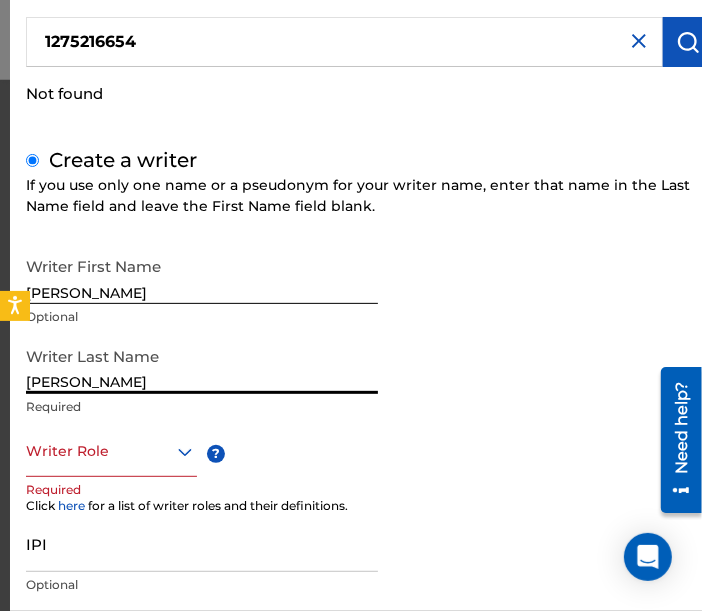 scroll, scrollTop: 157, scrollLeft: 0, axis: vertical 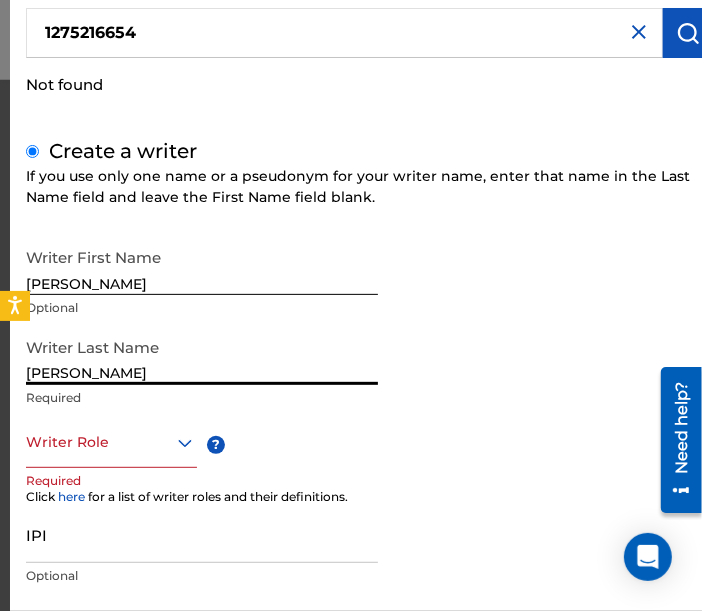 type on "[PERSON_NAME]" 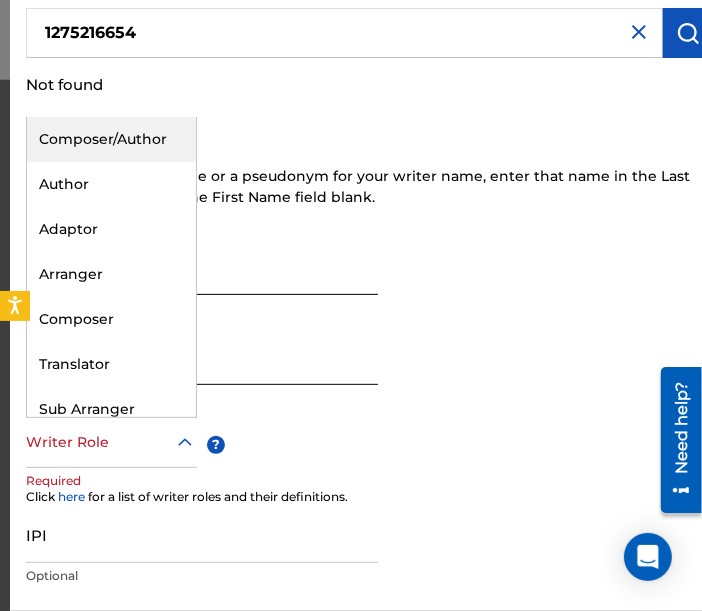 click on "Writer Role" at bounding box center [111, 443] 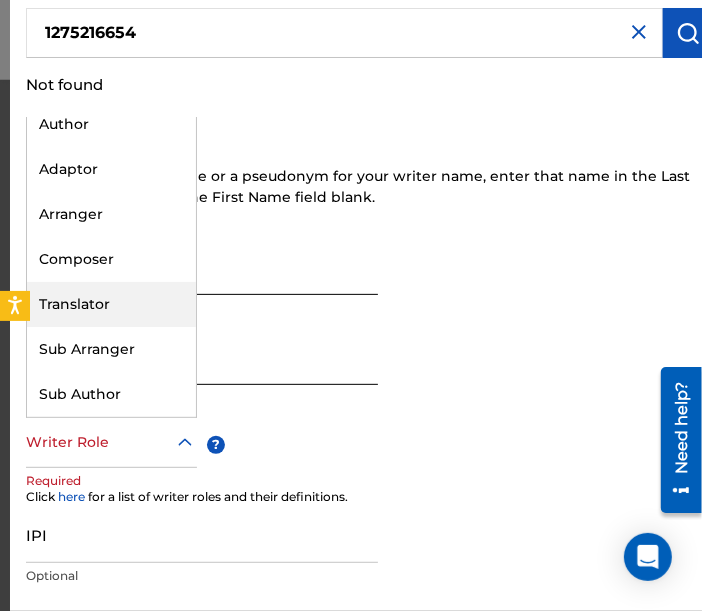 scroll, scrollTop: 0, scrollLeft: 0, axis: both 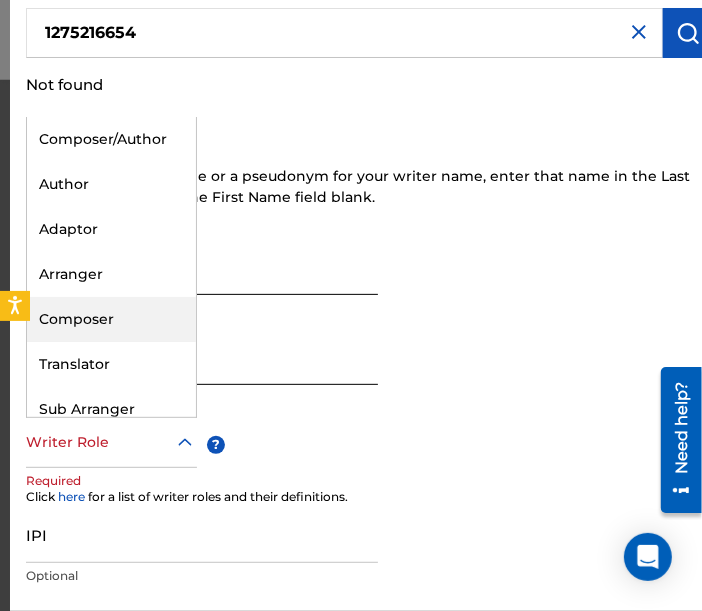 click on "Composer" at bounding box center (111, 319) 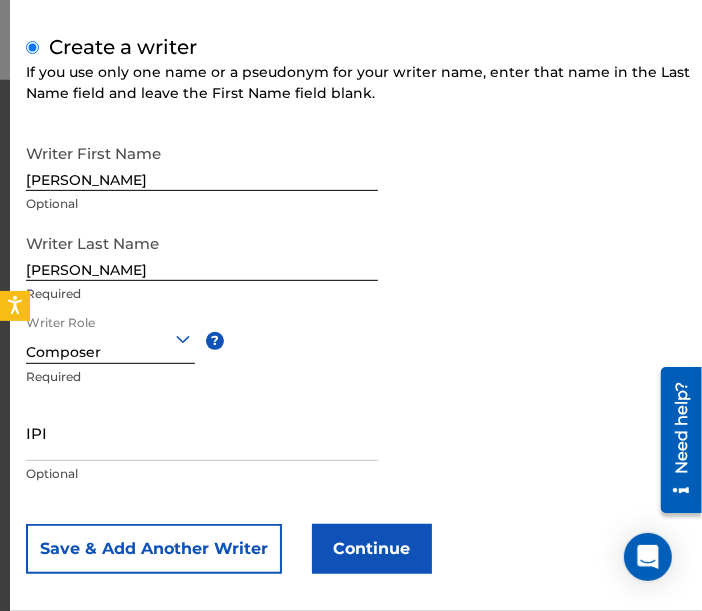 scroll, scrollTop: 266, scrollLeft: 0, axis: vertical 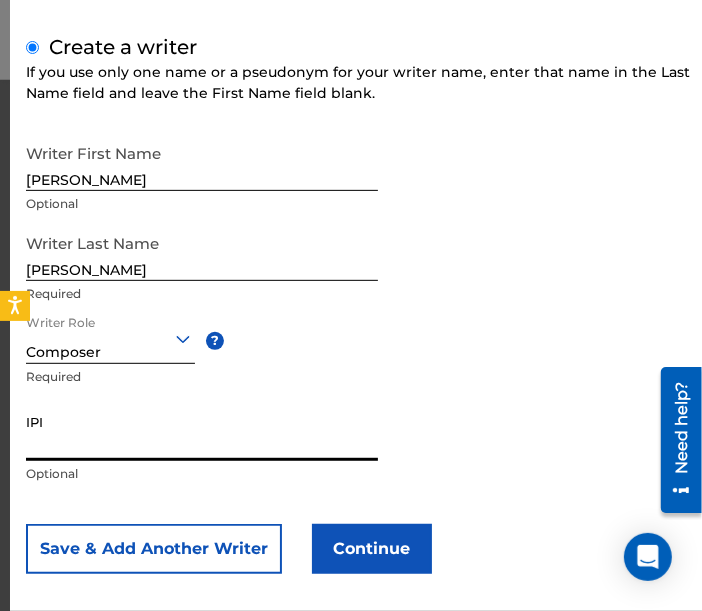 click on "IPI" at bounding box center (202, 432) 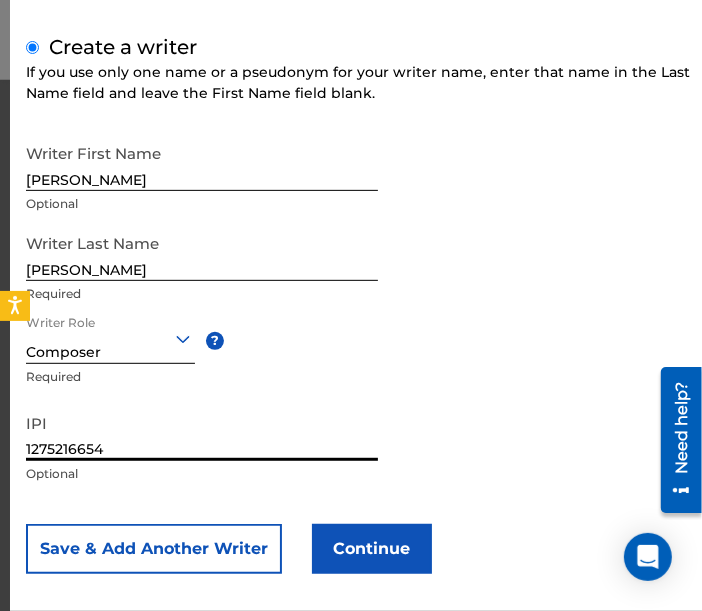 type on "1275216654" 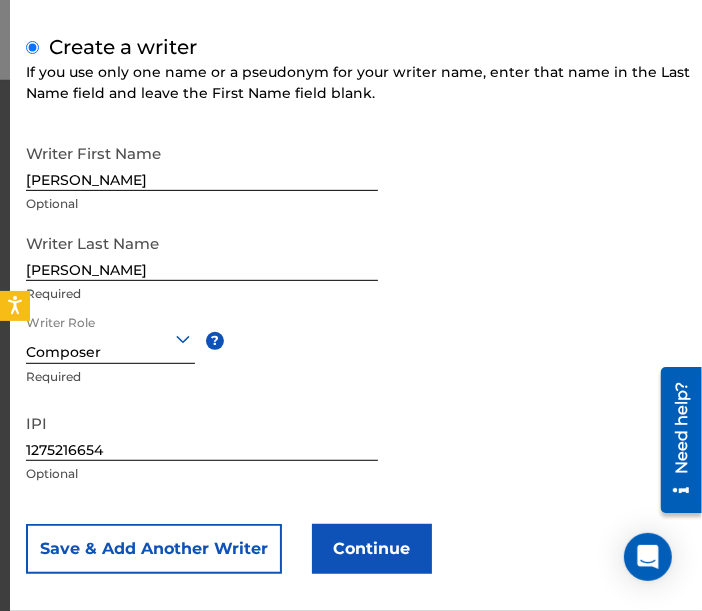 click on "Continue" at bounding box center (372, 549) 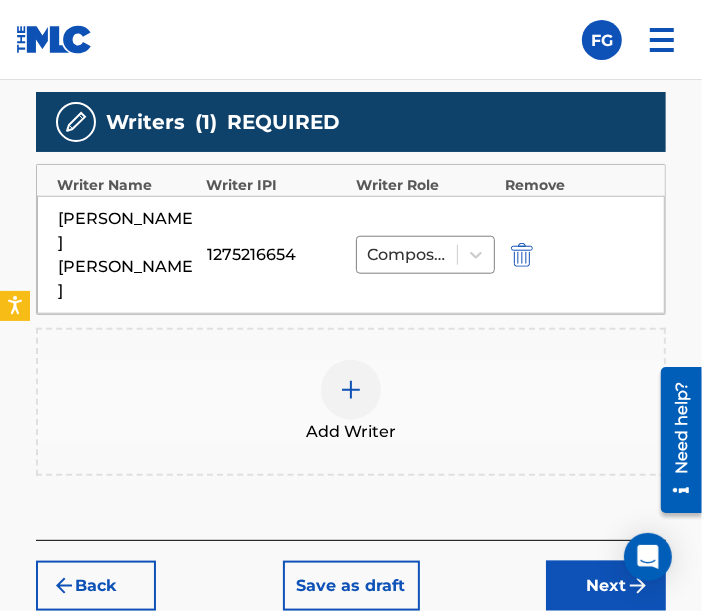 scroll, scrollTop: 691, scrollLeft: 0, axis: vertical 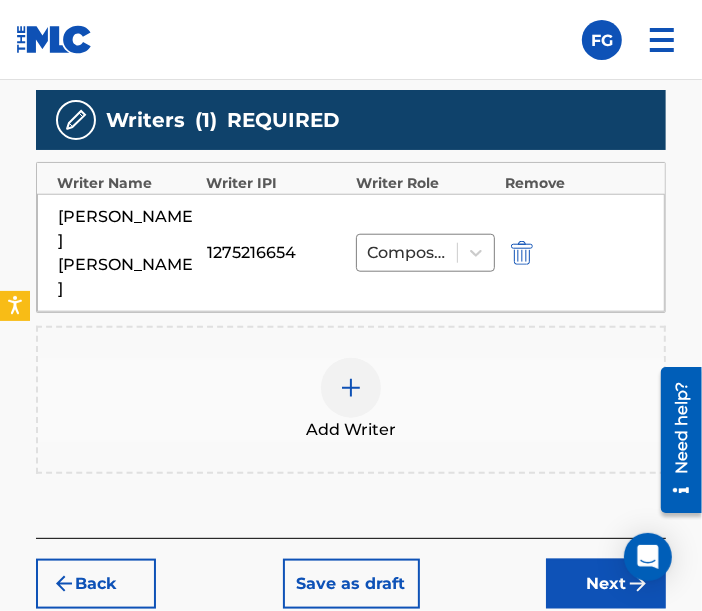 click on "Next" at bounding box center (606, 584) 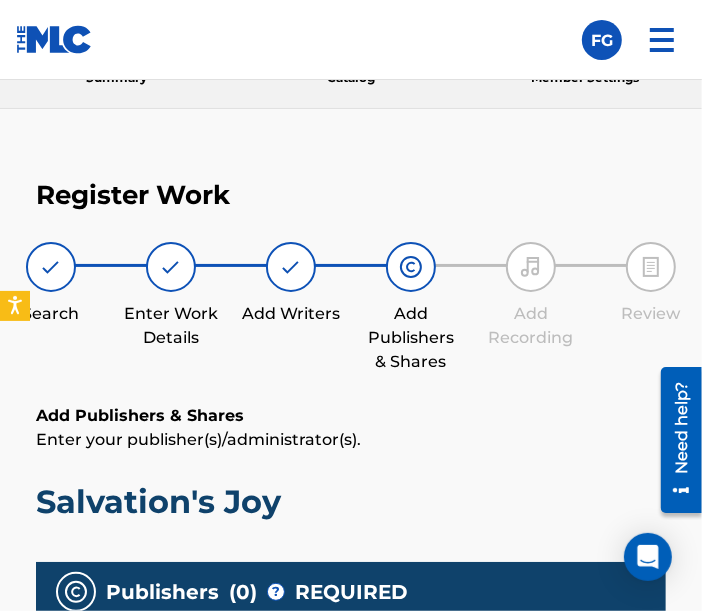 scroll, scrollTop: 298, scrollLeft: 0, axis: vertical 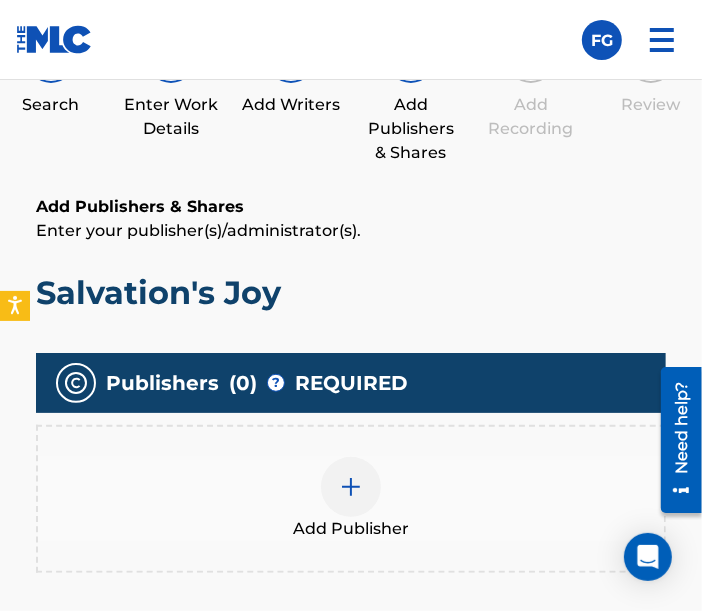 click at bounding box center [351, 487] 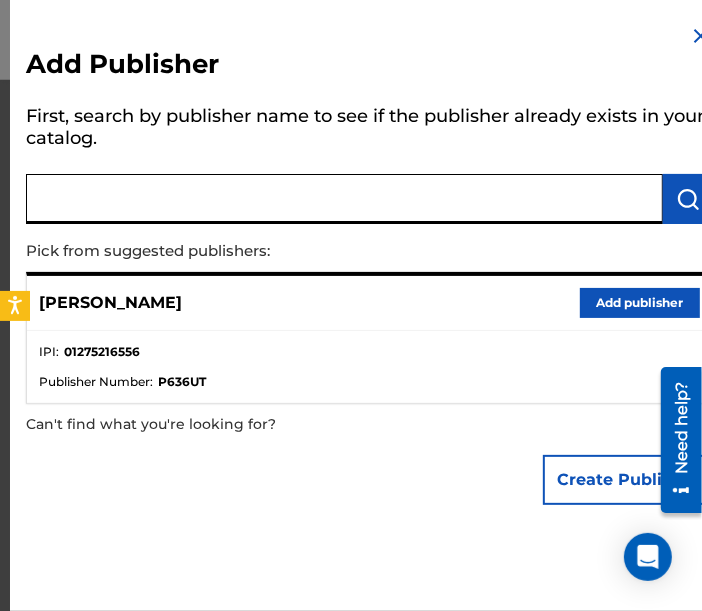 click at bounding box center (344, 199) 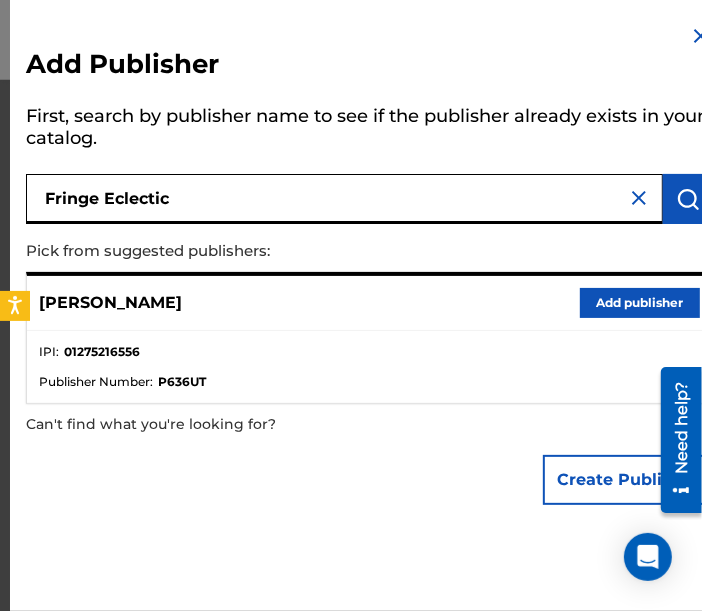 type on "Fringe Eclectic" 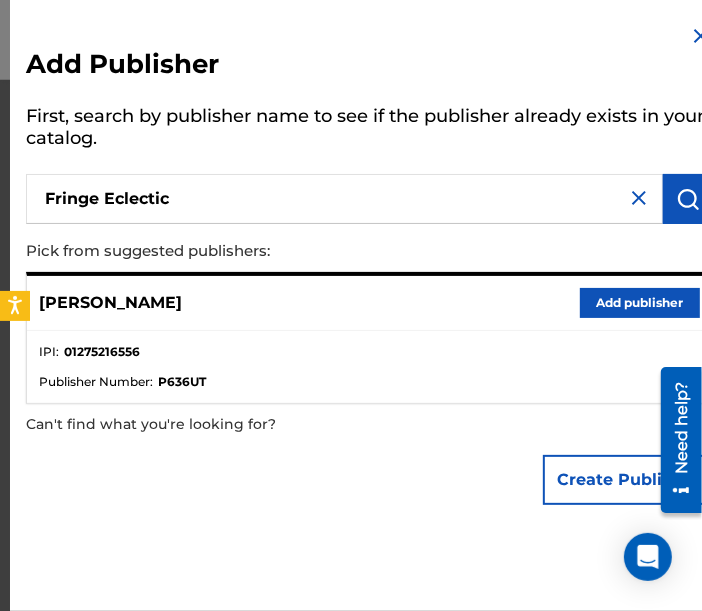 click at bounding box center (688, 199) 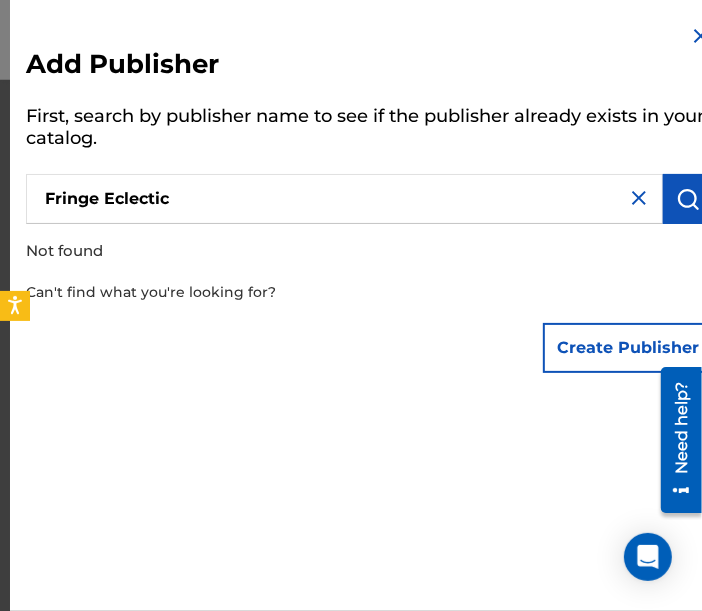 click on "Create Publisher" at bounding box center (628, 348) 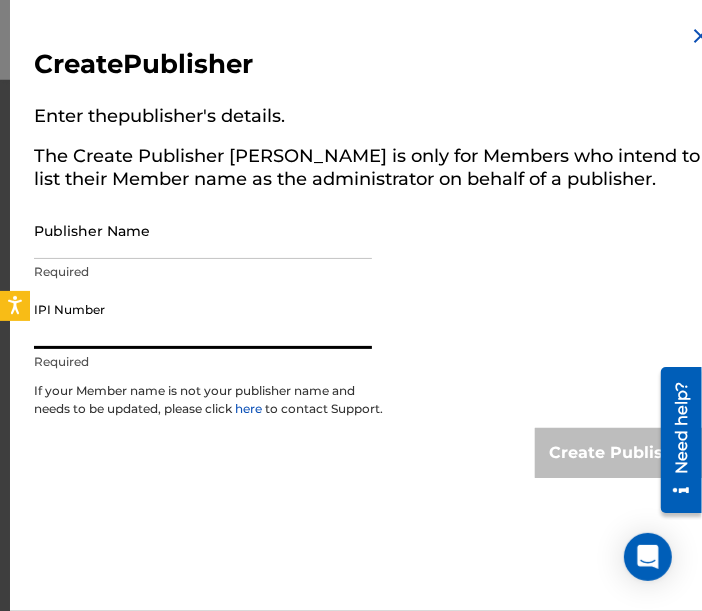 click on "IPI Number" at bounding box center [203, 320] 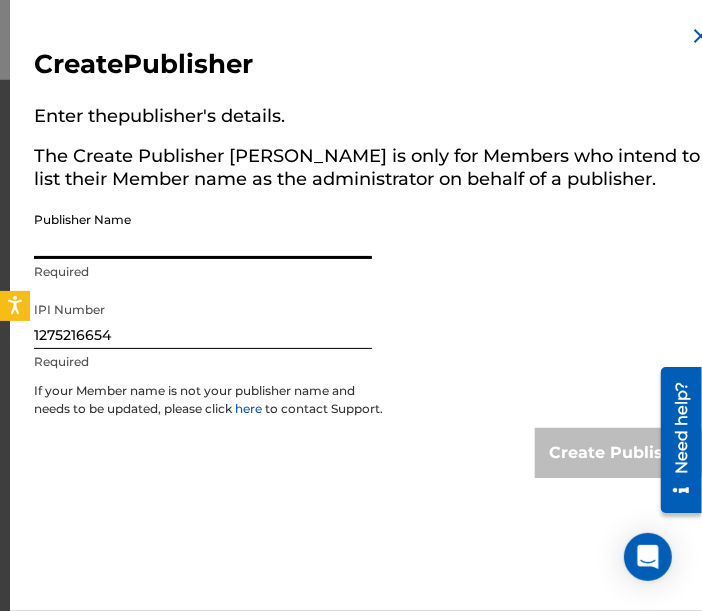 click on "Publisher Name" at bounding box center (203, 230) 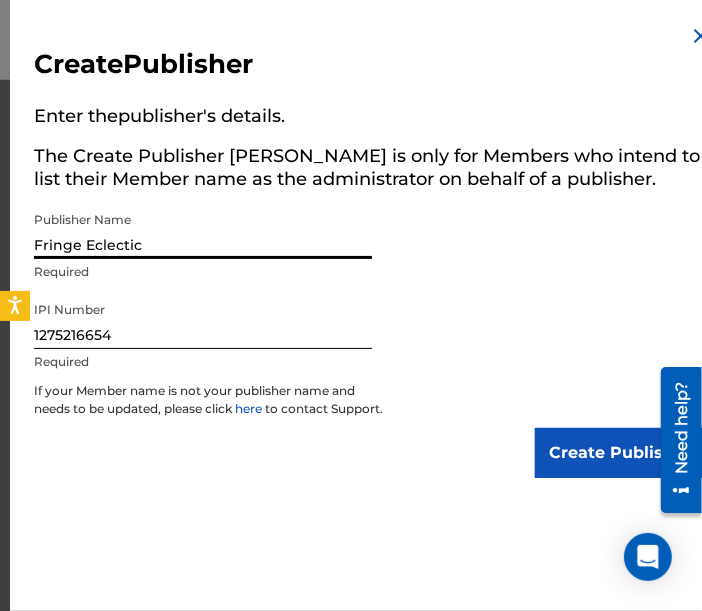 type on "Fringe Eclectic" 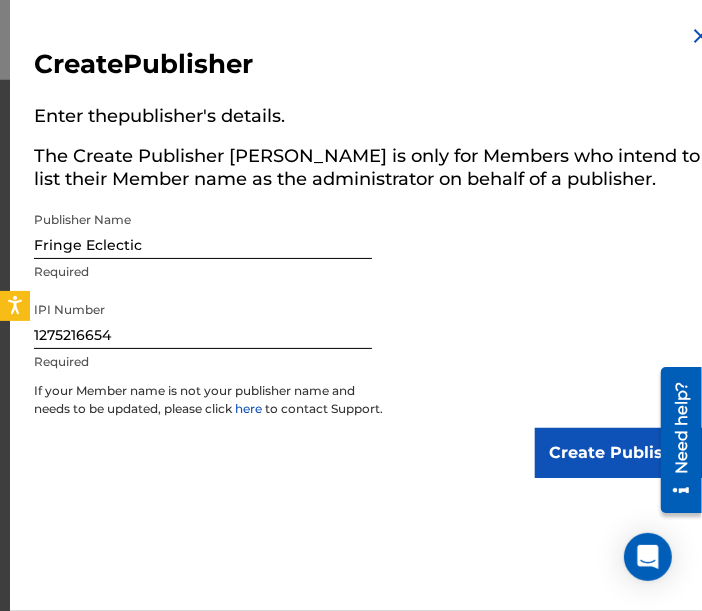 click on "Create Publisher" at bounding box center (620, 453) 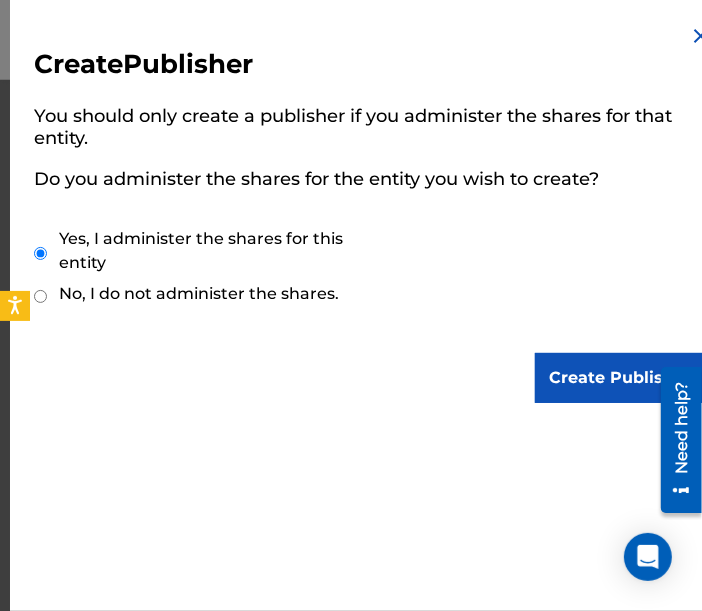 click on "Create Publisher" at bounding box center (620, 378) 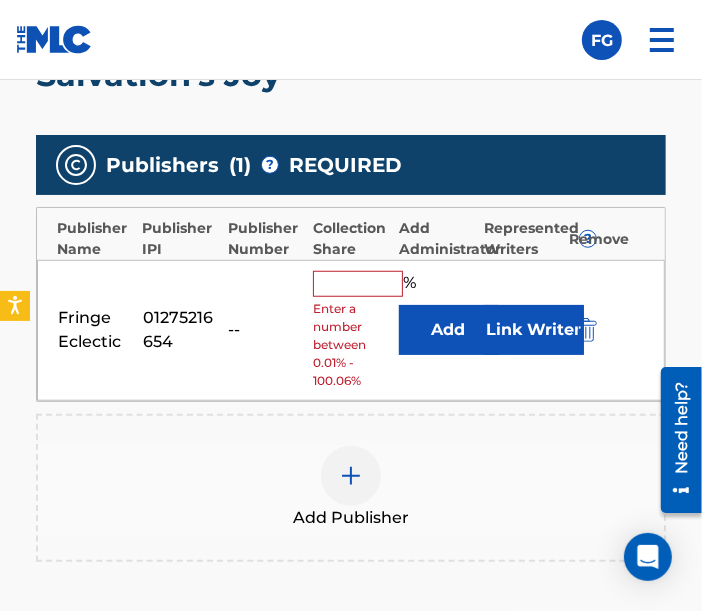 scroll, scrollTop: 518, scrollLeft: 0, axis: vertical 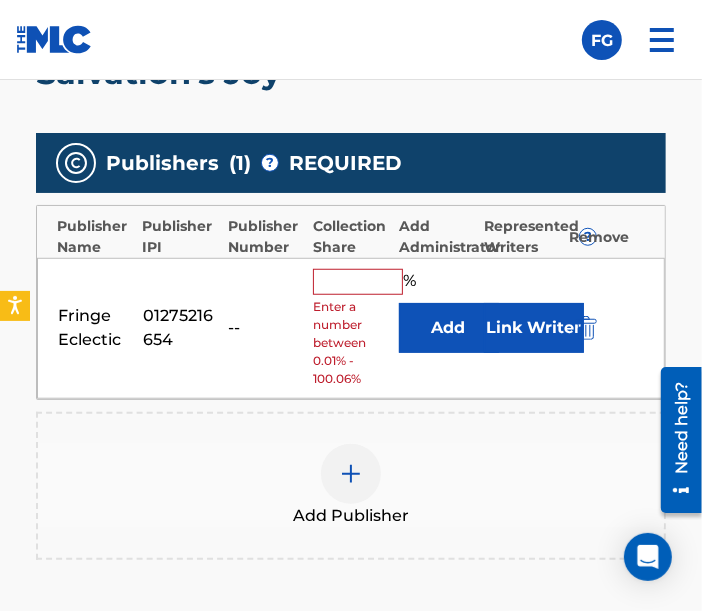 click on "% Enter a number between 0.01% - 100.06%" at bounding box center (350, 328) 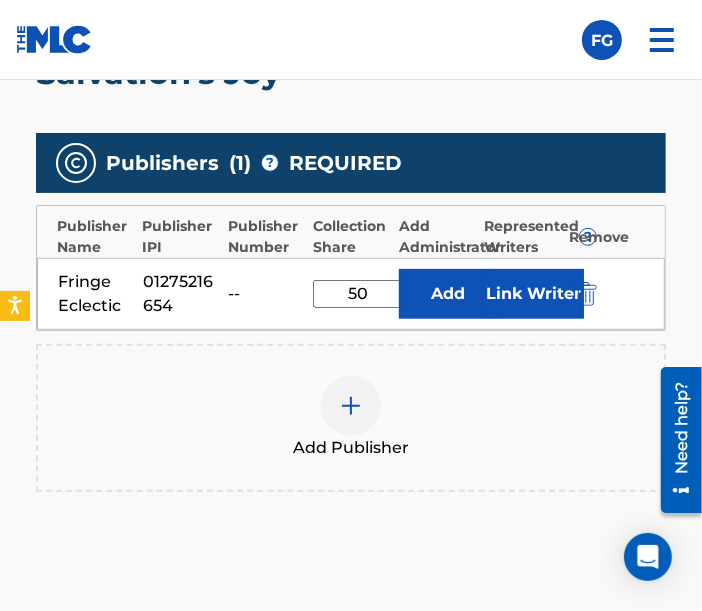 type on "50" 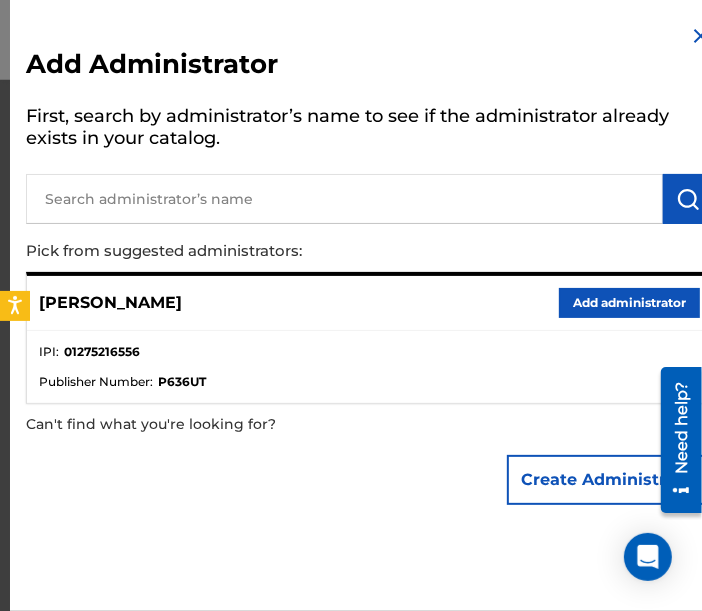 click at bounding box center [701, 36] 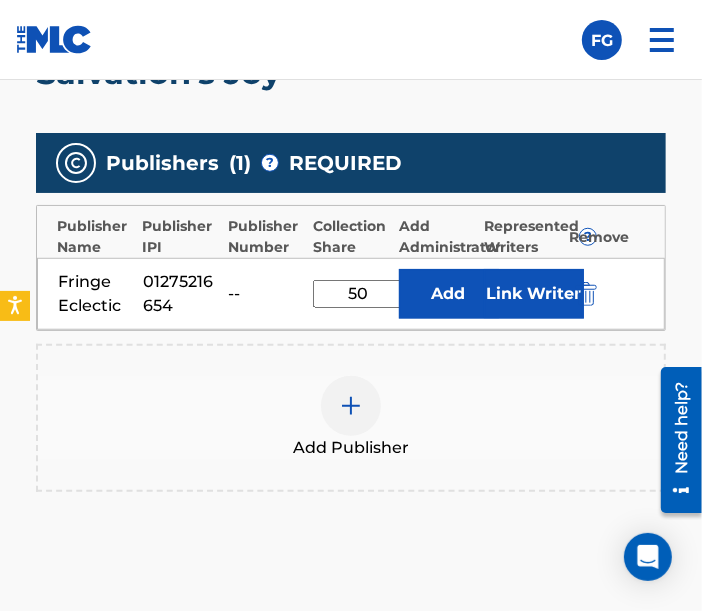 click on "Link Writer" at bounding box center (534, 294) 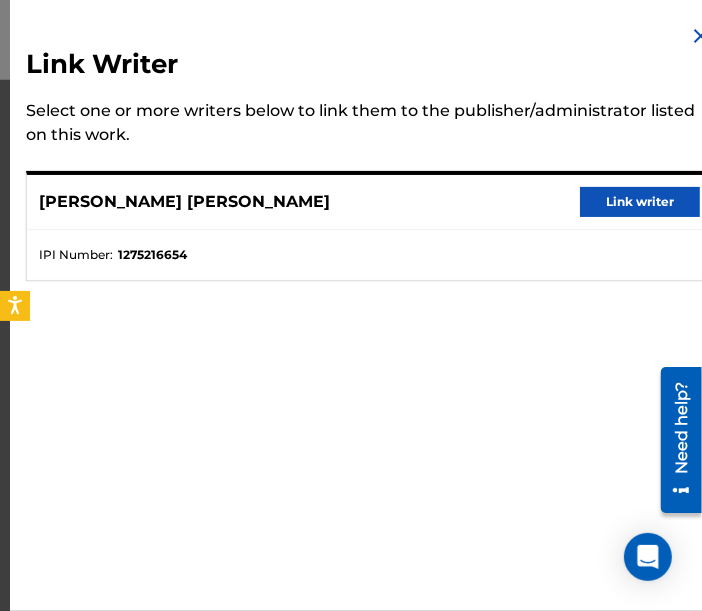click on "Link writer" at bounding box center (640, 202) 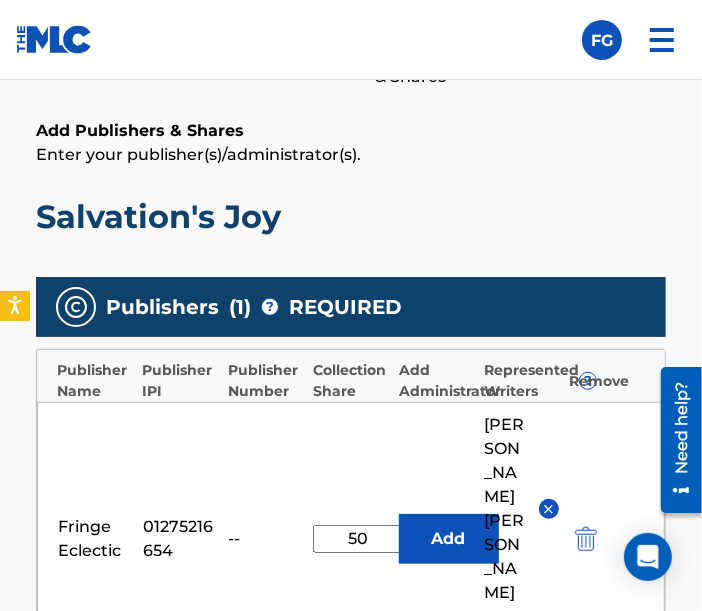 scroll, scrollTop: 375, scrollLeft: 0, axis: vertical 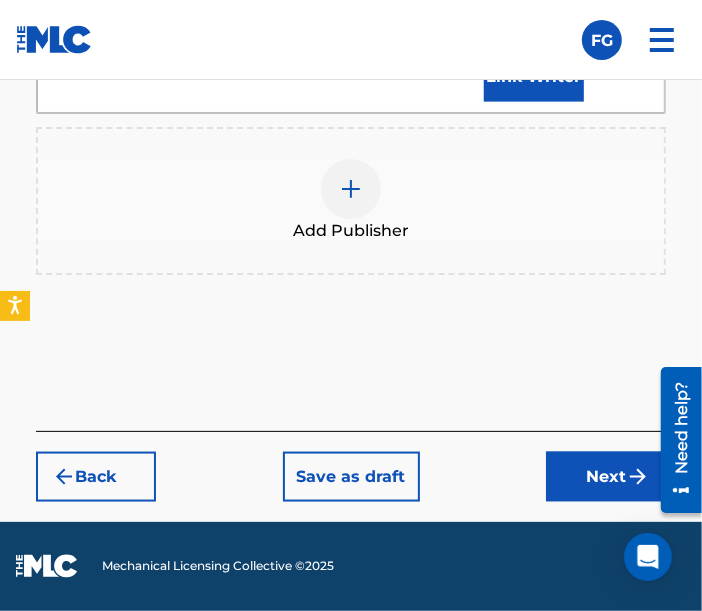 click on "Next" at bounding box center (606, 477) 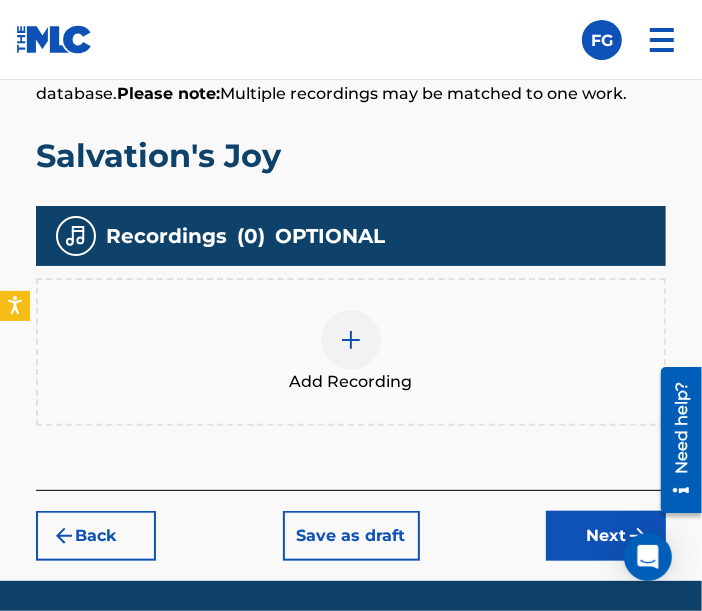 scroll, scrollTop: 549, scrollLeft: 0, axis: vertical 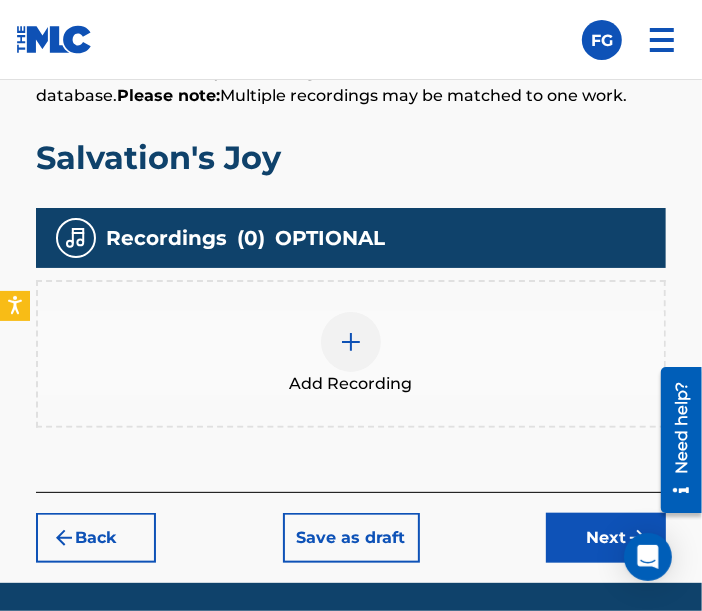 click at bounding box center [351, 342] 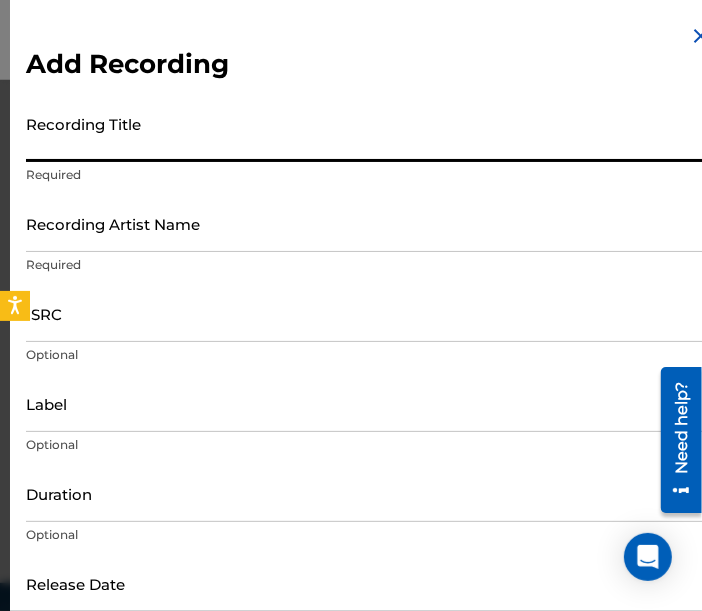 click on "Recording Title" at bounding box center (369, 133) 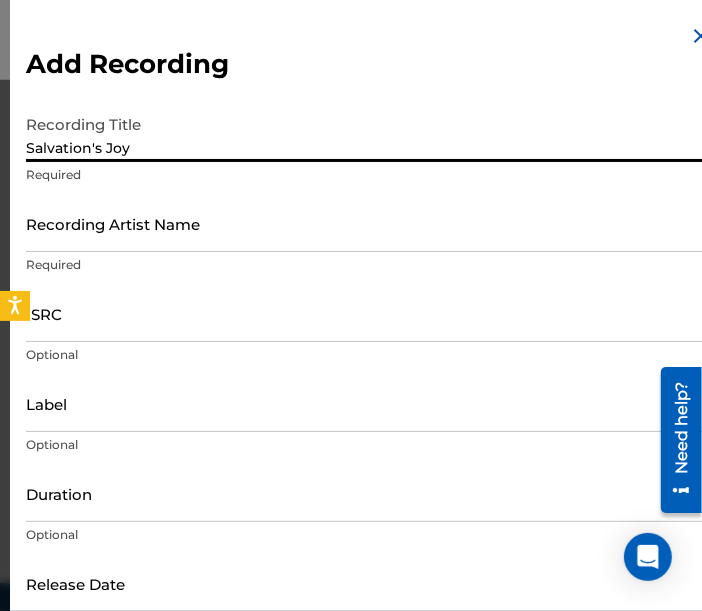 type on "Salvation's Joy" 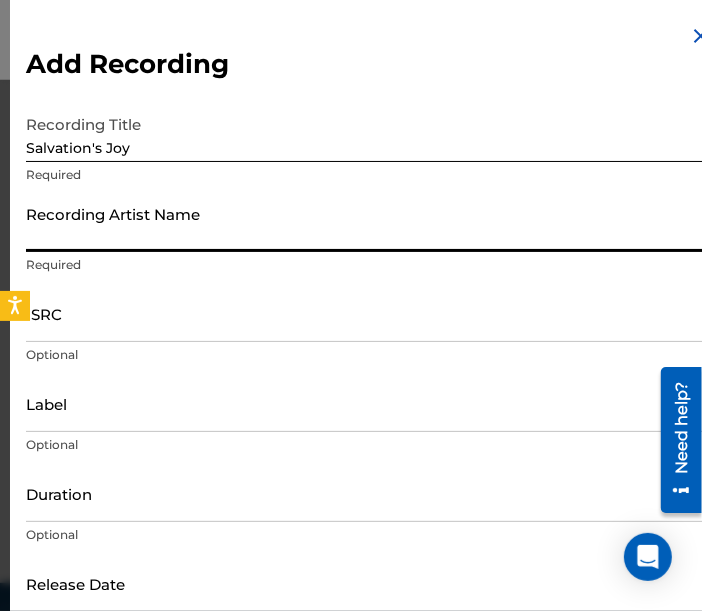 click on "Recording Artist Name" at bounding box center [369, 223] 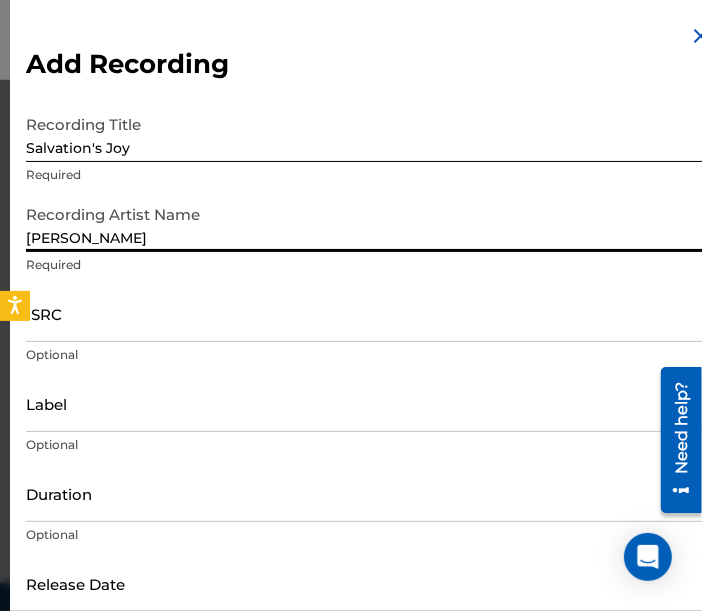 type on "[PERSON_NAME]" 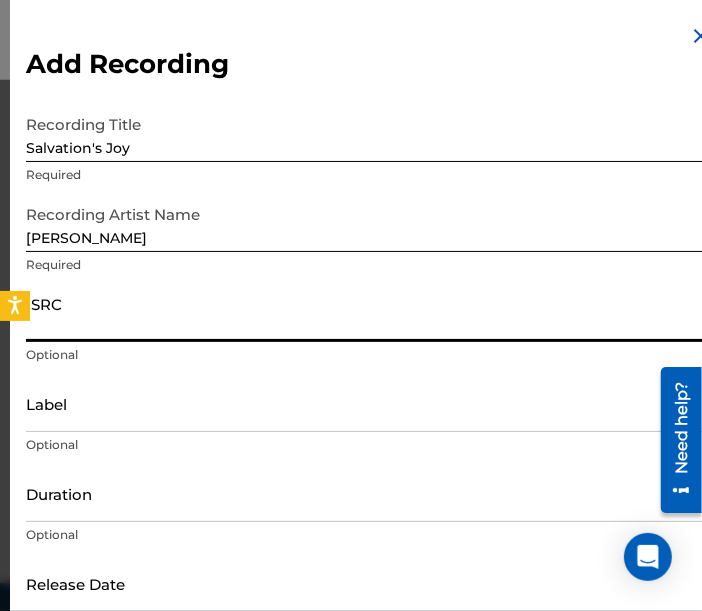 click on "ISRC" at bounding box center [369, 313] 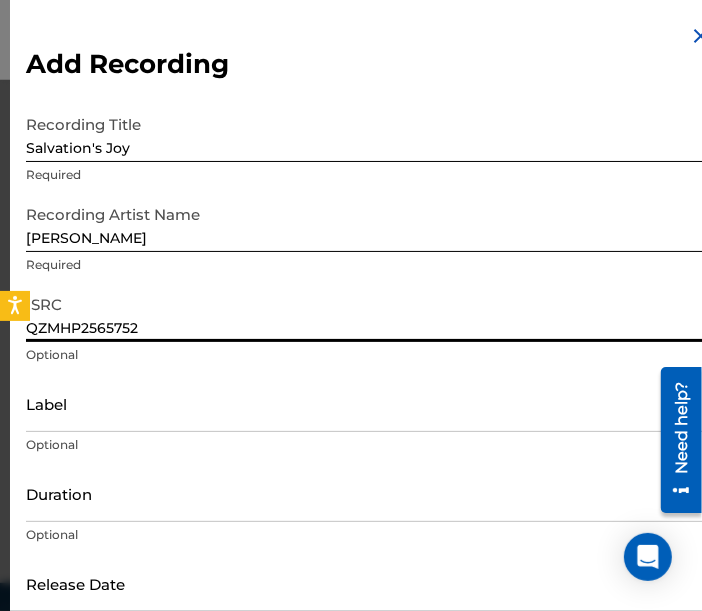 type on "QZMHP2565752" 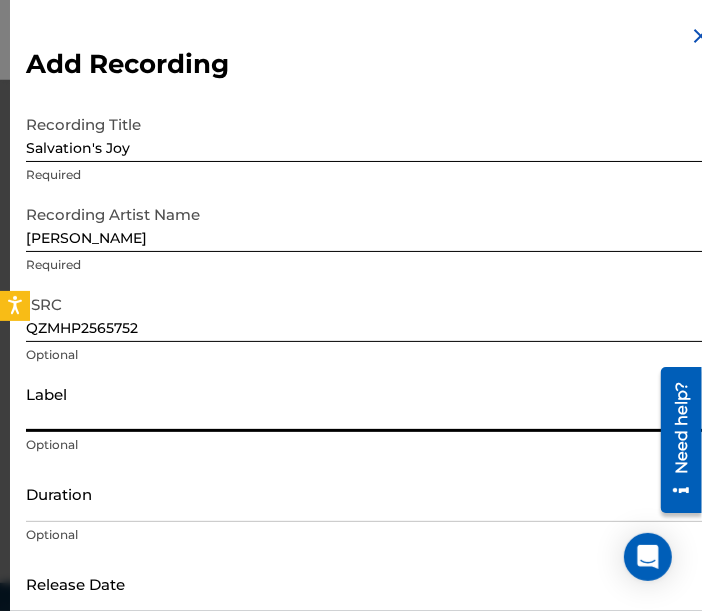 click on "Label" at bounding box center (369, 403) 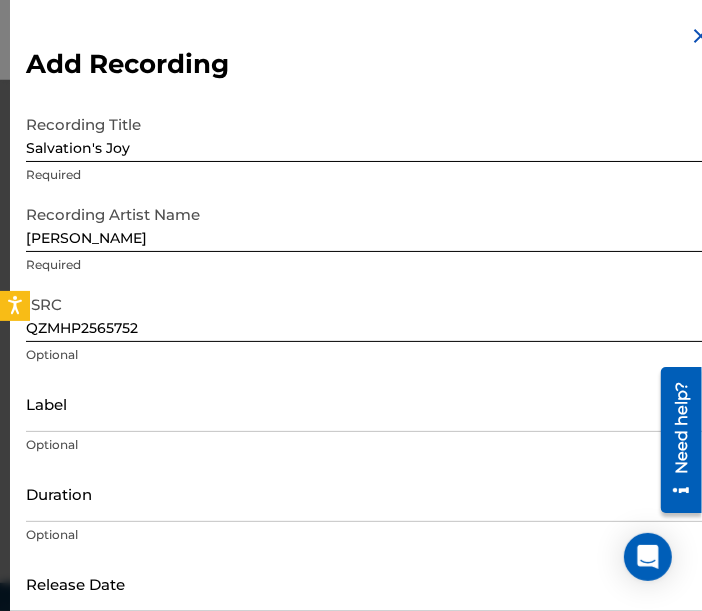 scroll, scrollTop: 84, scrollLeft: 0, axis: vertical 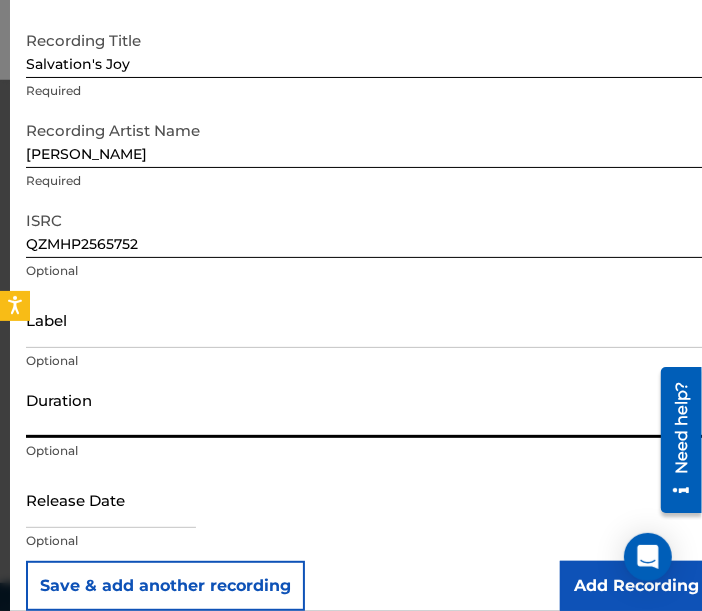 click on "Duration" at bounding box center [369, 409] 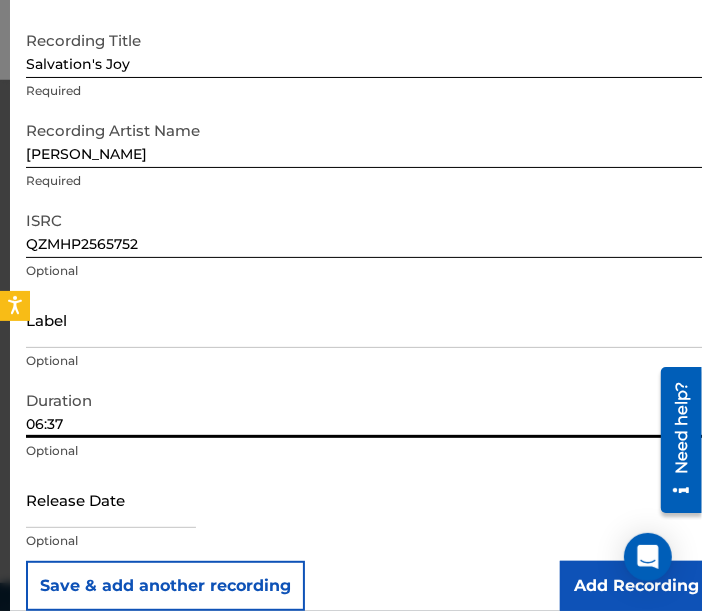 scroll, scrollTop: 107, scrollLeft: 0, axis: vertical 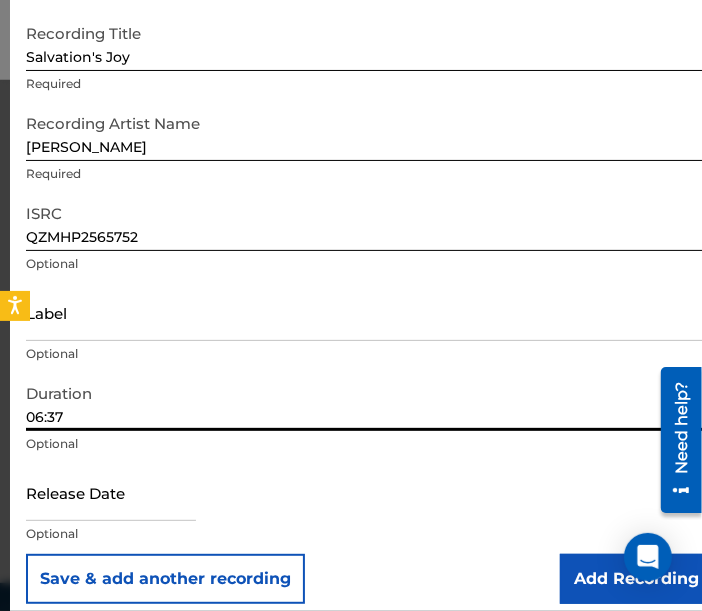 type on "06:37" 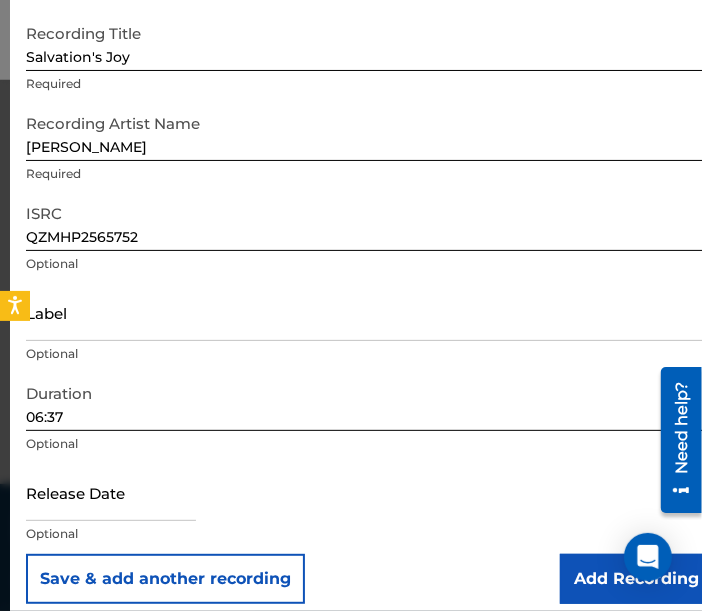 click at bounding box center (111, 492) 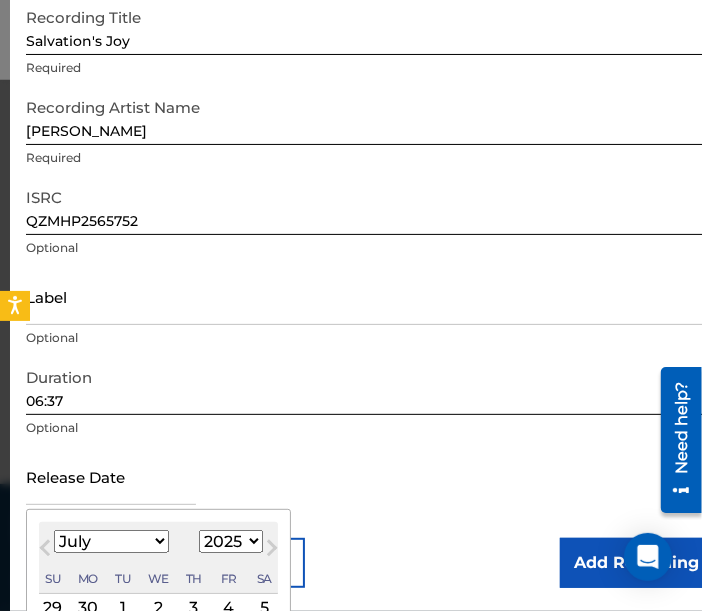 click on "January February March April May June July August September October November December" at bounding box center [111, 541] 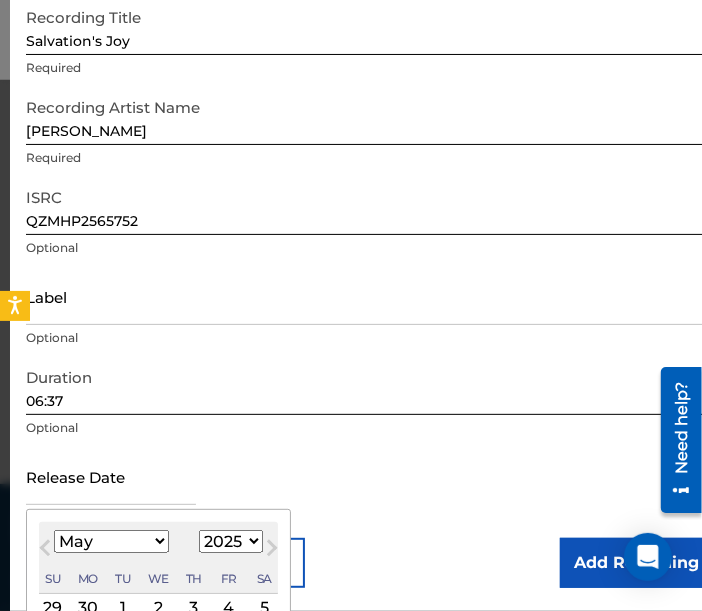 click on "January February March April May June July August September October November December" at bounding box center [111, 541] 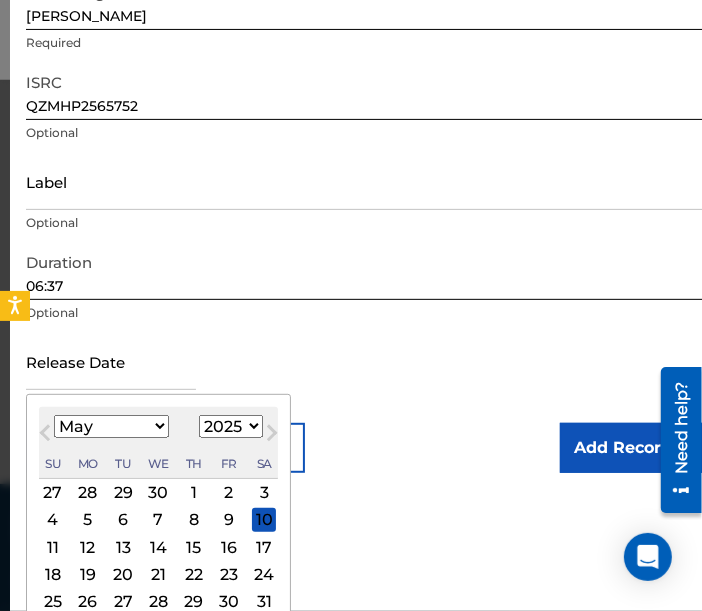 scroll, scrollTop: 222, scrollLeft: 0, axis: vertical 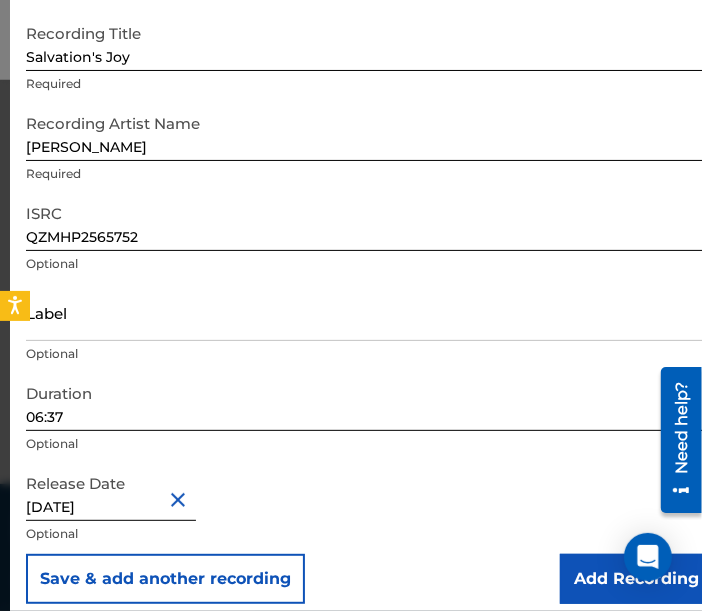click on "Add Recording" at bounding box center [636, 579] 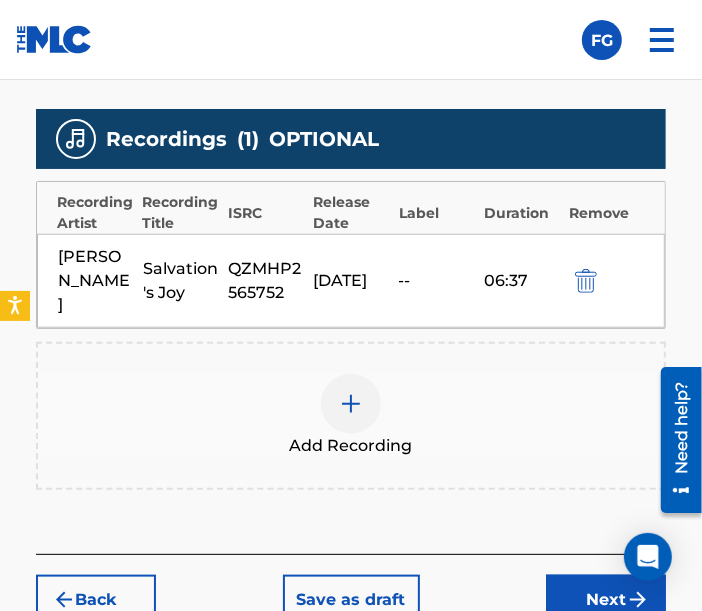 scroll, scrollTop: 726, scrollLeft: 0, axis: vertical 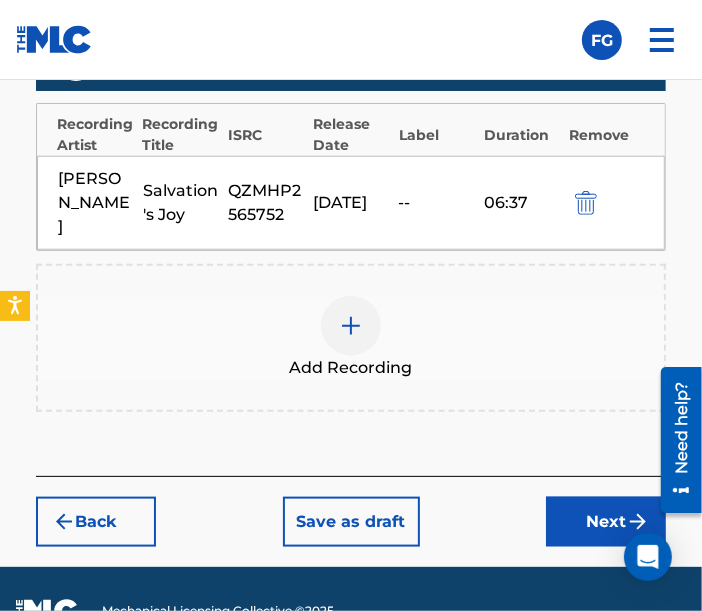 click on "Next" at bounding box center [606, 522] 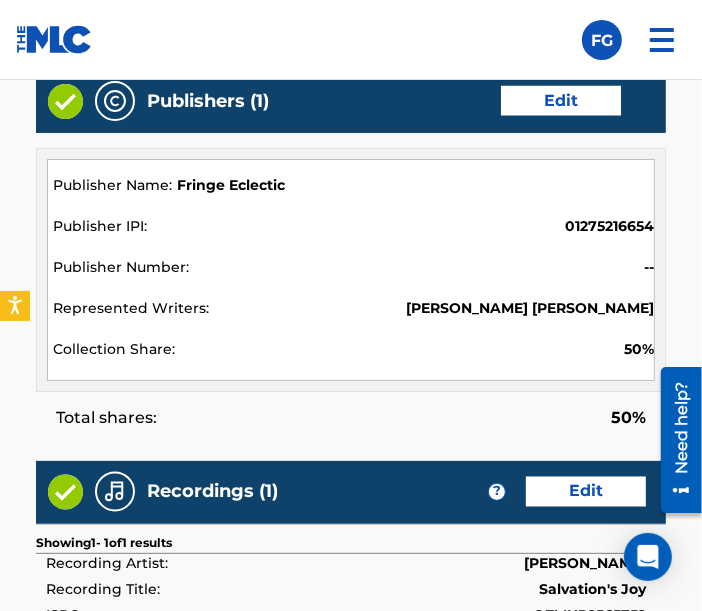 scroll, scrollTop: 1175, scrollLeft: 0, axis: vertical 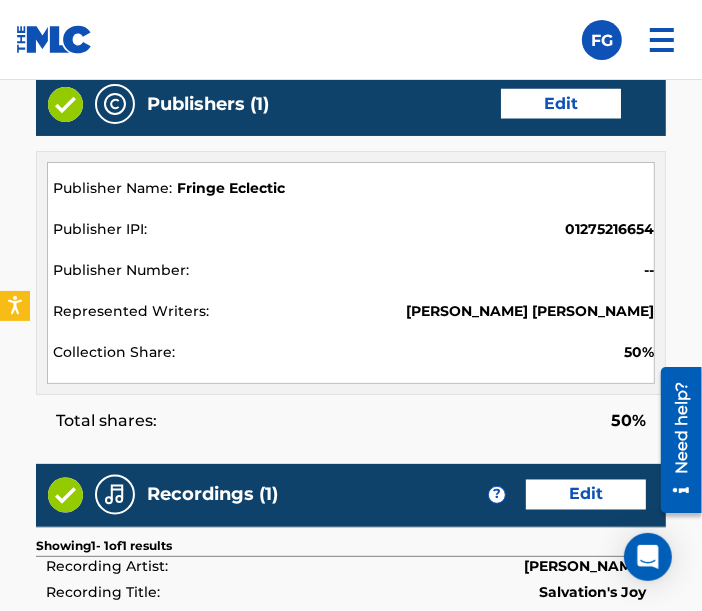 click on "Edit" at bounding box center (561, 104) 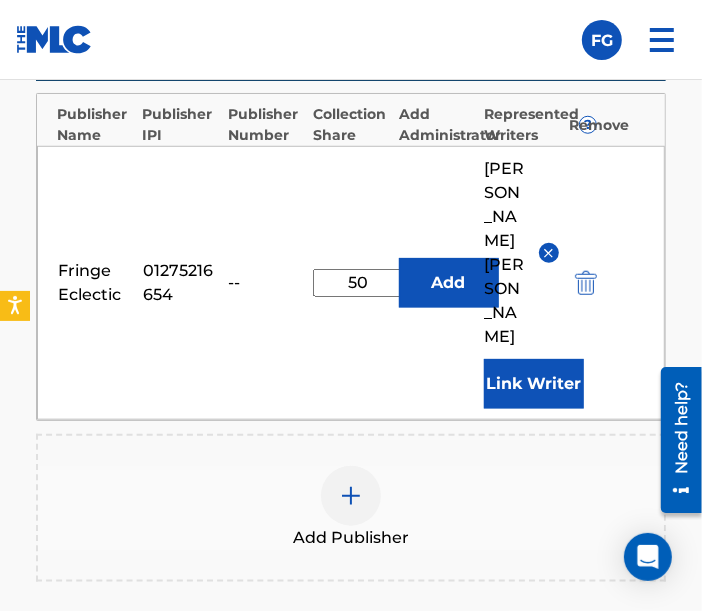 scroll, scrollTop: 629, scrollLeft: 0, axis: vertical 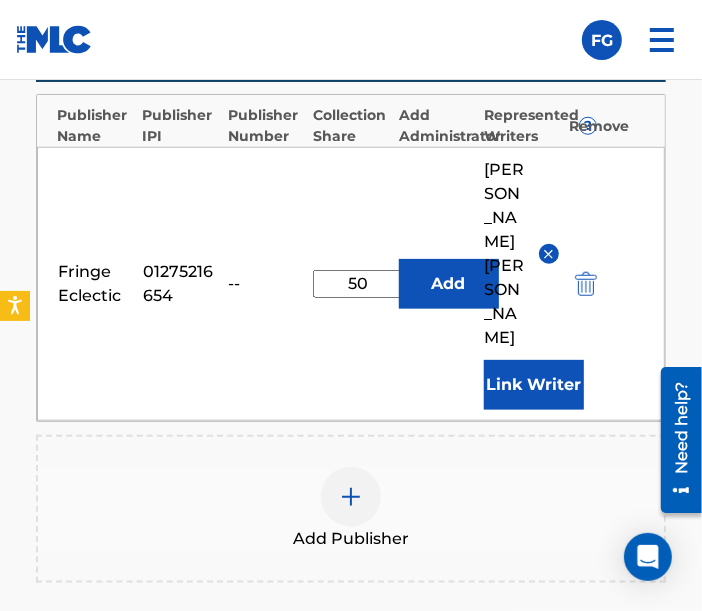 click on "50" at bounding box center (358, 284) 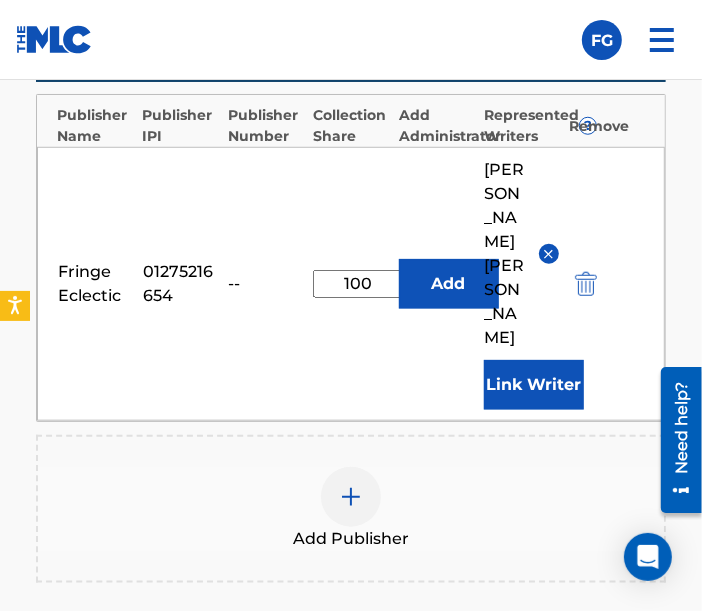 type on "100" 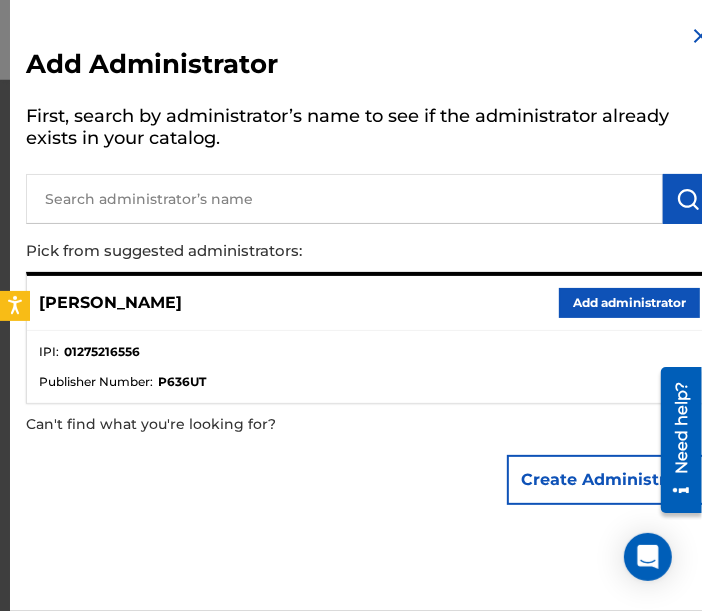 click at bounding box center (701, 36) 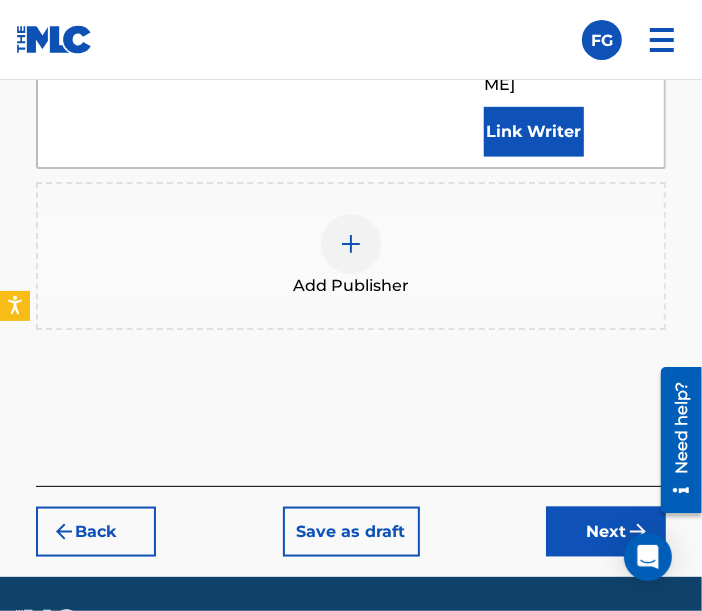 scroll, scrollTop: 883, scrollLeft: 0, axis: vertical 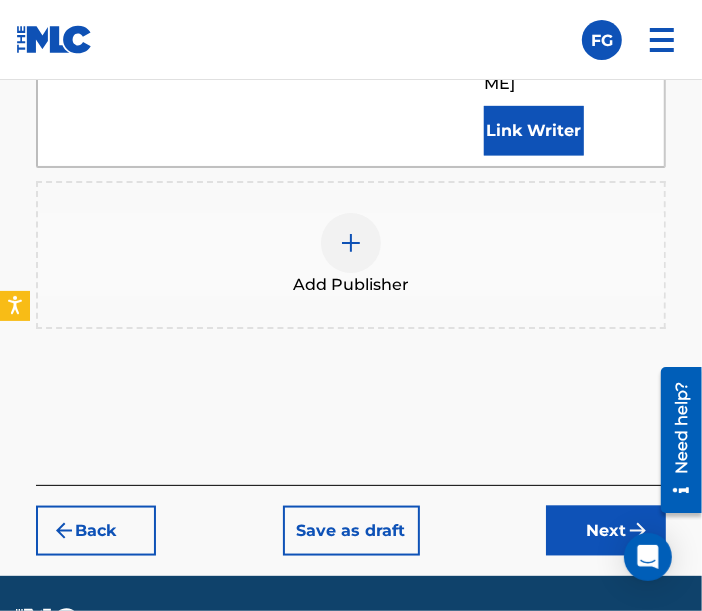 click on "Next" at bounding box center [606, 531] 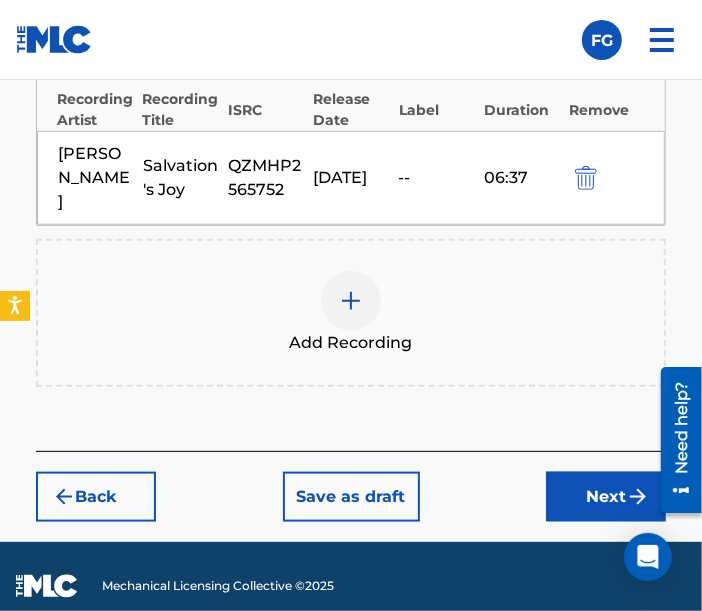 scroll, scrollTop: 751, scrollLeft: 0, axis: vertical 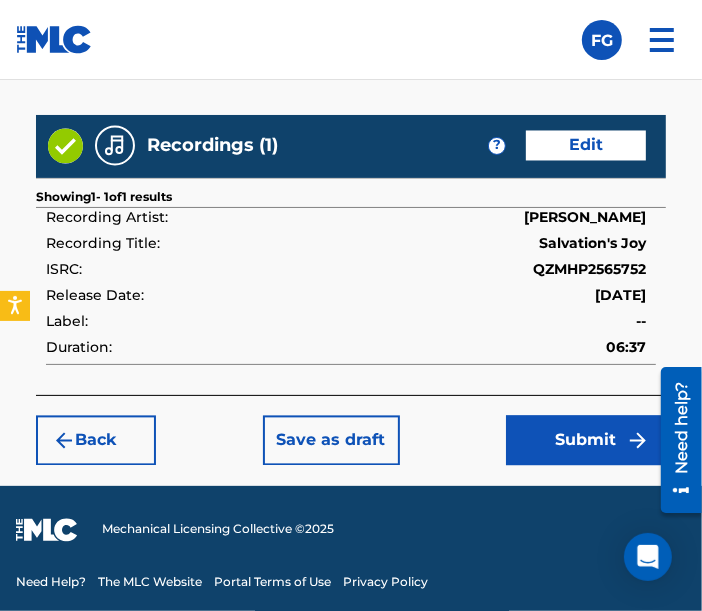 click on "Submit" at bounding box center [586, 441] 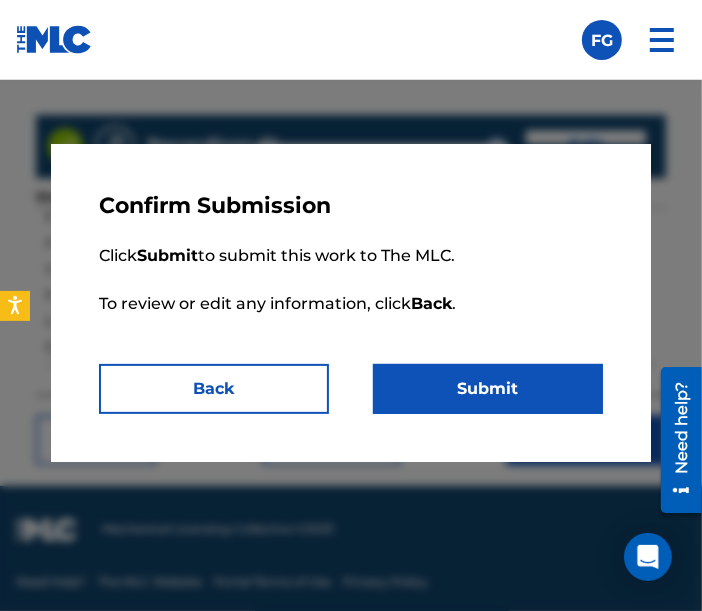click on "Submit" at bounding box center (488, 389) 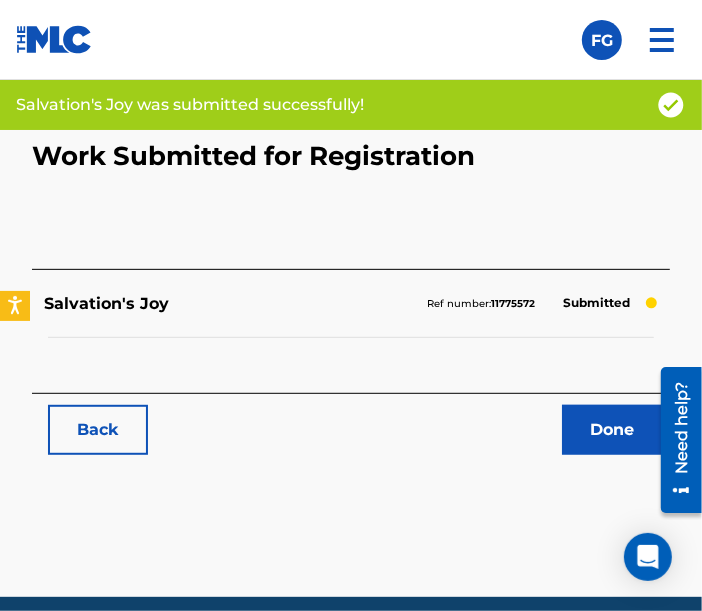 scroll, scrollTop: 255, scrollLeft: 0, axis: vertical 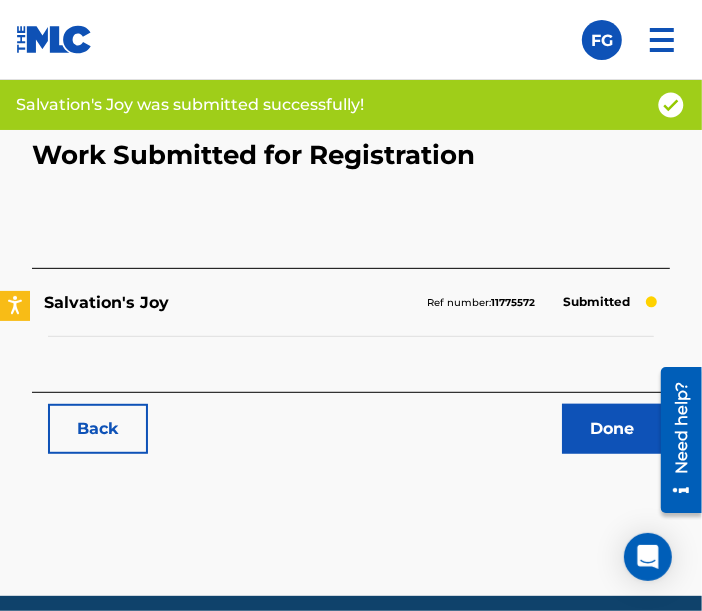 click on "Done" at bounding box center (612, 429) 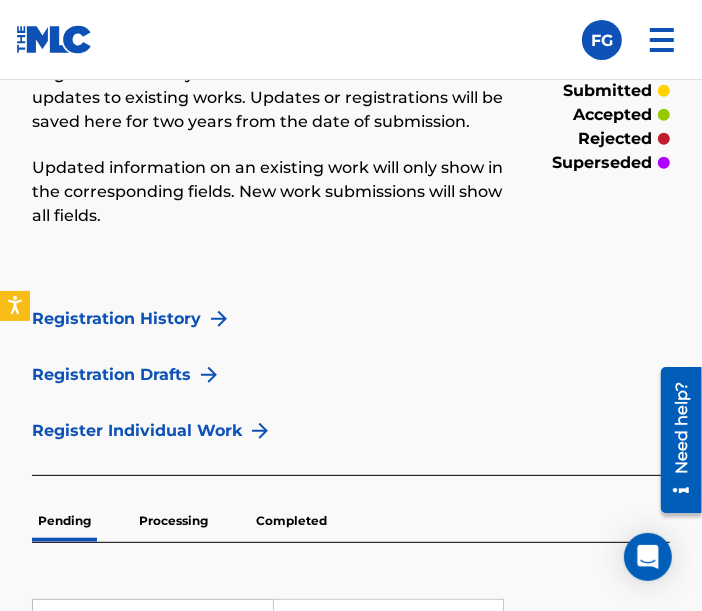 scroll, scrollTop: 533, scrollLeft: 0, axis: vertical 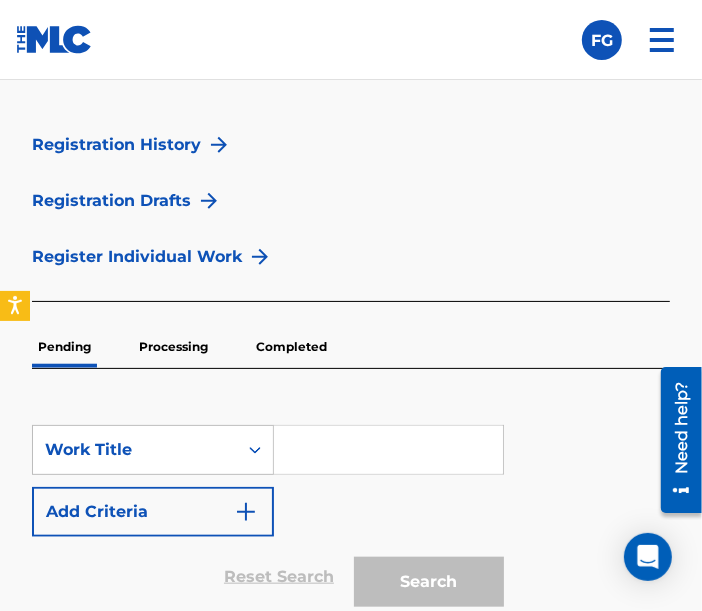 click at bounding box center [388, 450] 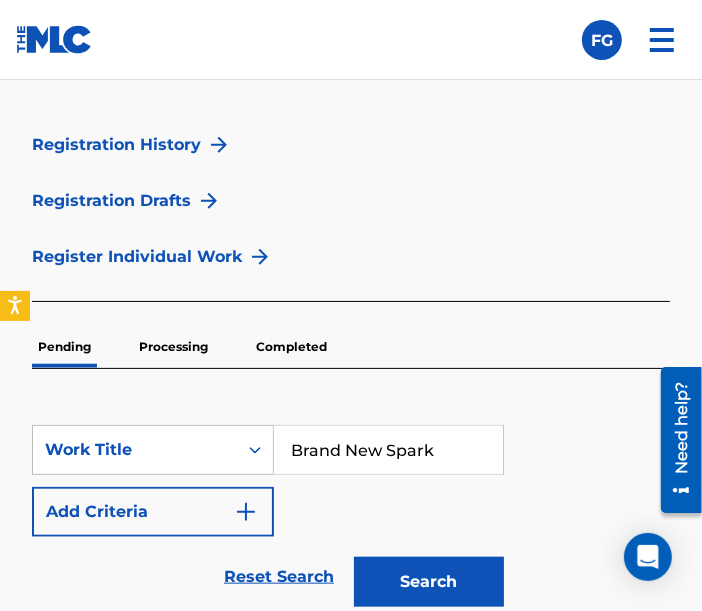 type on "Brand New Spark" 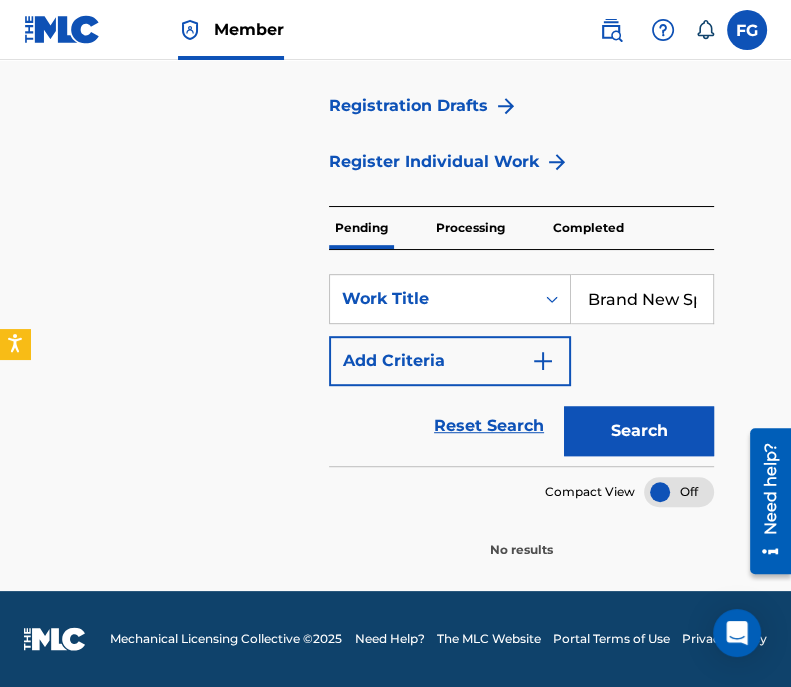 scroll, scrollTop: 389, scrollLeft: 0, axis: vertical 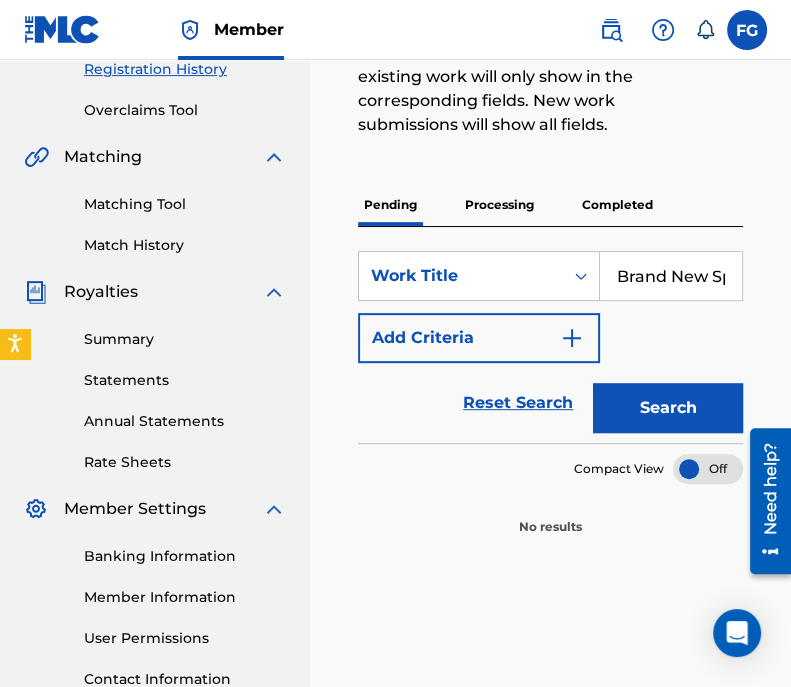 drag, startPoint x: 627, startPoint y: 0, endPoint x: 330, endPoint y: 492, distance: 574.69385 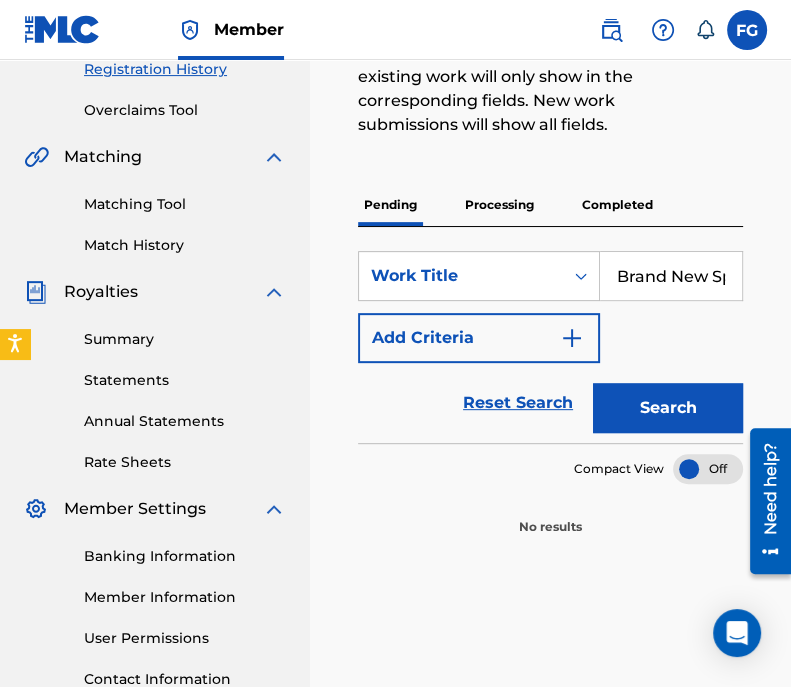 click on "Search" at bounding box center [668, 408] 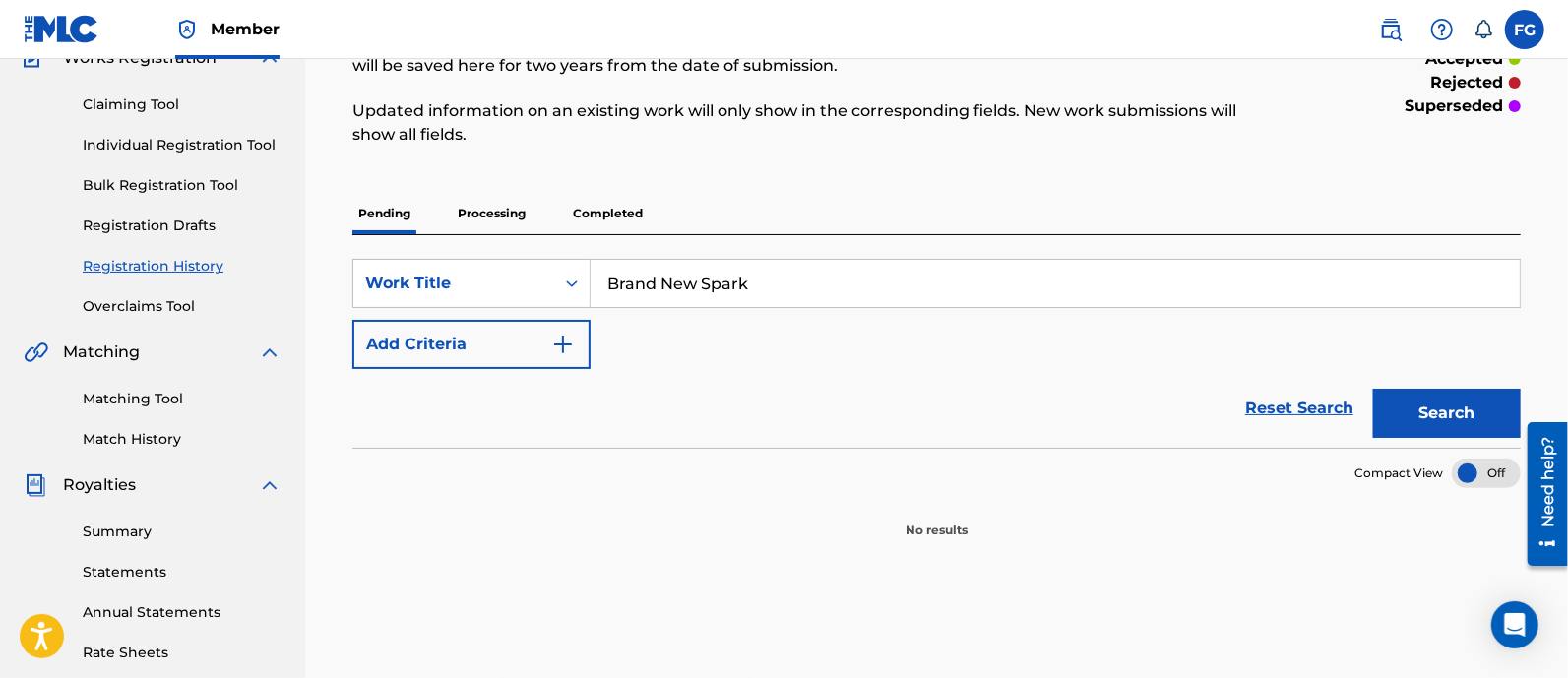 scroll, scrollTop: 0, scrollLeft: 0, axis: both 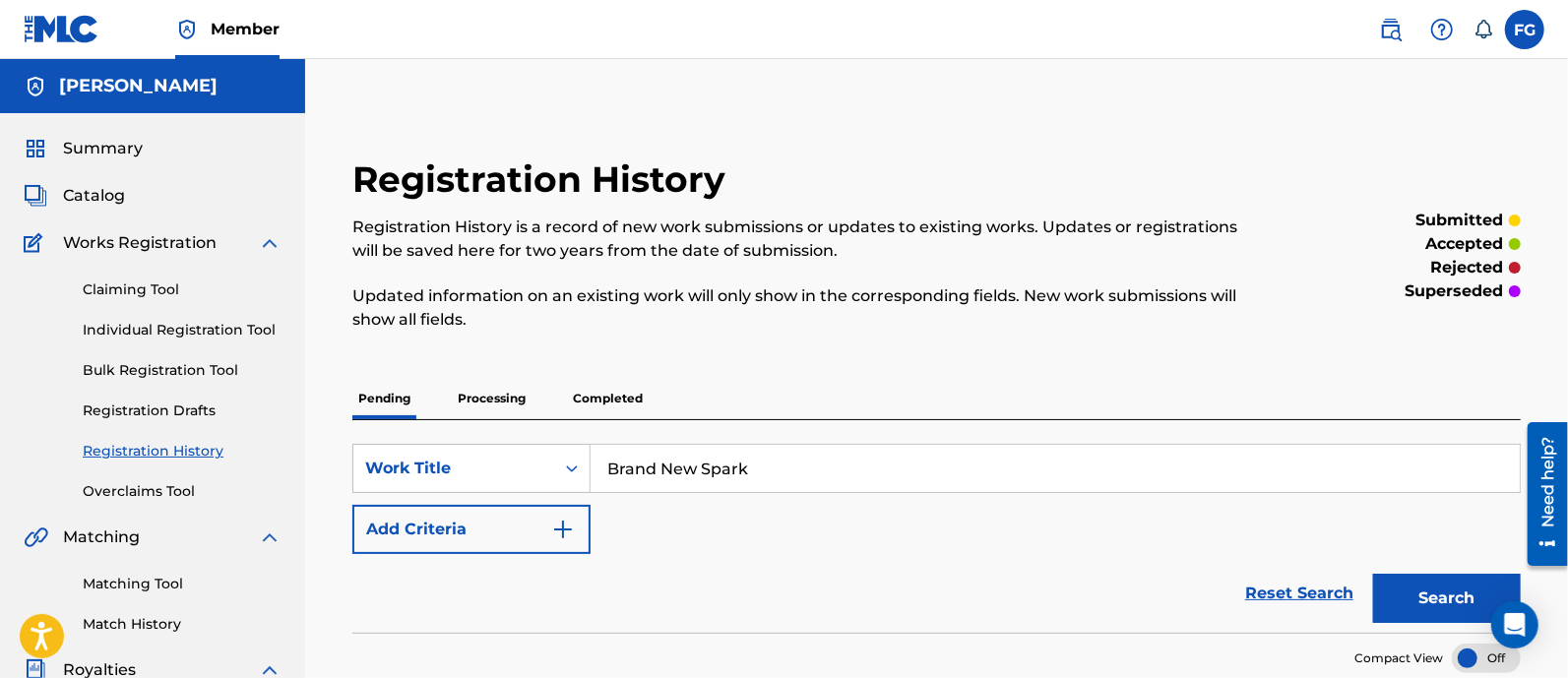 click on "Catalog" at bounding box center (94, 196) 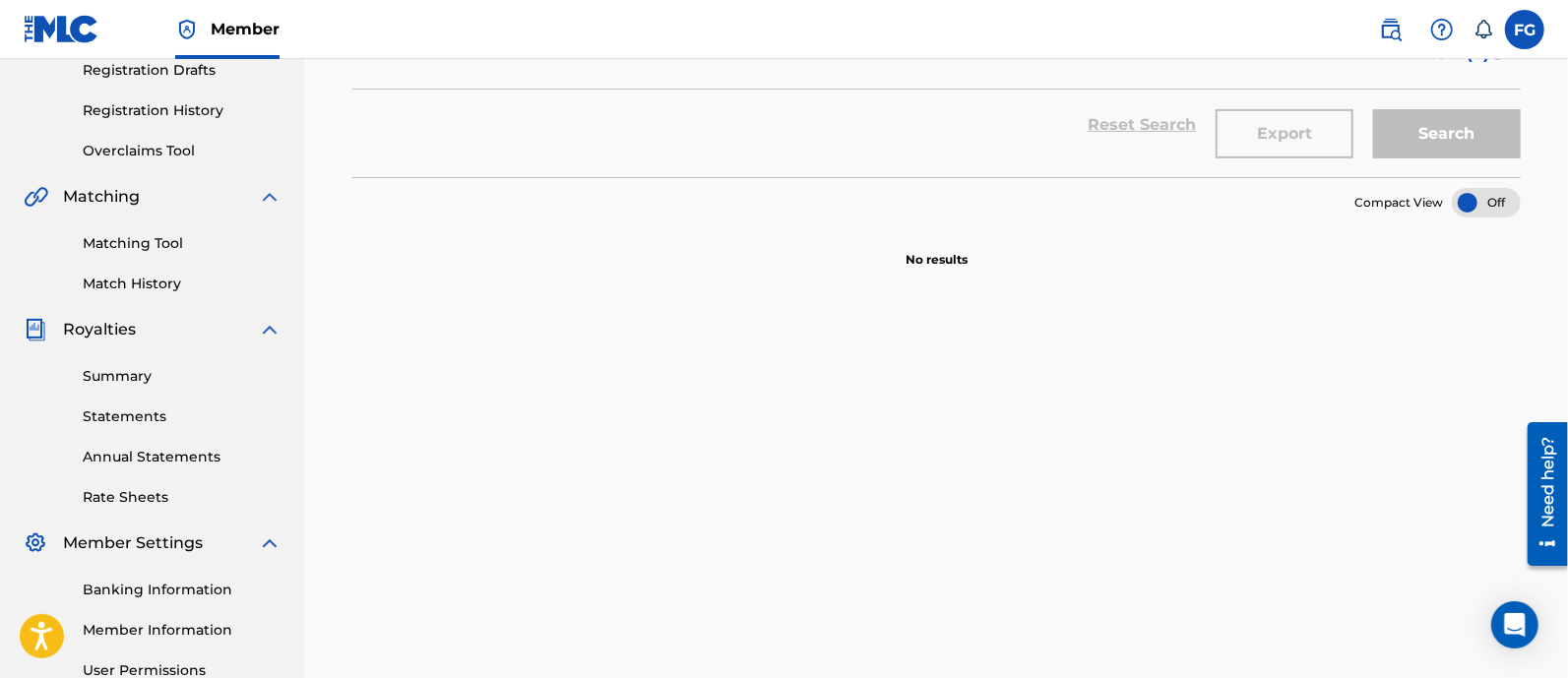 scroll, scrollTop: 0, scrollLeft: 0, axis: both 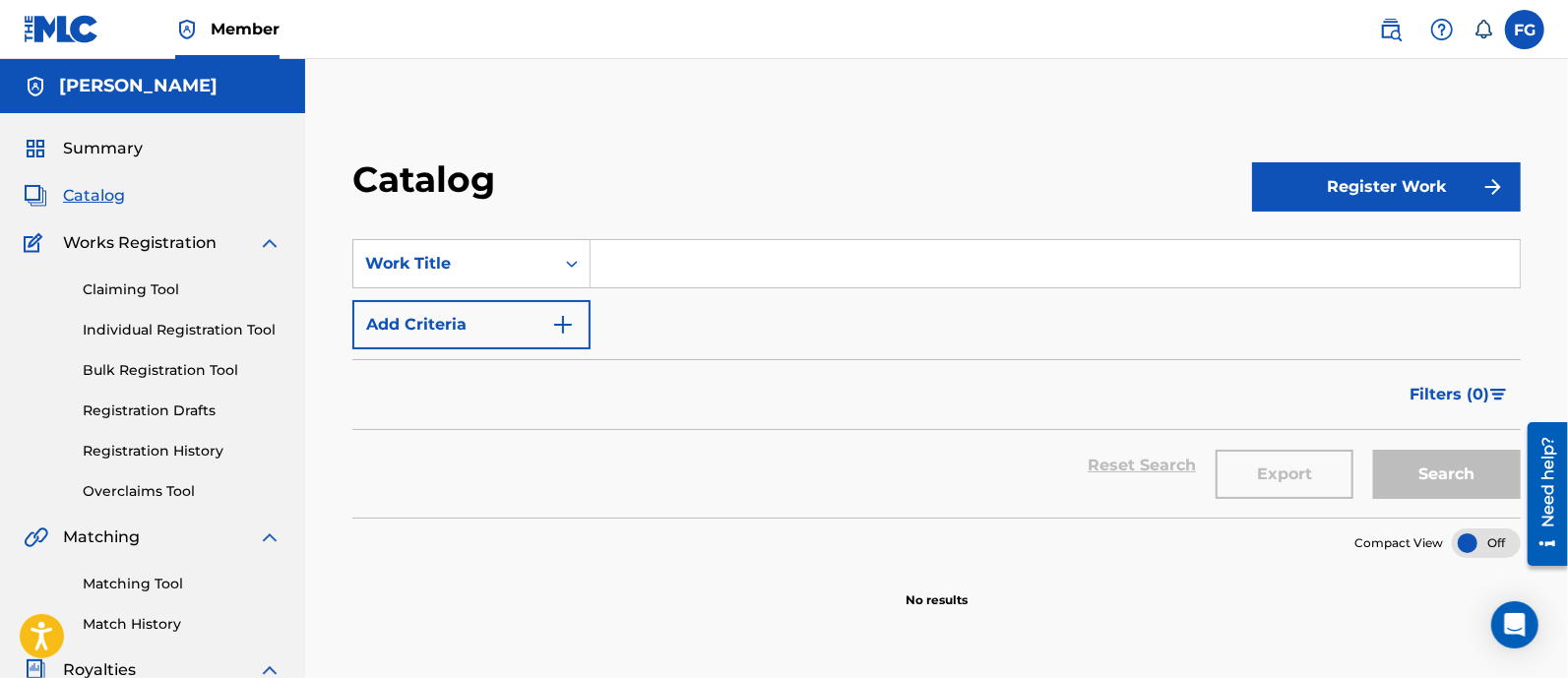 click on "Summary" at bounding box center (102, 149) 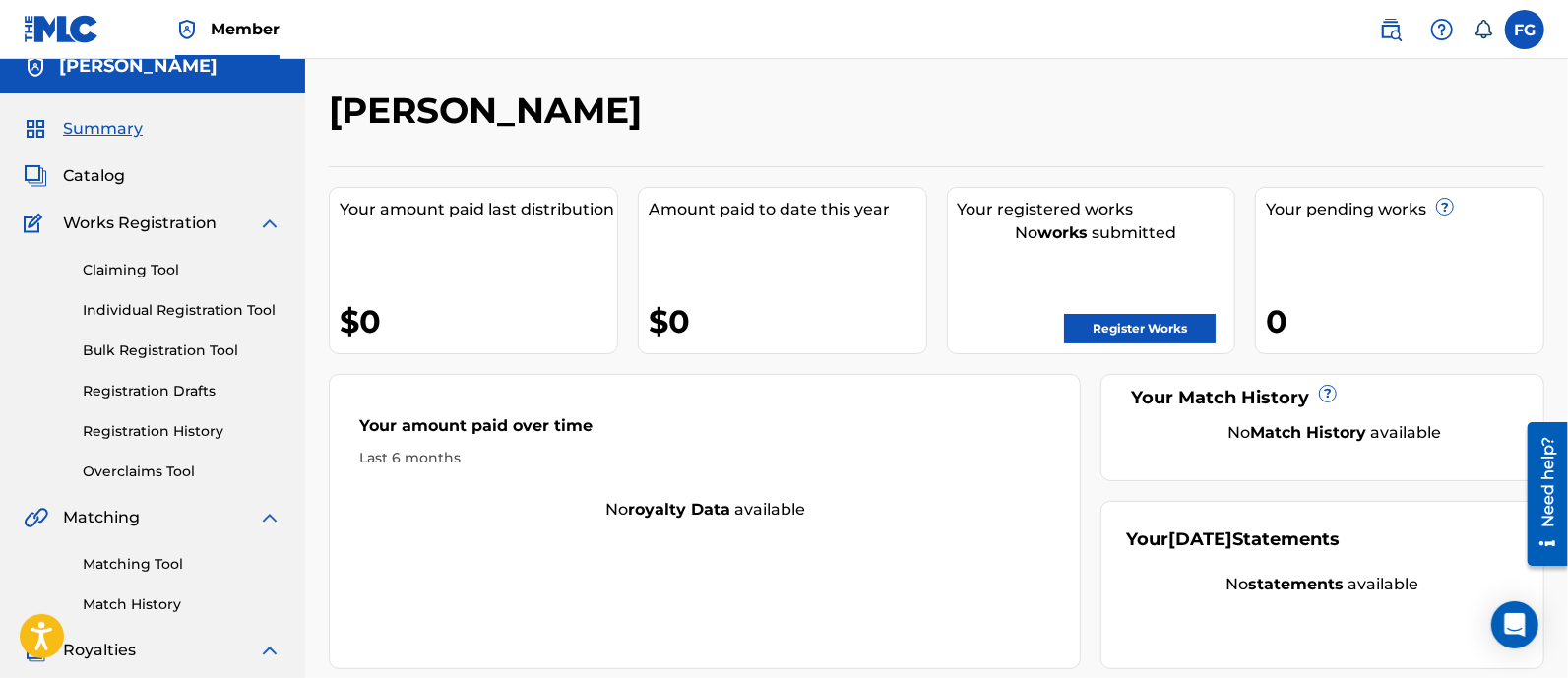 scroll, scrollTop: 15, scrollLeft: 0, axis: vertical 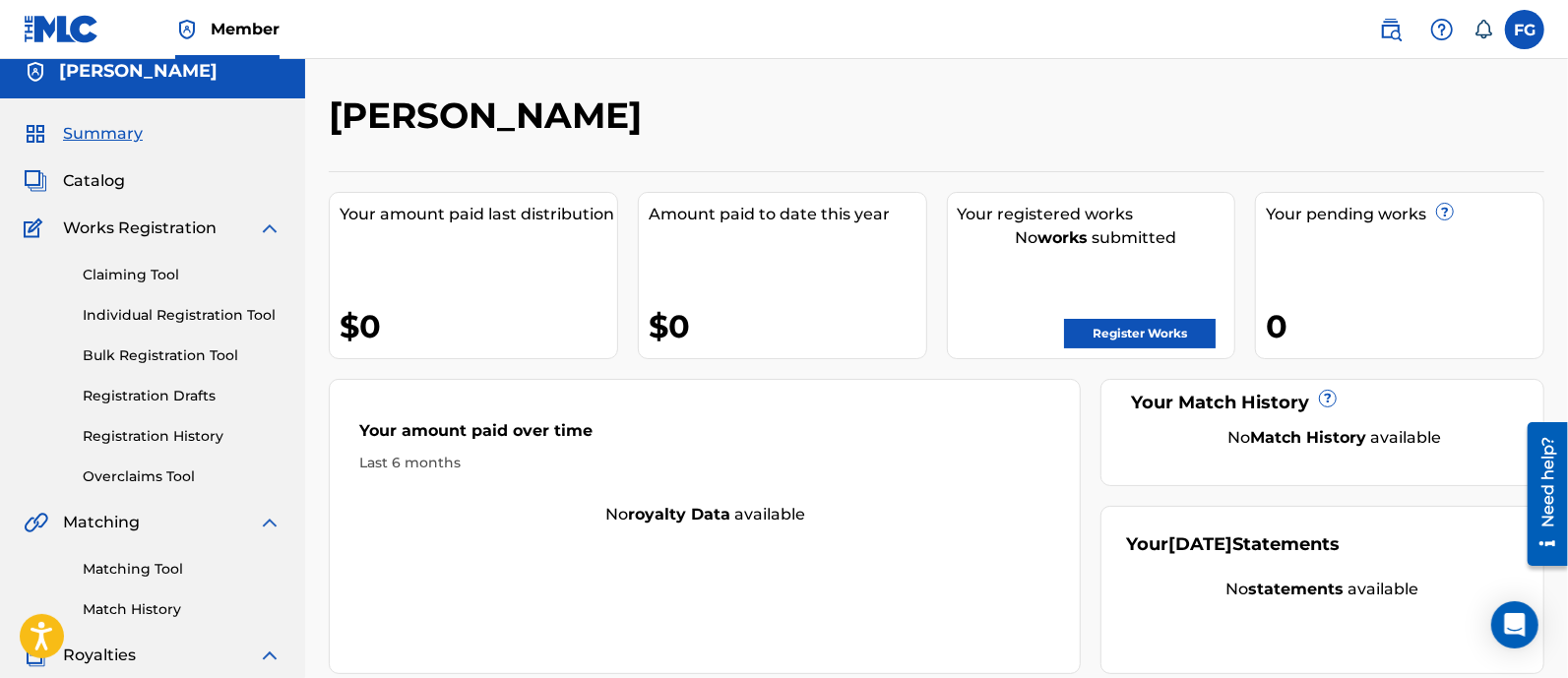 click on "Register Works" at bounding box center (1140, 334) 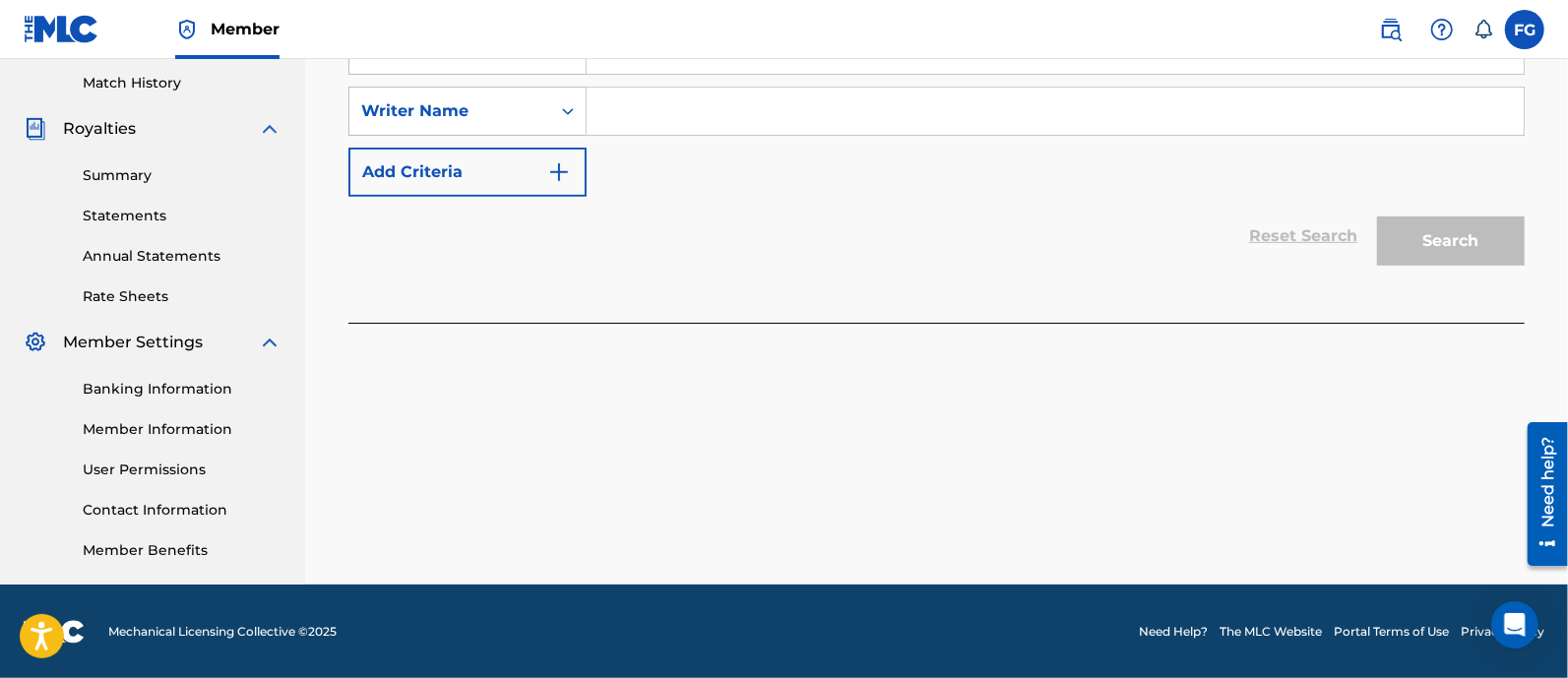 scroll, scrollTop: 317, scrollLeft: 0, axis: vertical 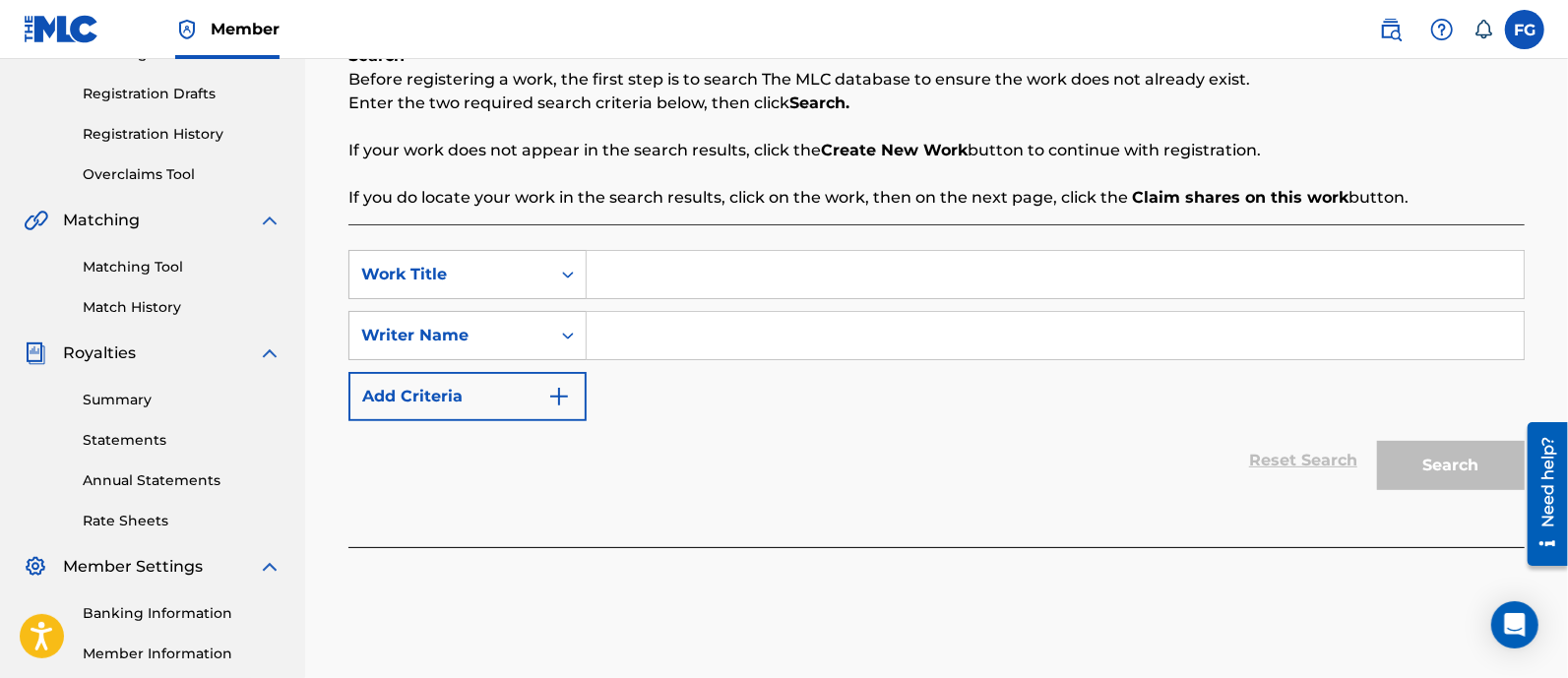 click at bounding box center [1055, 275] 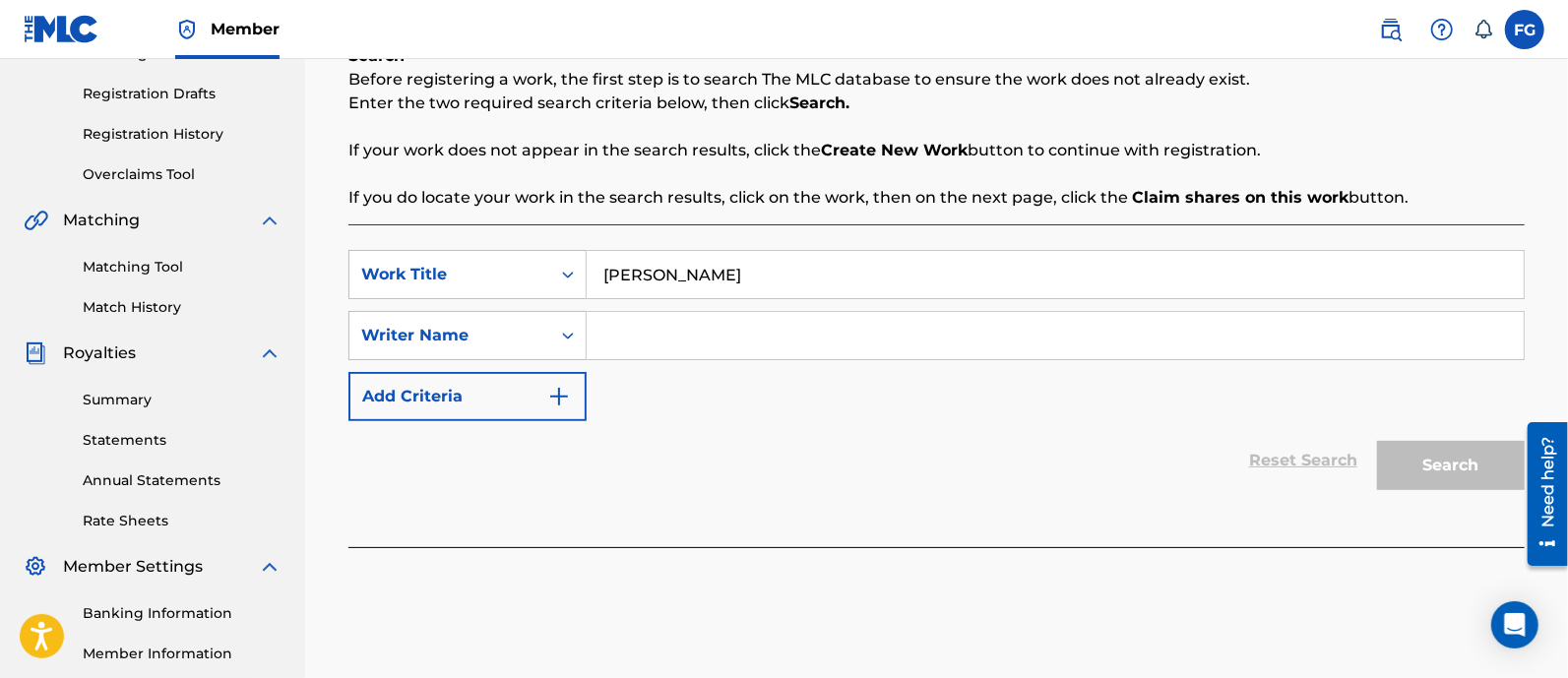 type on "[PERSON_NAME]" 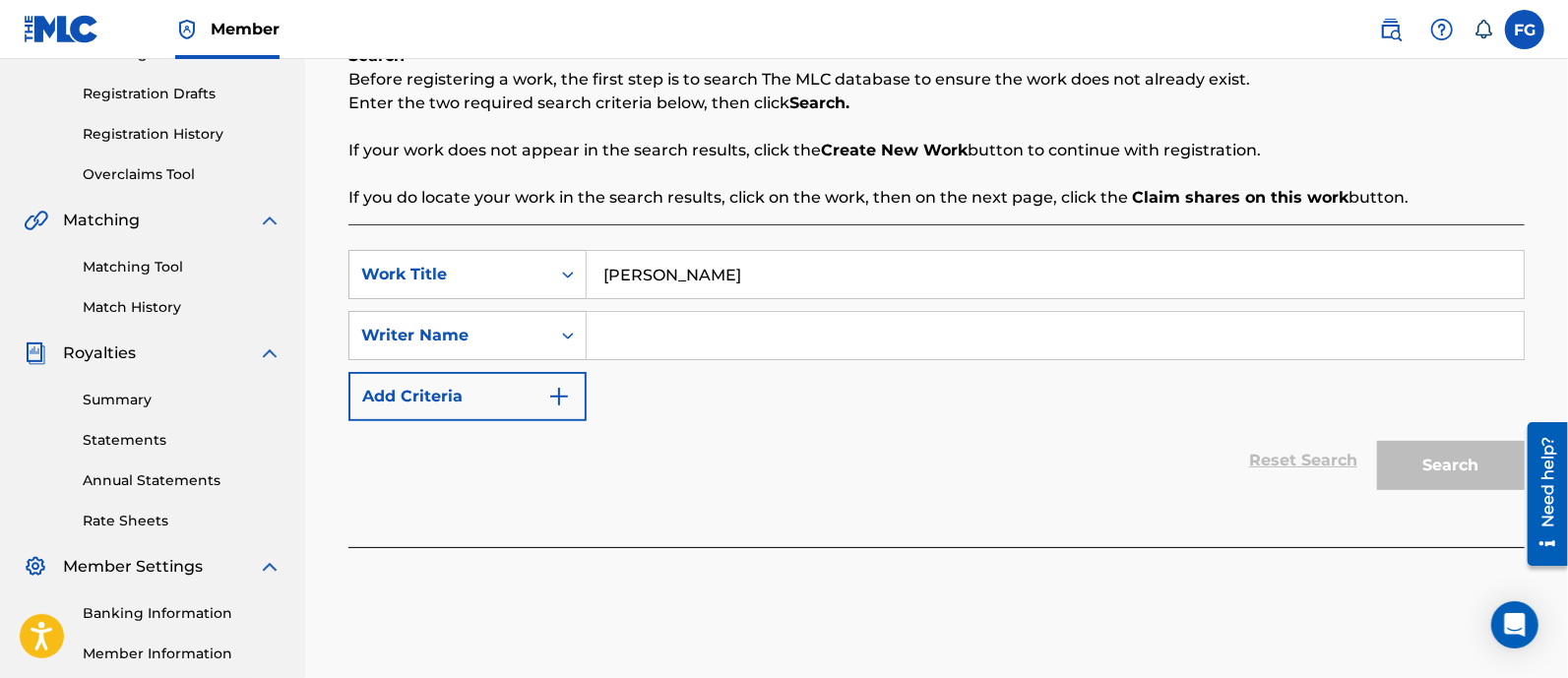 click at bounding box center (1055, 336) 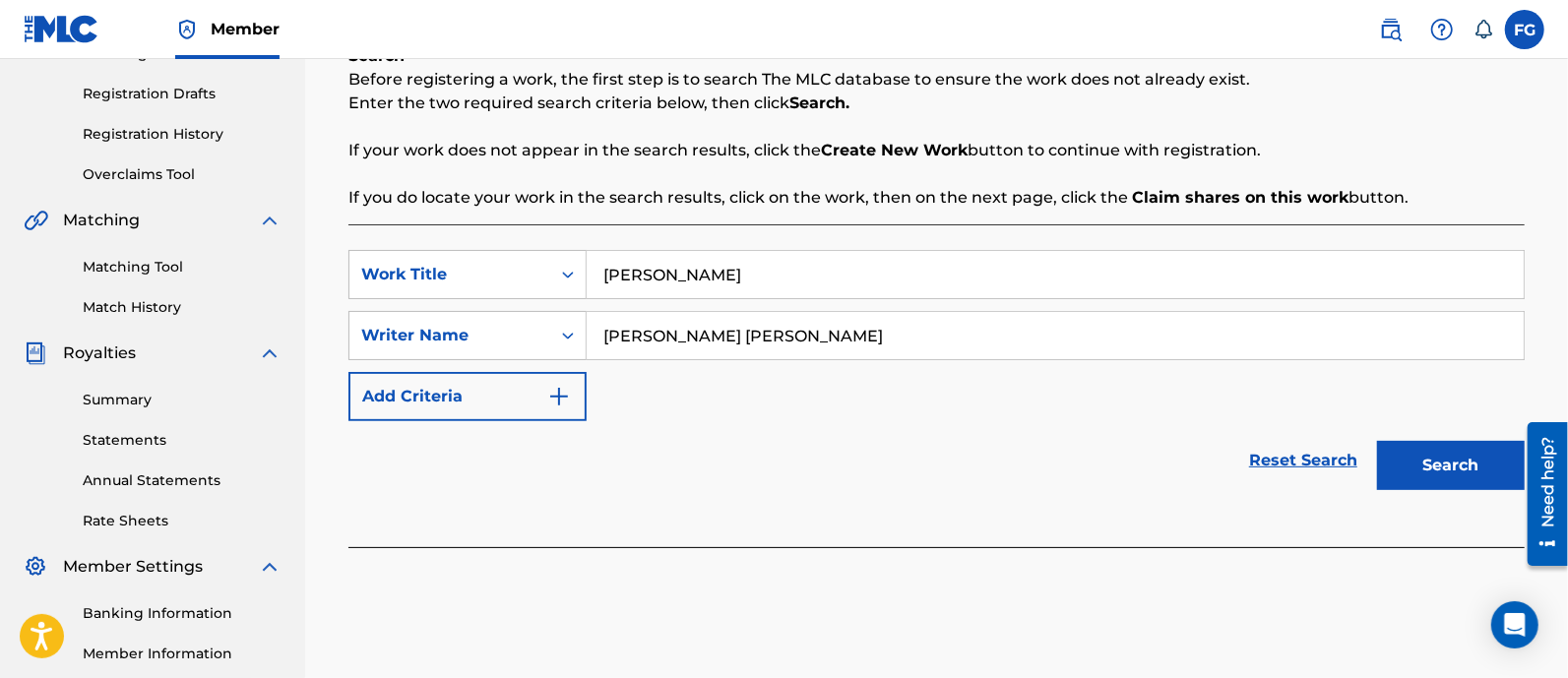 click on "Search" at bounding box center (1451, 465) 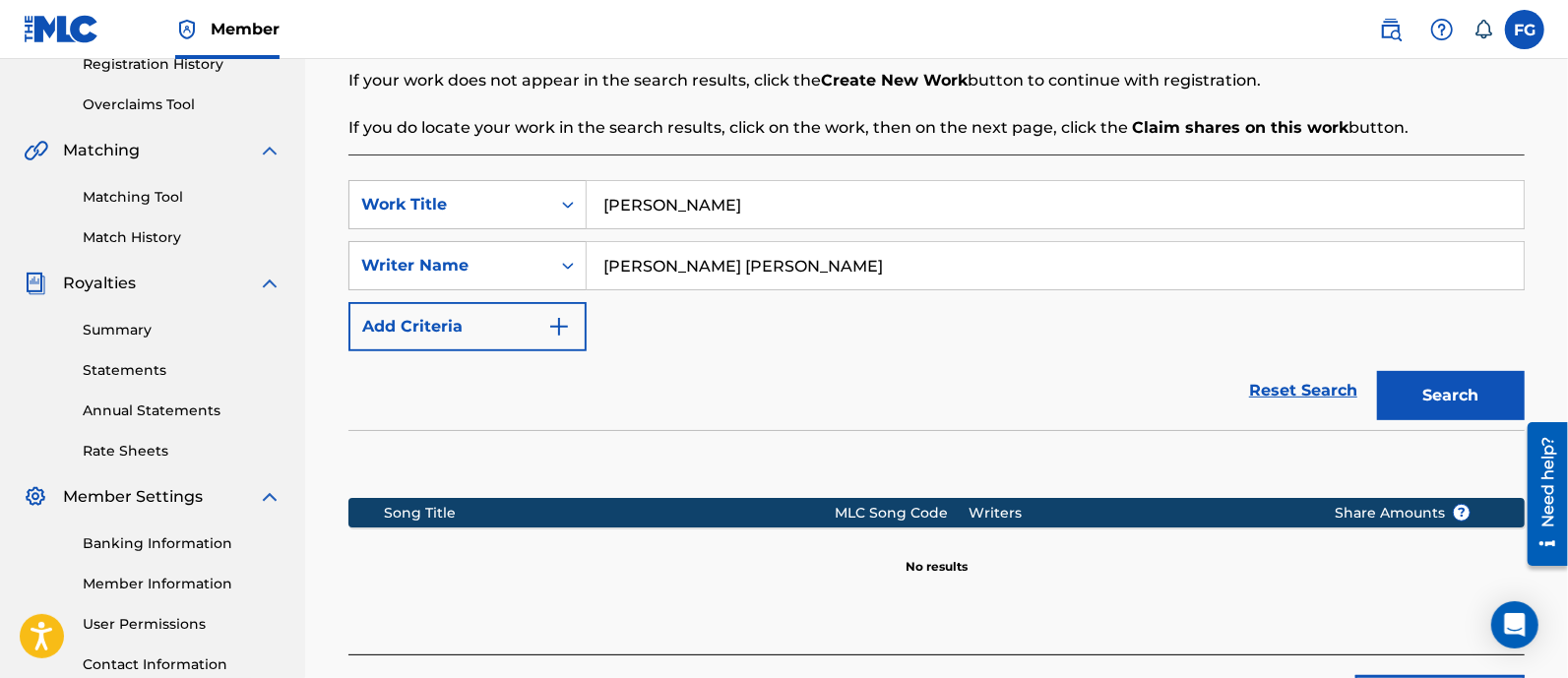 scroll, scrollTop: 386, scrollLeft: 0, axis: vertical 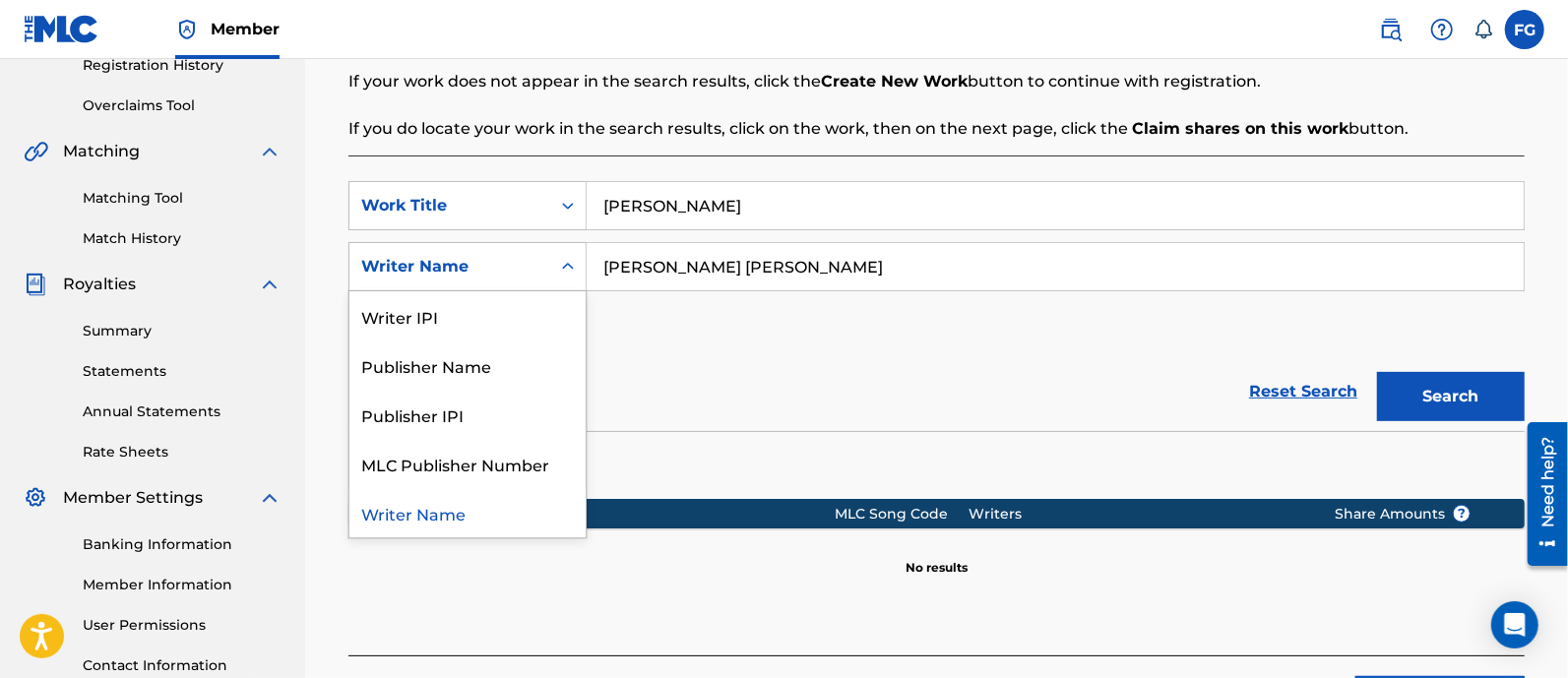 click on "Writer Name" at bounding box center (450, 267) 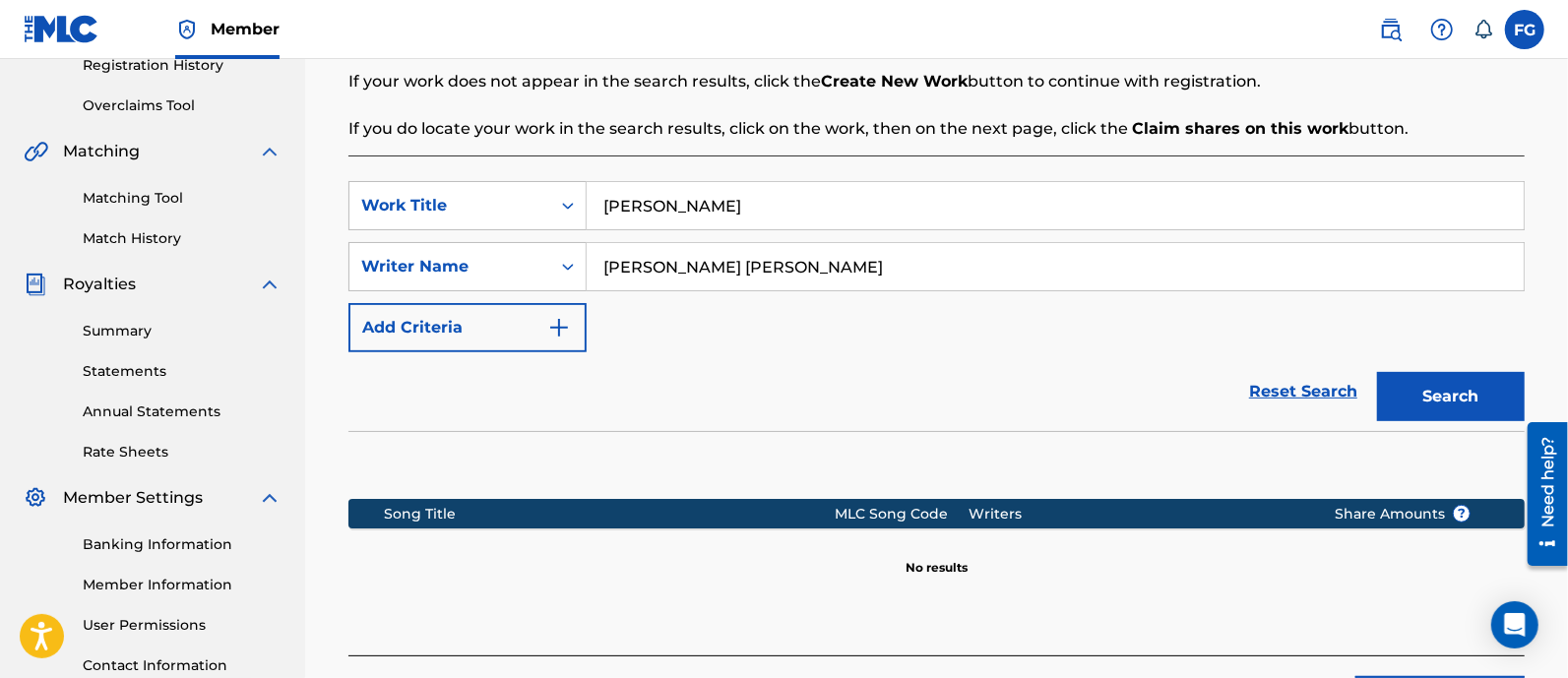 click on "Writer Name" at bounding box center (450, 267) 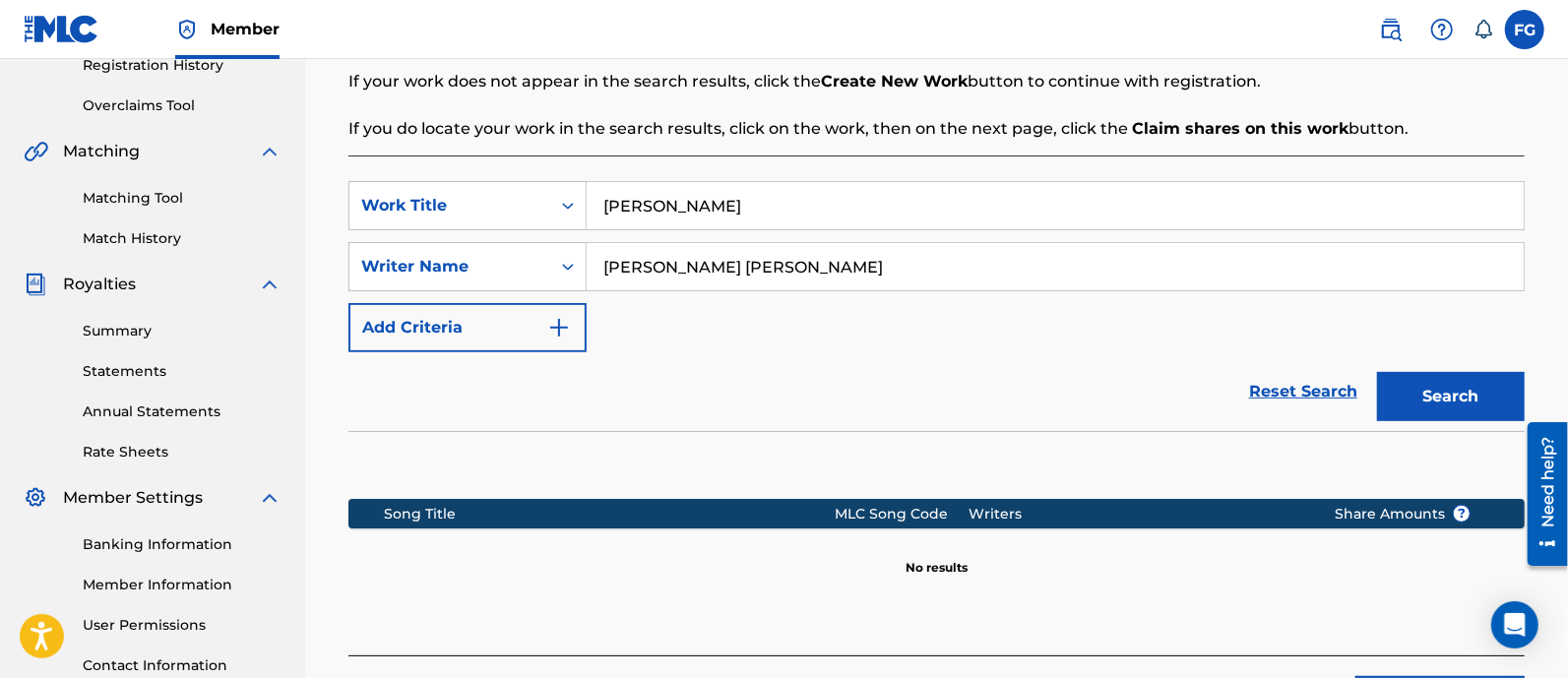 click on "[PERSON_NAME] [PERSON_NAME]" at bounding box center (1055, 267) 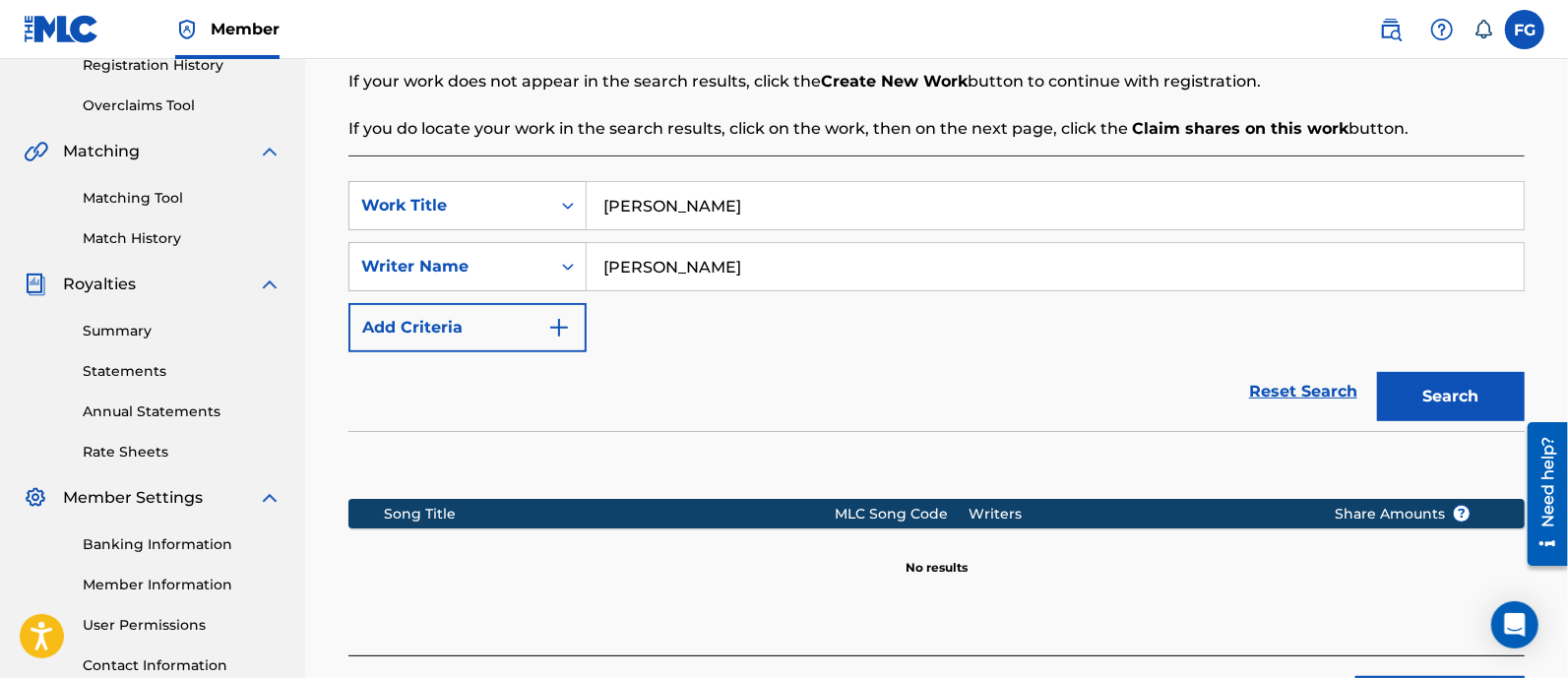 type on "[PERSON_NAME]" 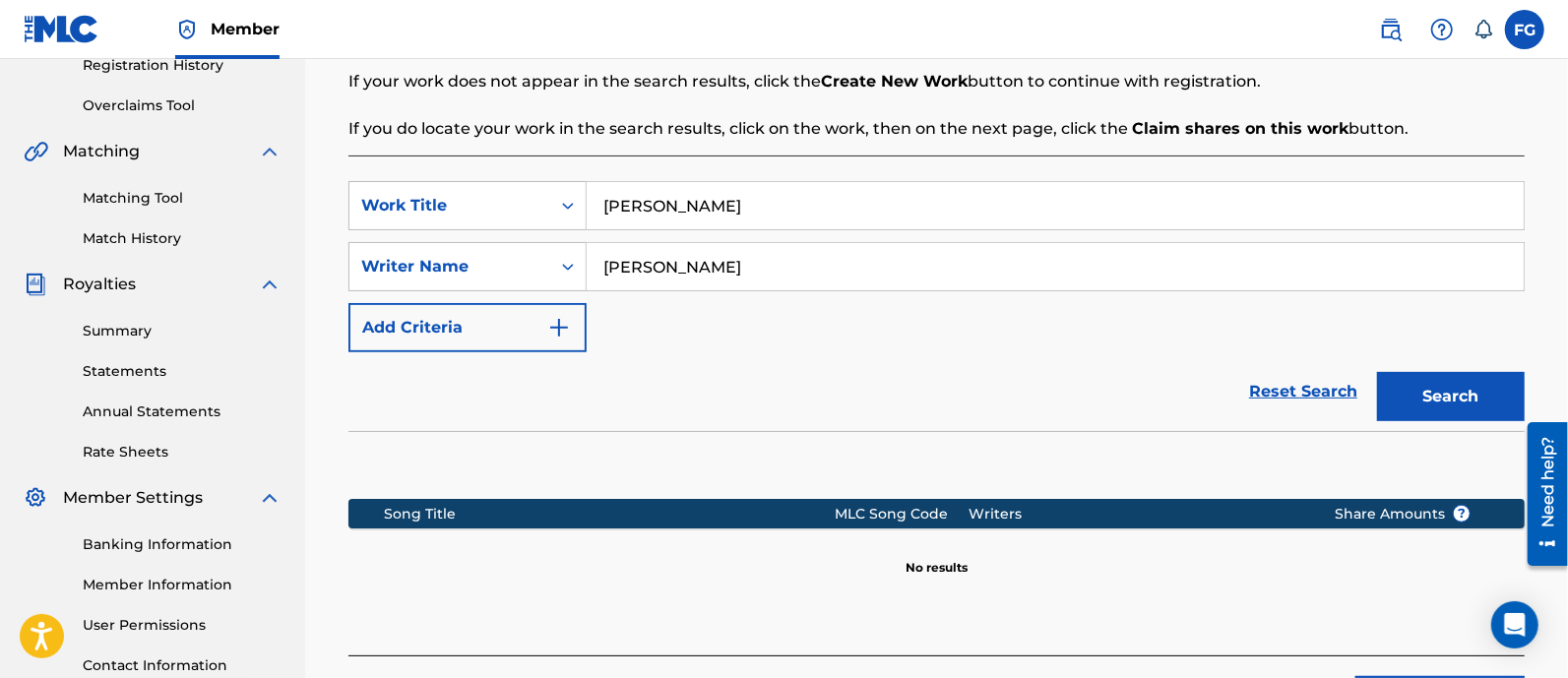 scroll, scrollTop: 546, scrollLeft: 0, axis: vertical 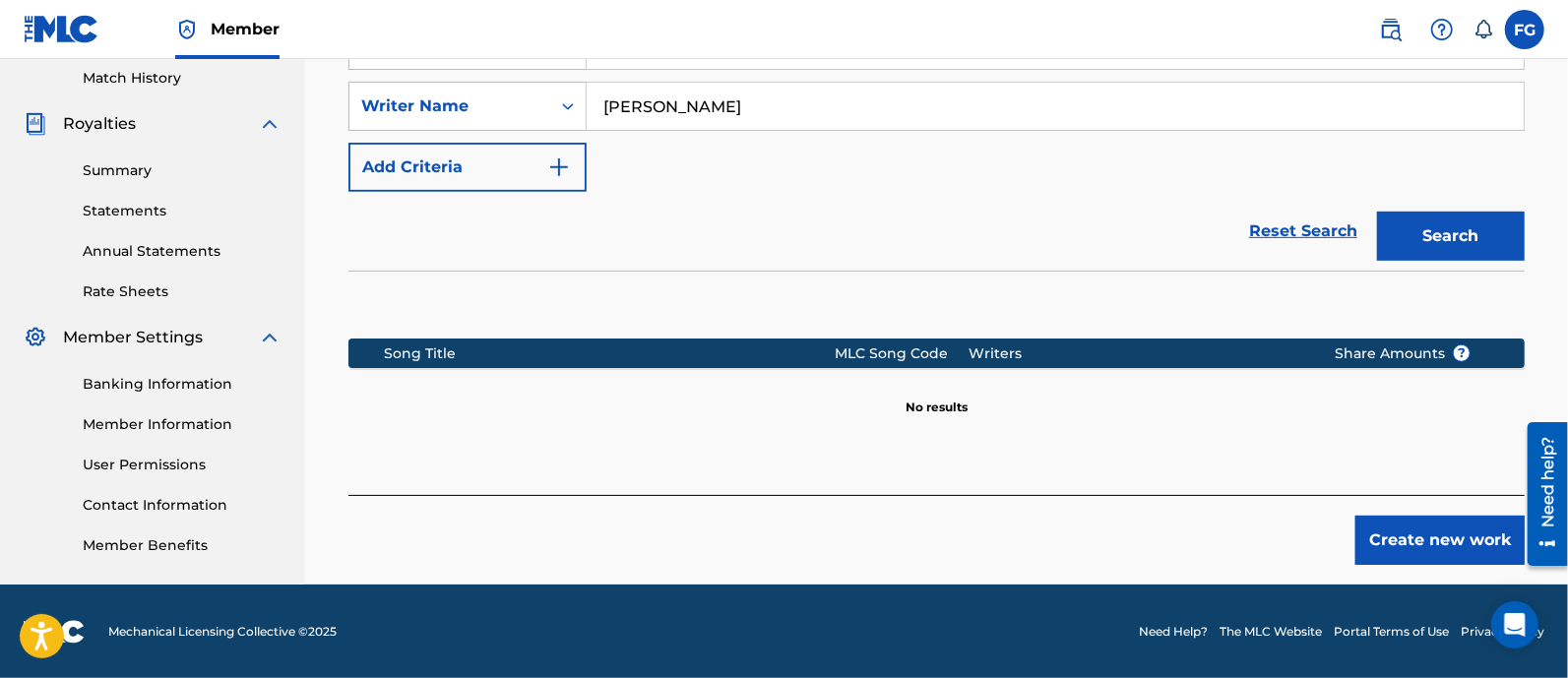 click on "Create new work" at bounding box center [1440, 540] 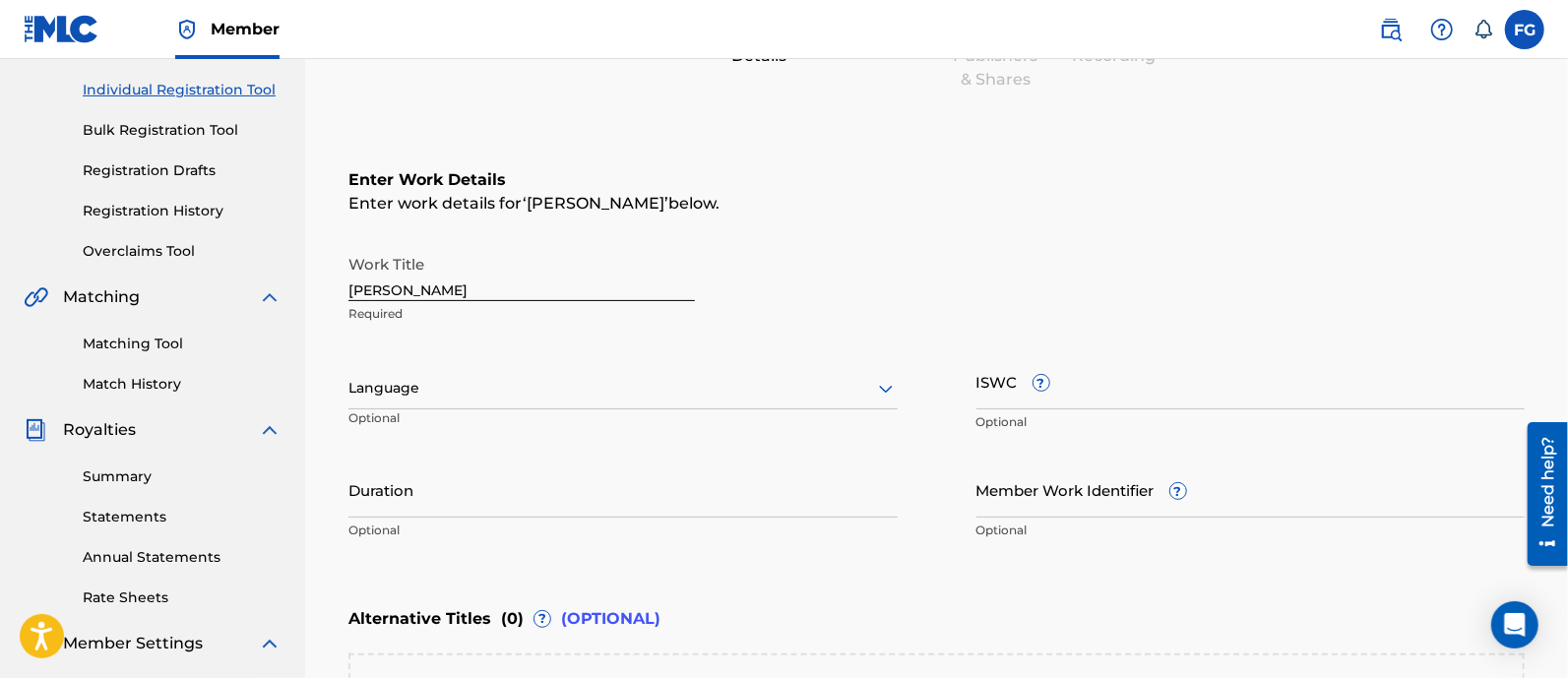 scroll, scrollTop: 240, scrollLeft: 0, axis: vertical 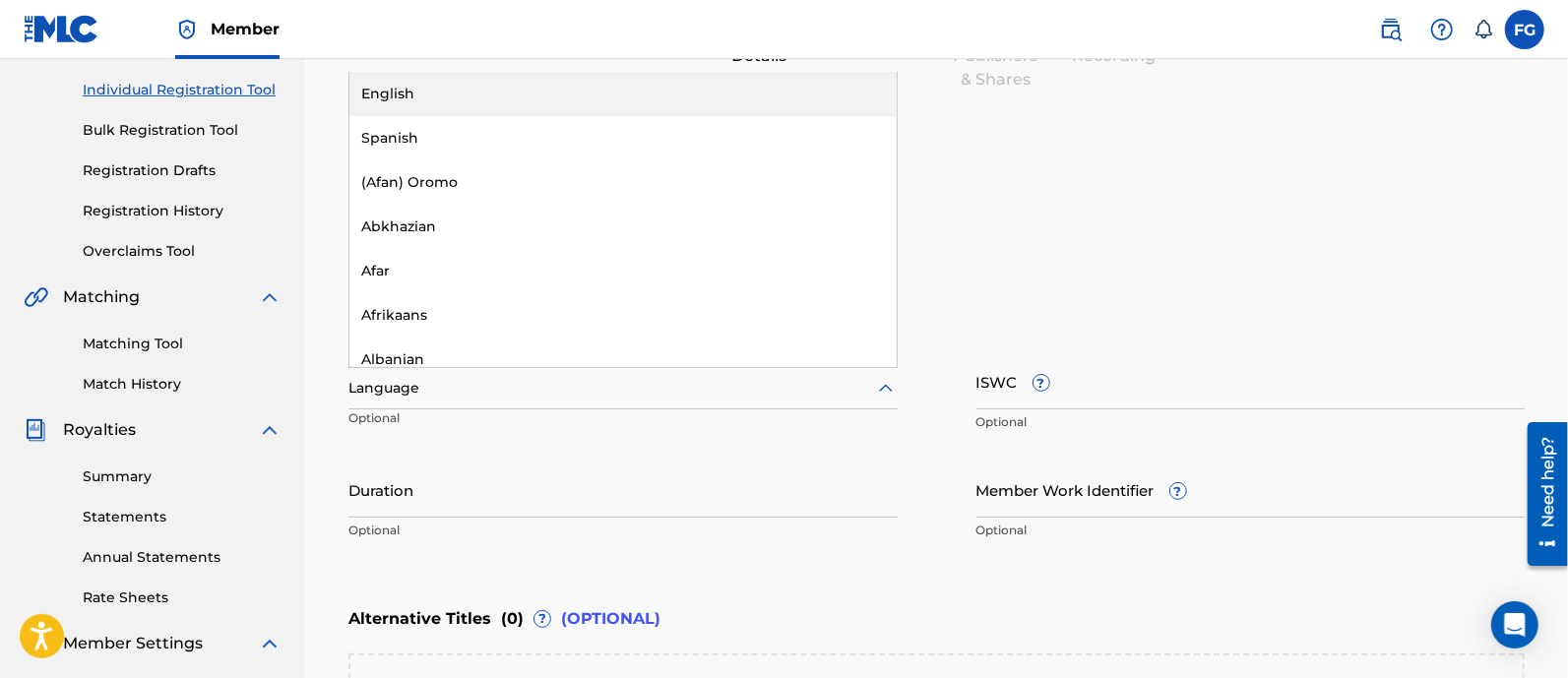 click on "Language" at bounding box center (623, 389) 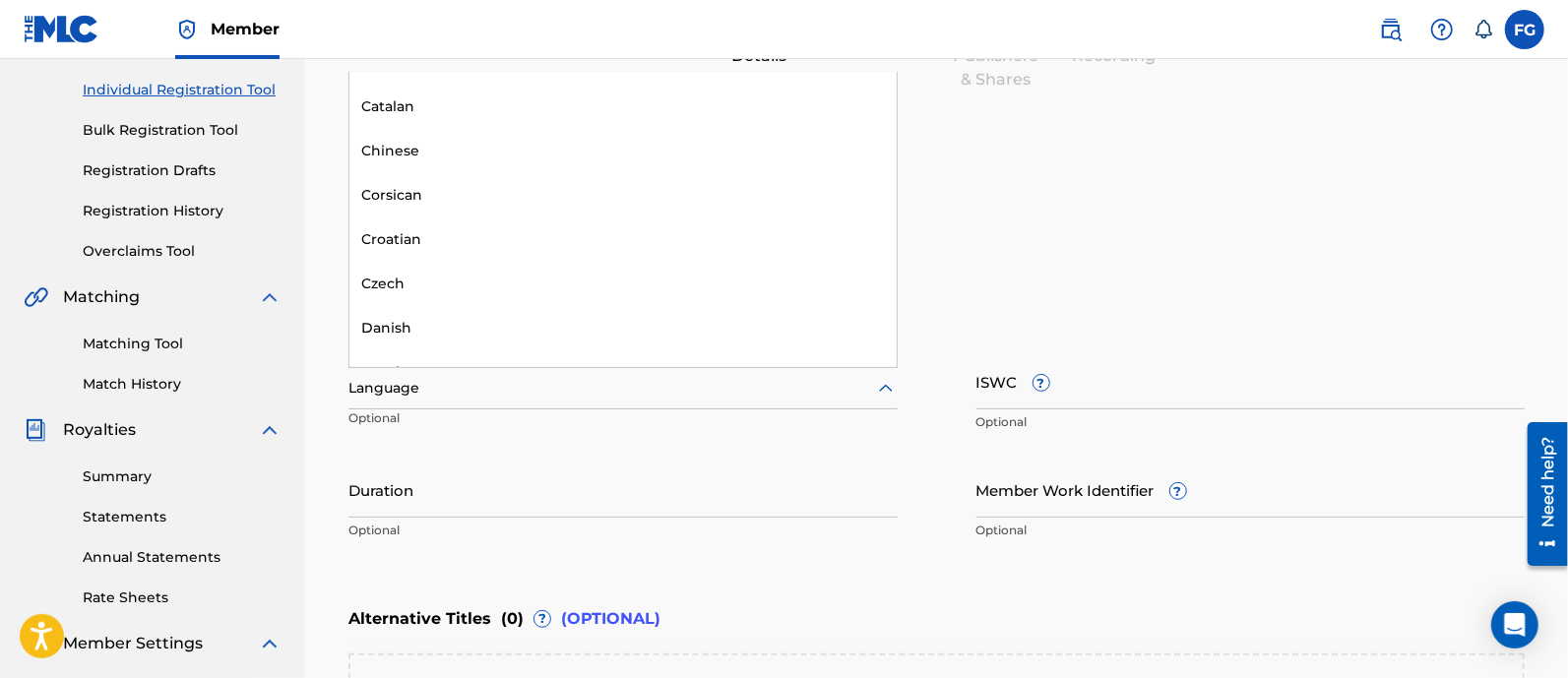scroll, scrollTop: 1053, scrollLeft: 0, axis: vertical 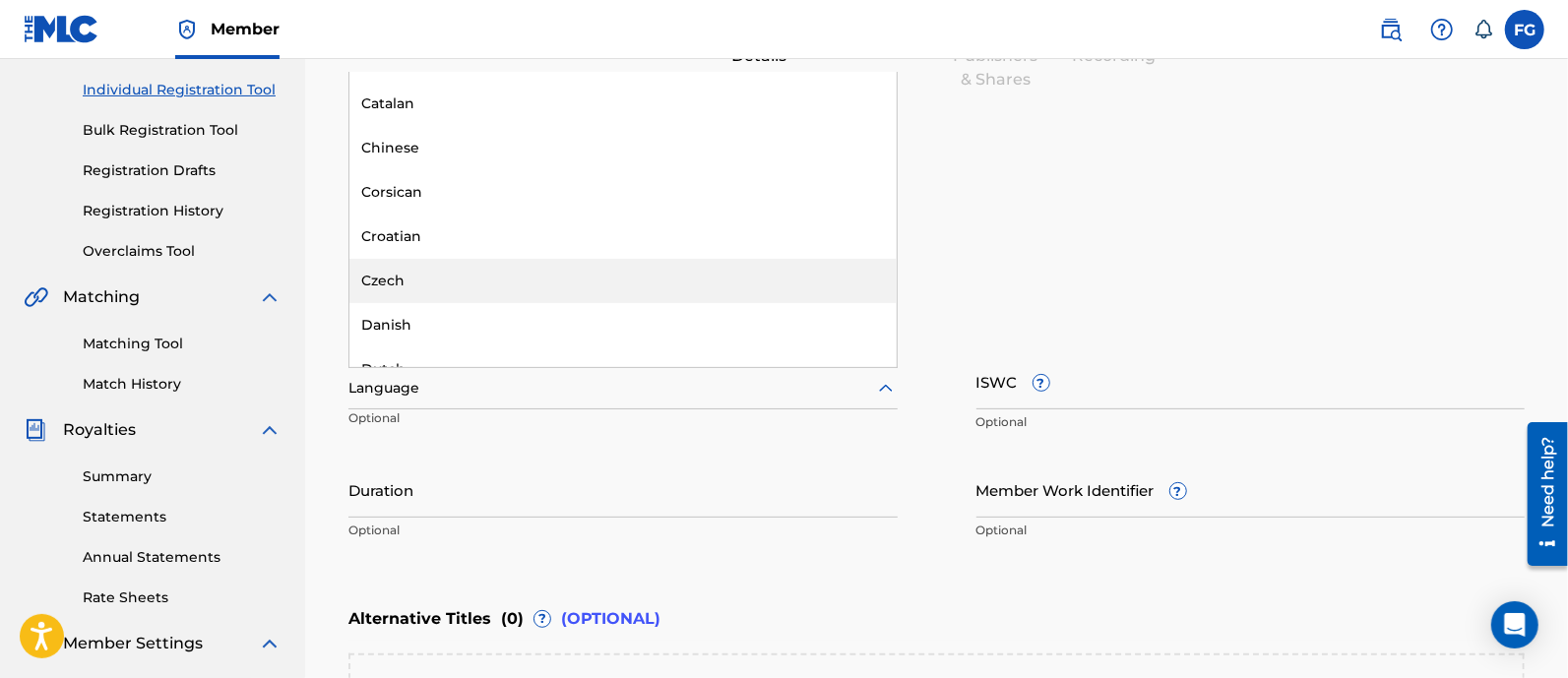 type on "e" 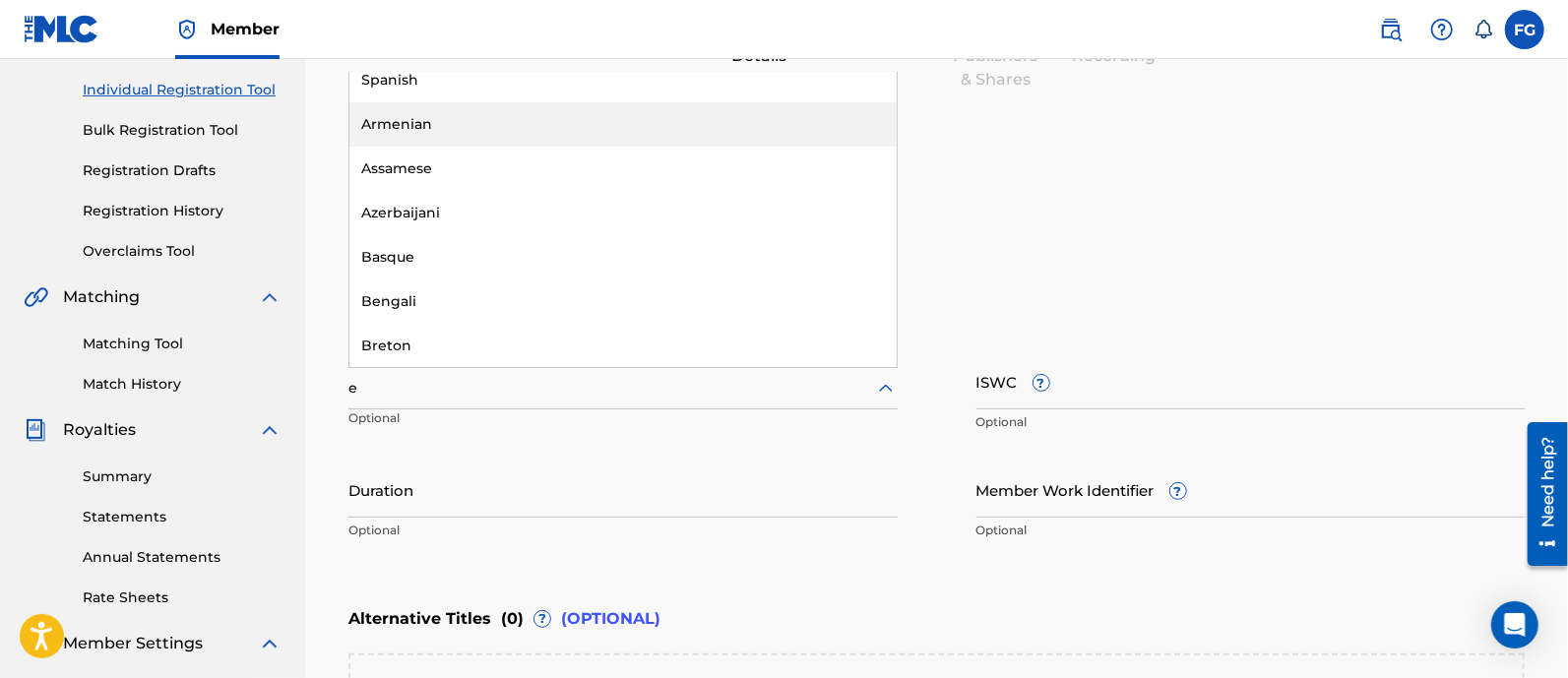 scroll, scrollTop: 0, scrollLeft: 0, axis: both 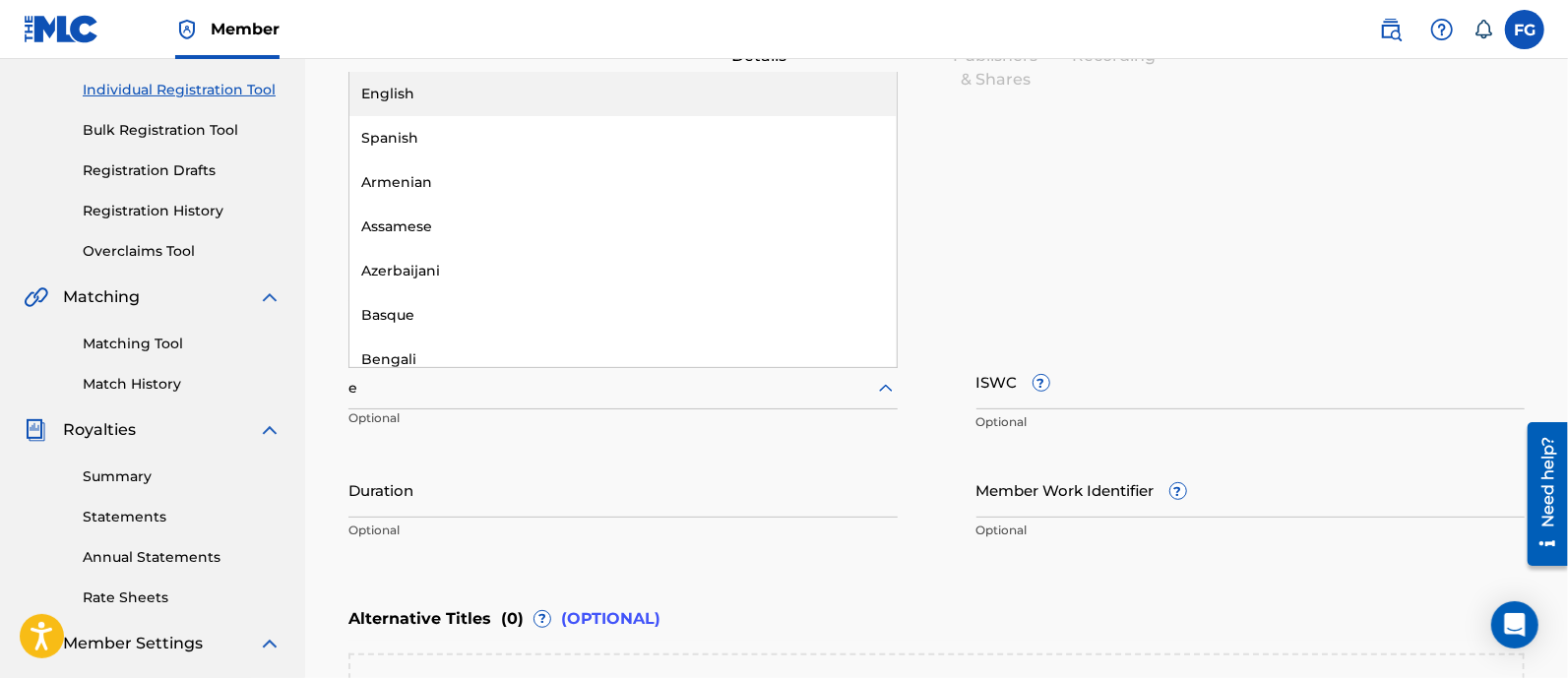 click on "English" at bounding box center [623, 93] 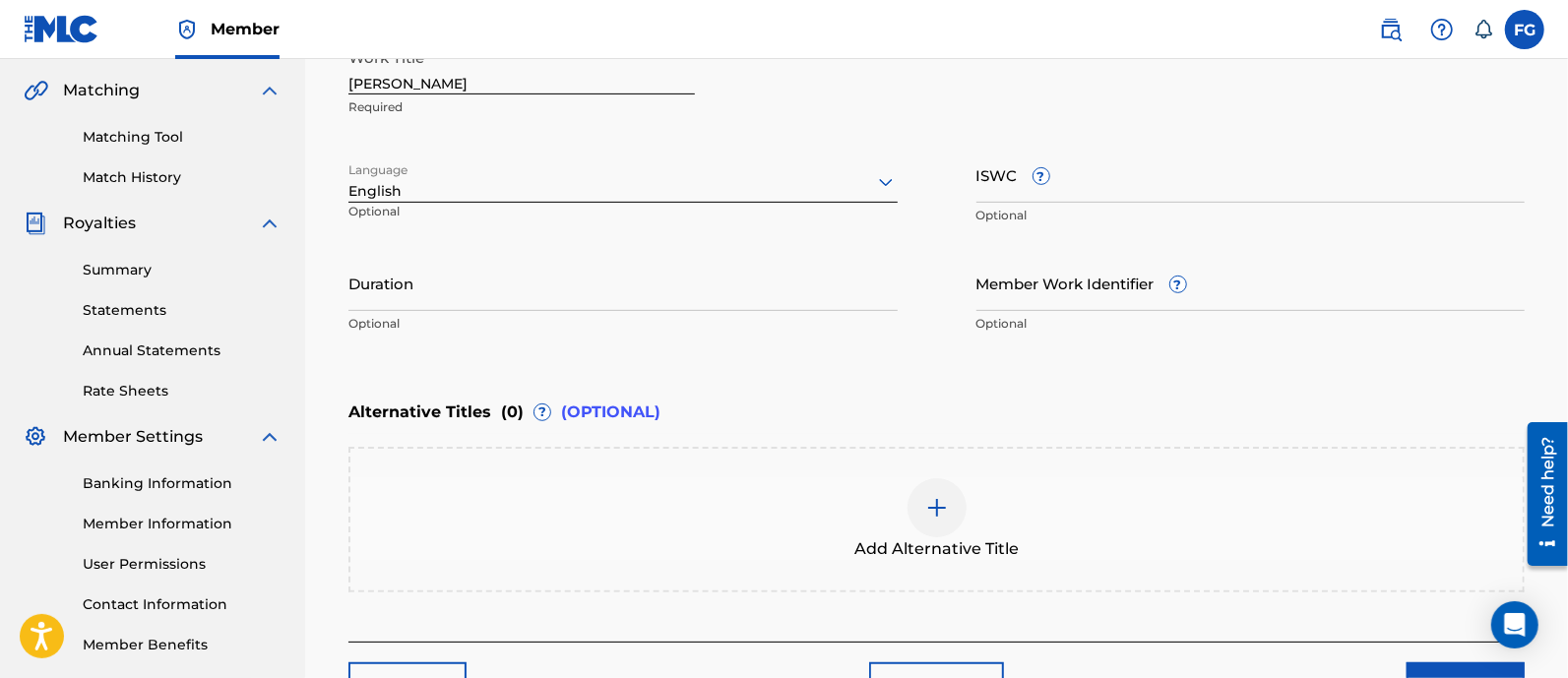 scroll, scrollTop: 161, scrollLeft: 0, axis: vertical 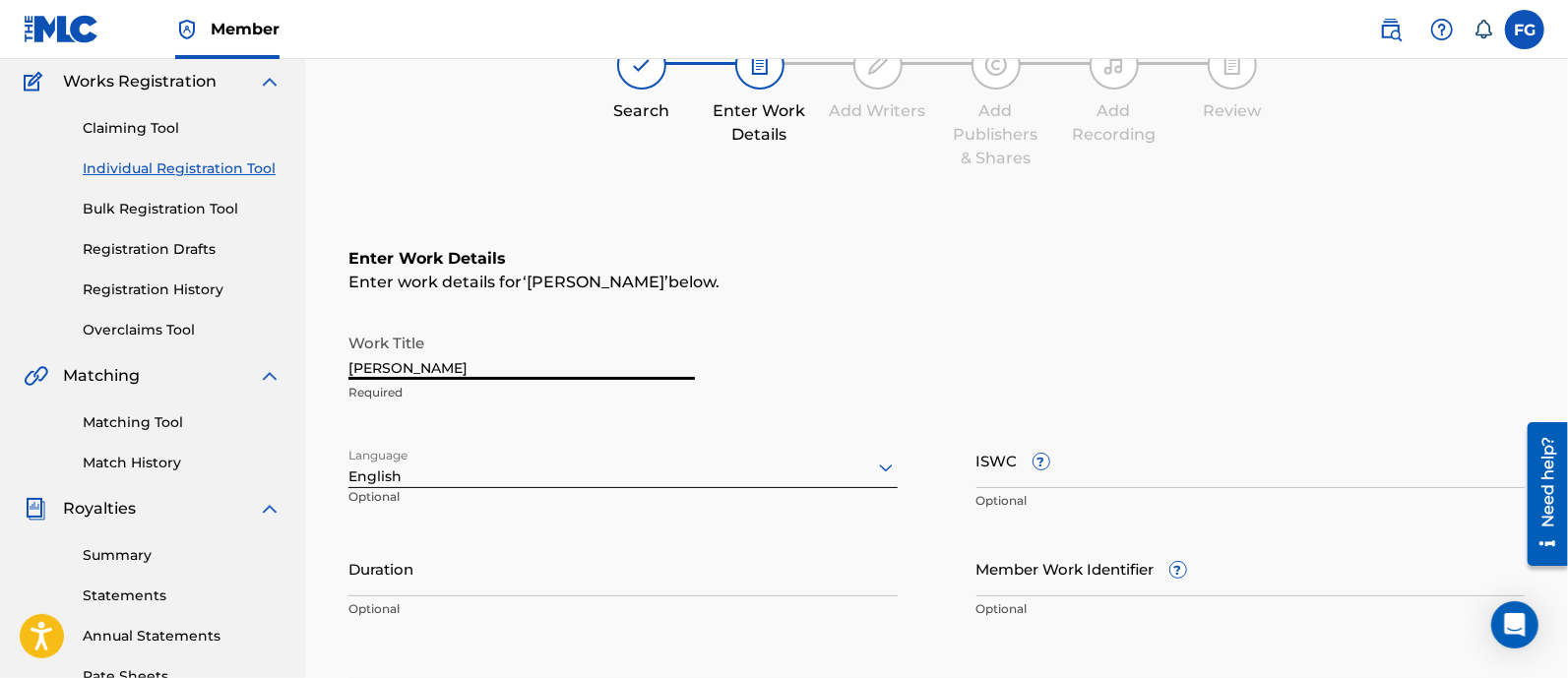click on "[PERSON_NAME]" at bounding box center (522, 351) 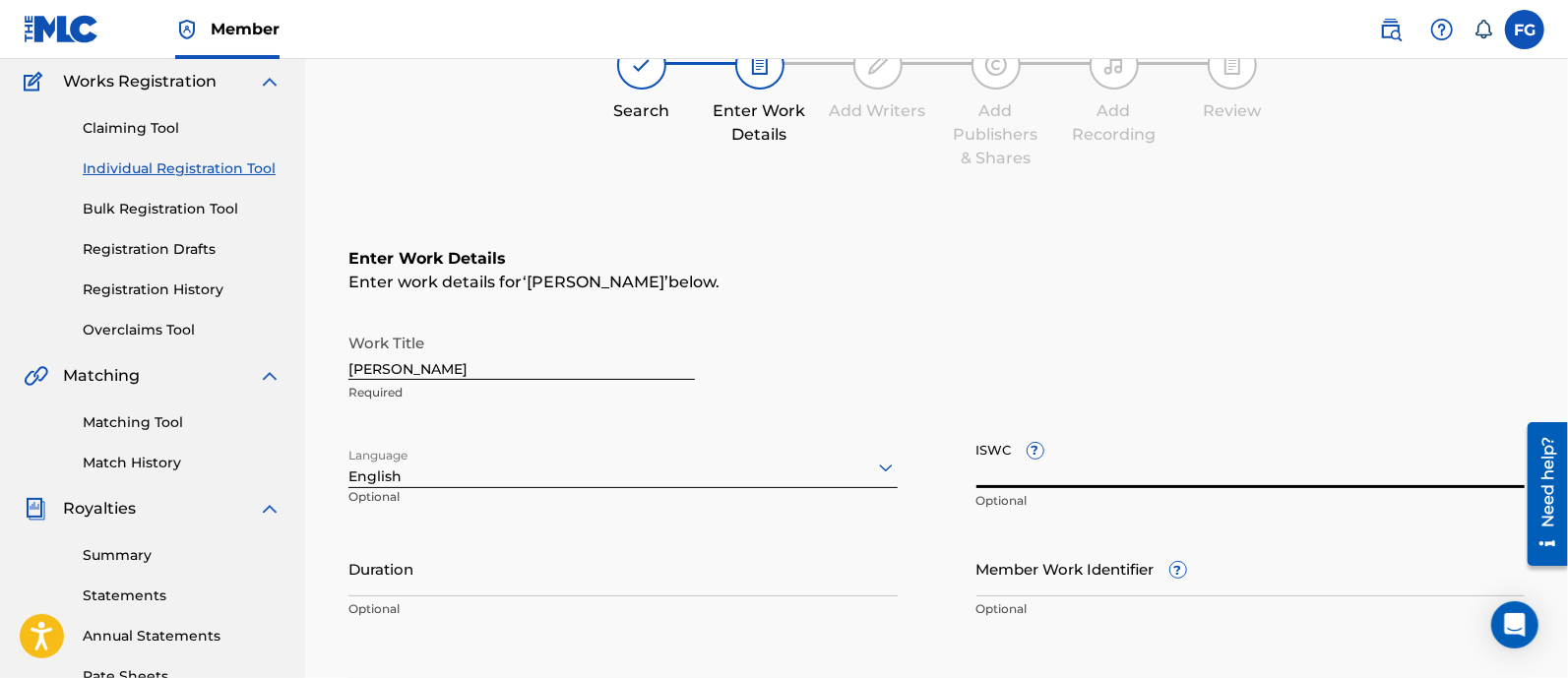 click on "ISWC   ?" at bounding box center (1251, 460) 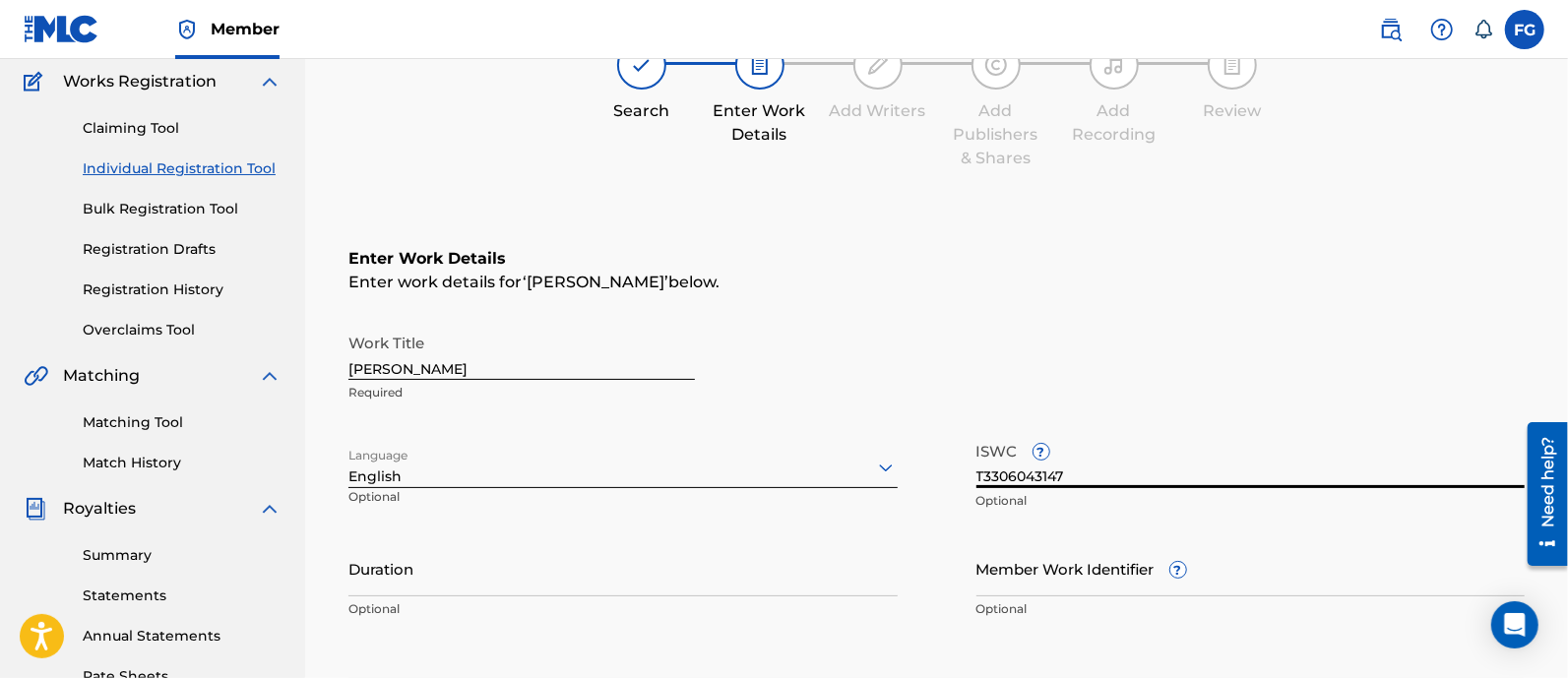 type on "T3306043147" 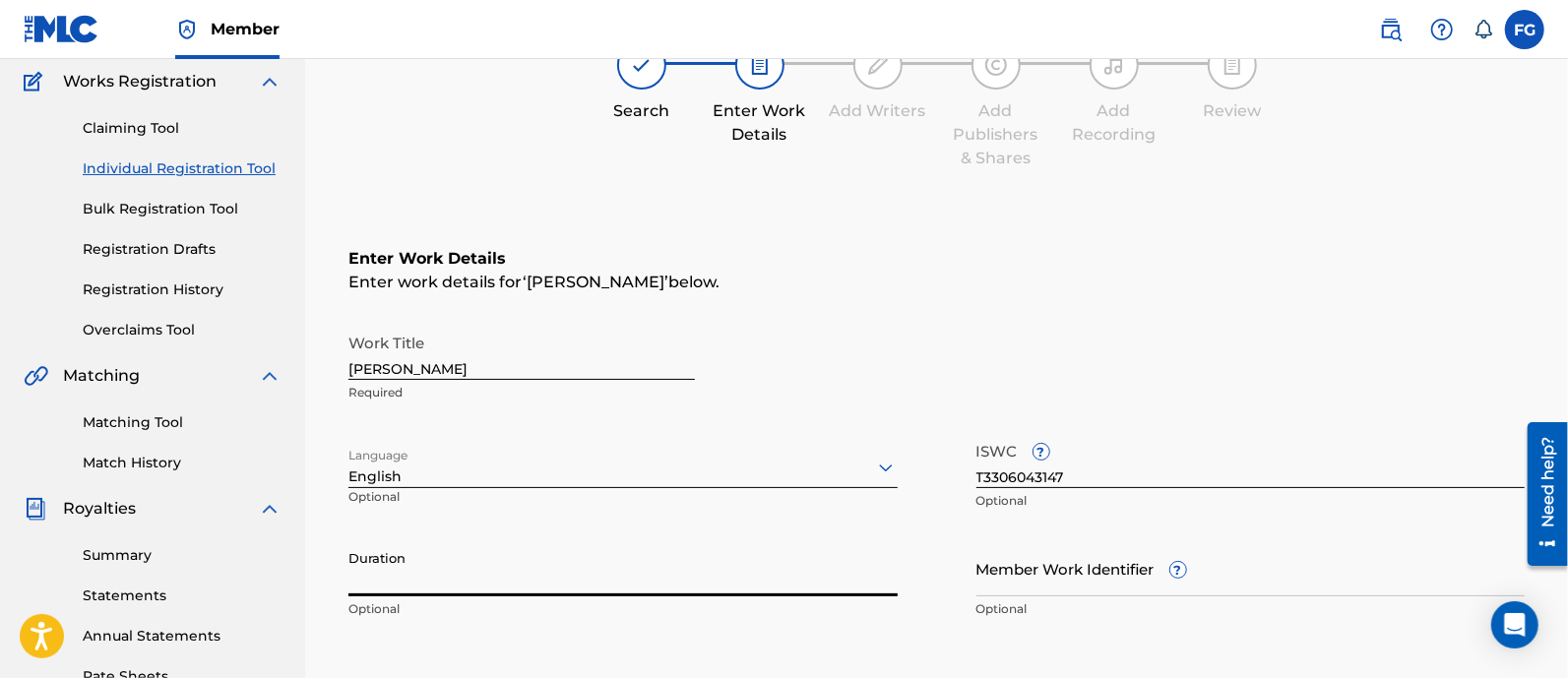 click on "Duration" at bounding box center [623, 568] 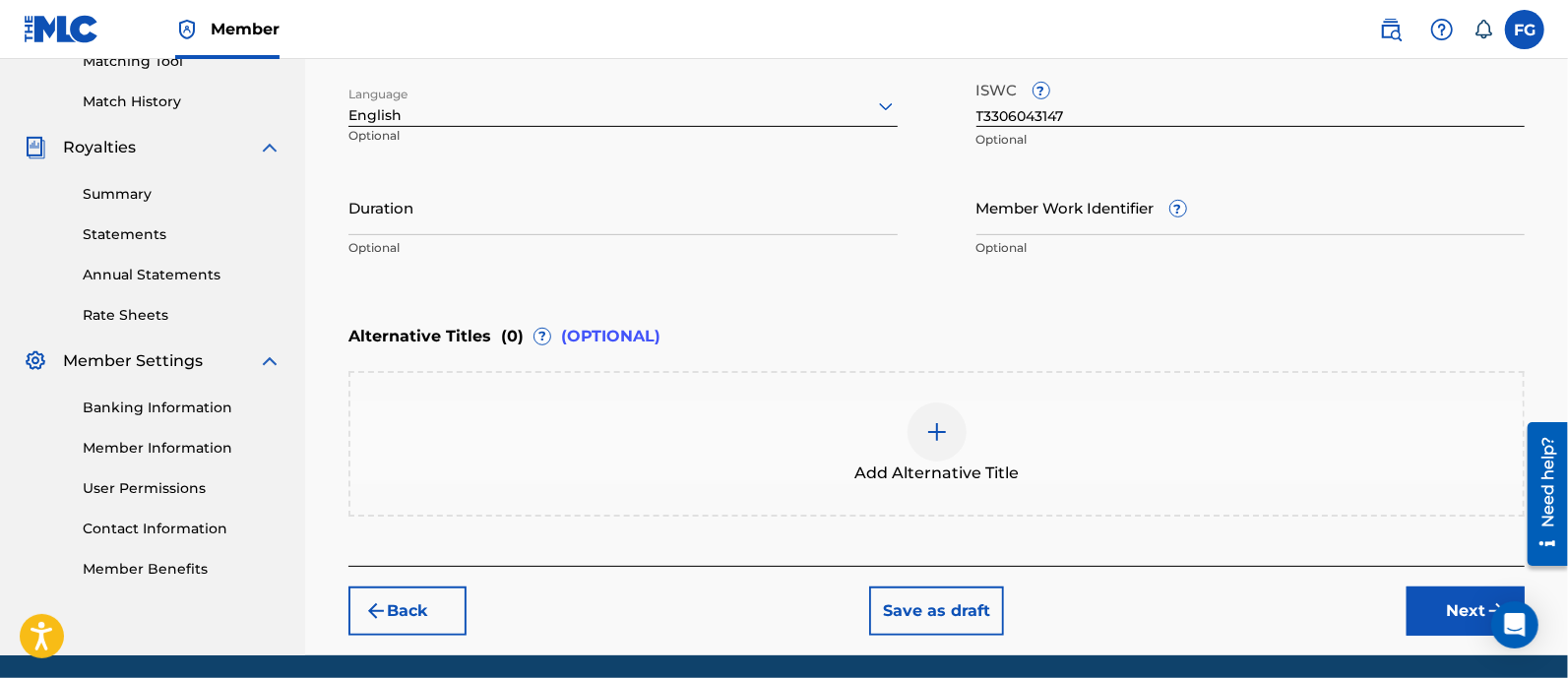 scroll, scrollTop: 592, scrollLeft: 0, axis: vertical 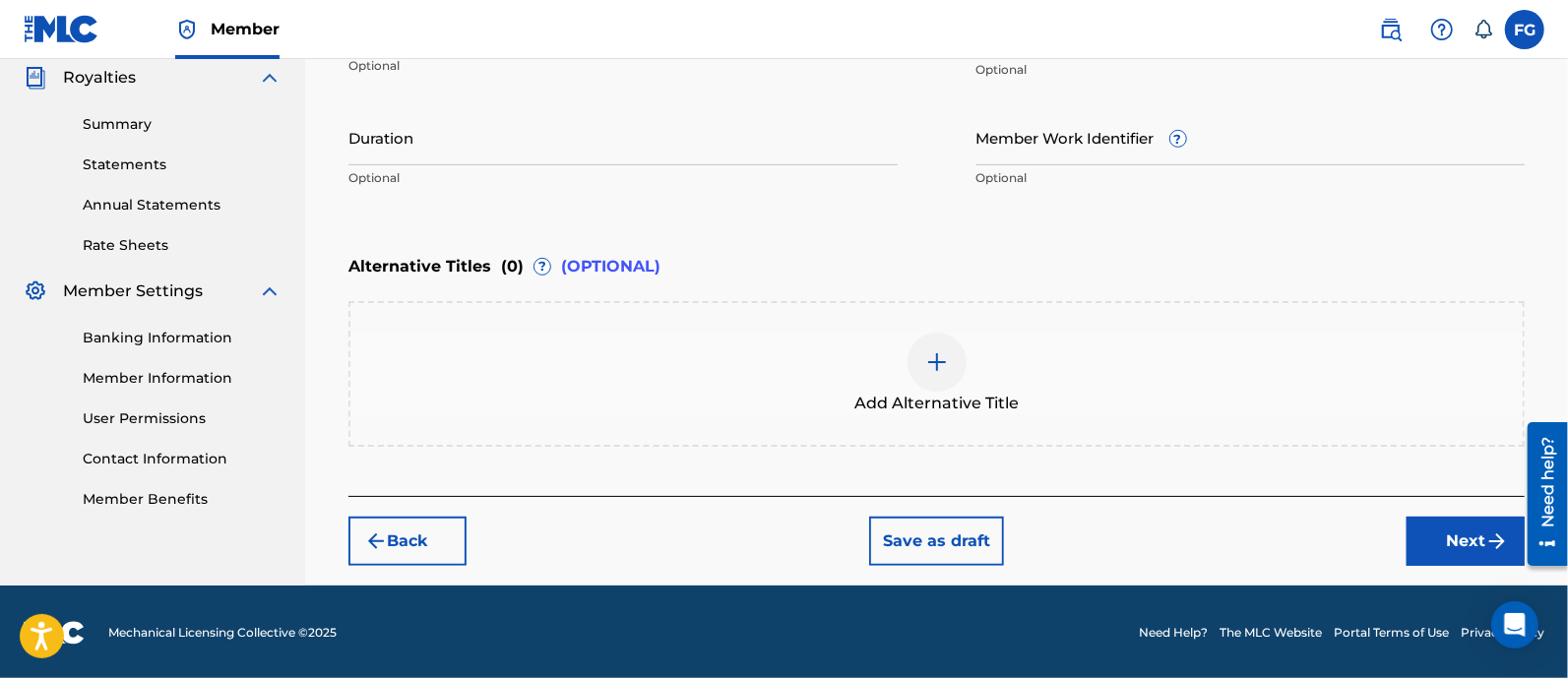 click on "Language English Optional" at bounding box center (623, 45) 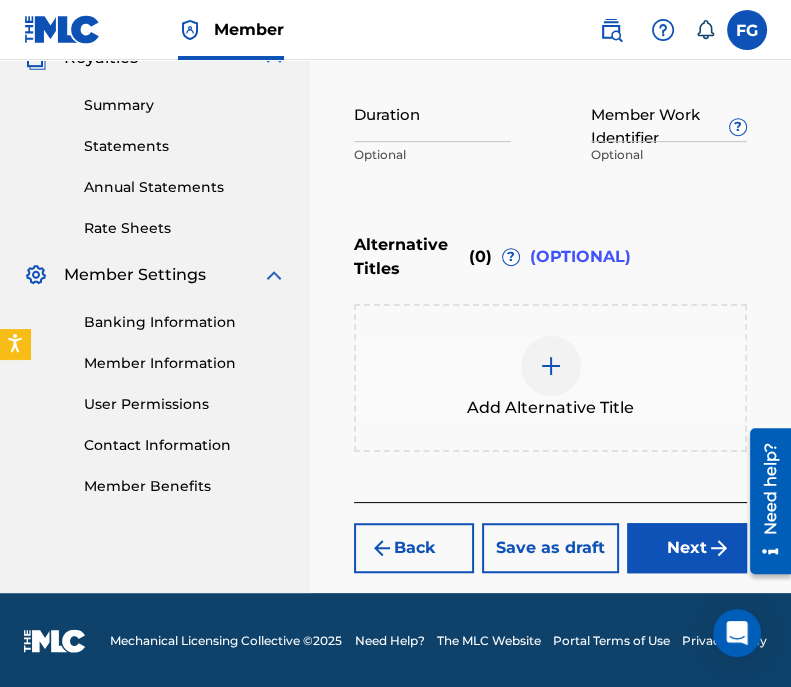 scroll, scrollTop: 472, scrollLeft: 0, axis: vertical 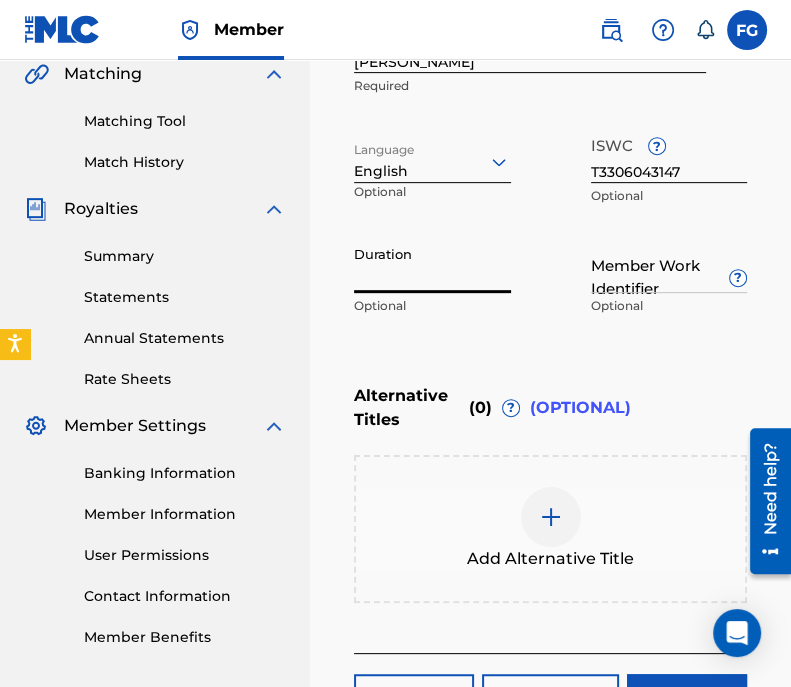 click on "Duration" at bounding box center (432, 264) 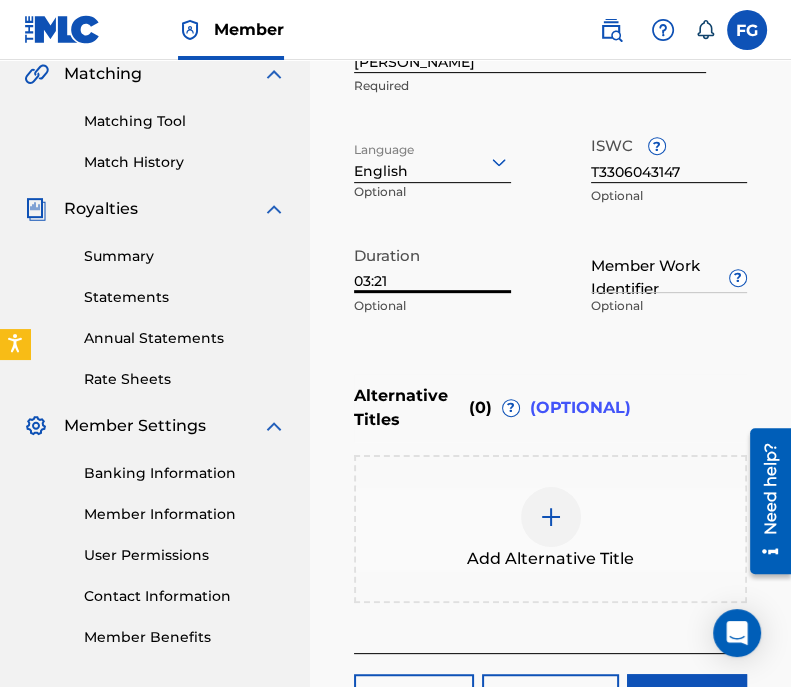 scroll, scrollTop: 623, scrollLeft: 0, axis: vertical 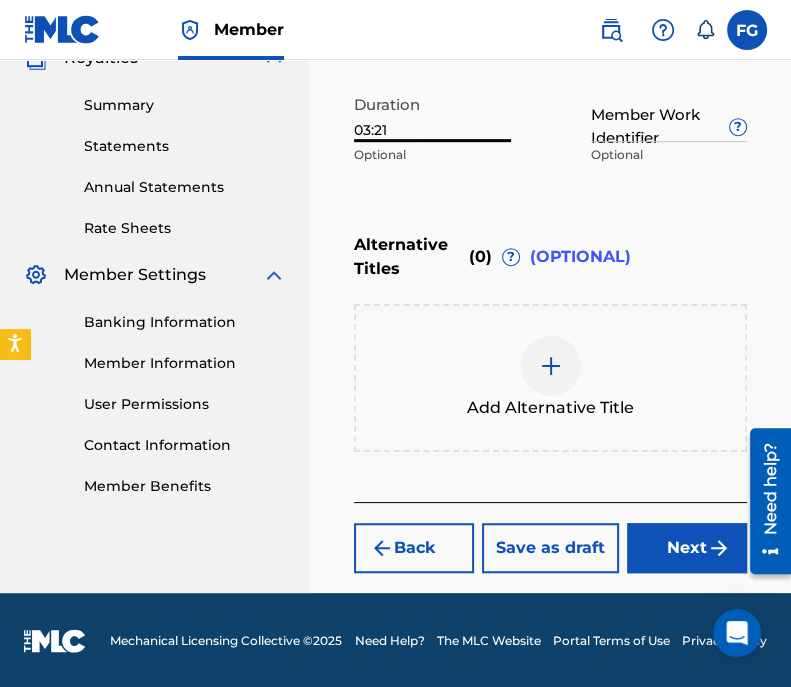type on "03:21" 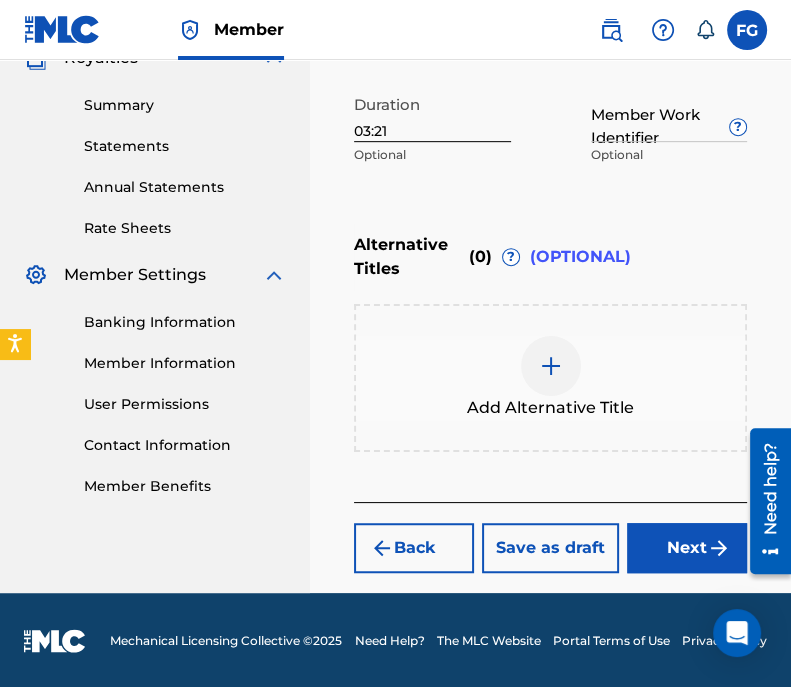 click on "Next" at bounding box center [687, 548] 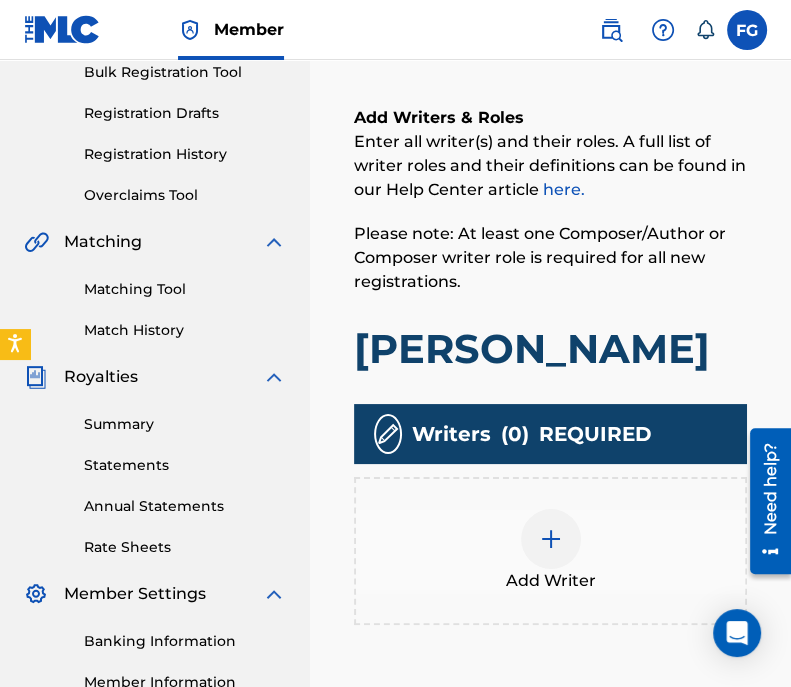 scroll, scrollTop: 306, scrollLeft: 0, axis: vertical 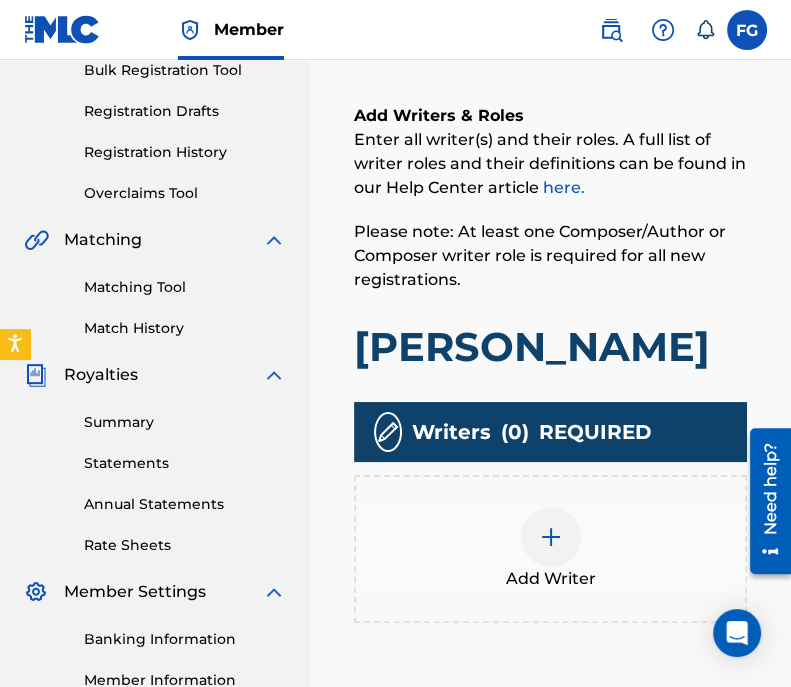 click at bounding box center [551, 537] 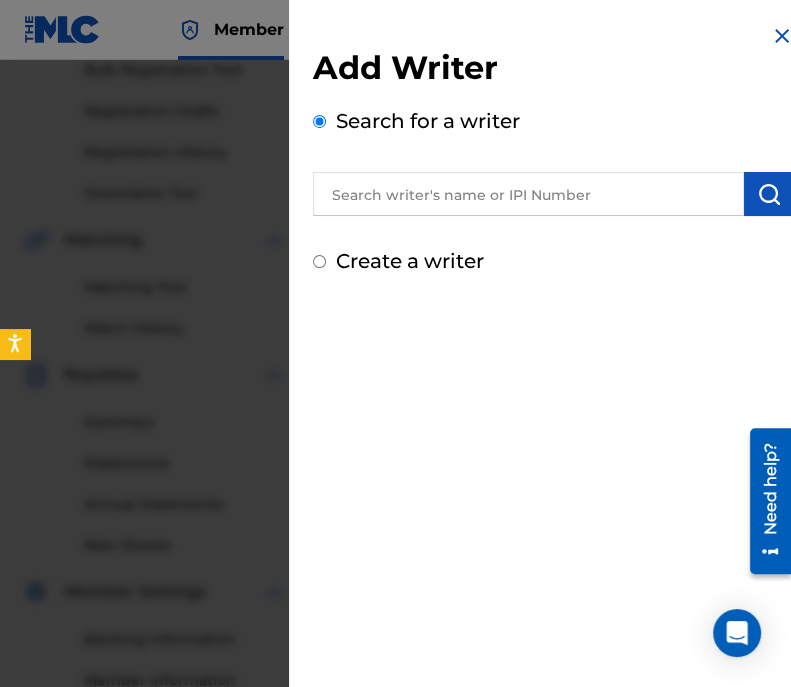 click at bounding box center (528, 194) 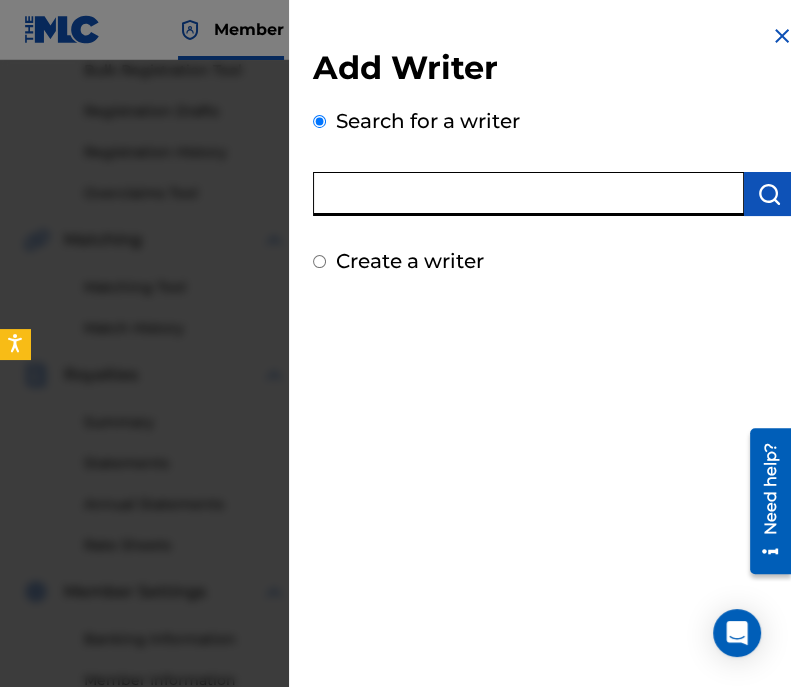 click at bounding box center [528, 194] 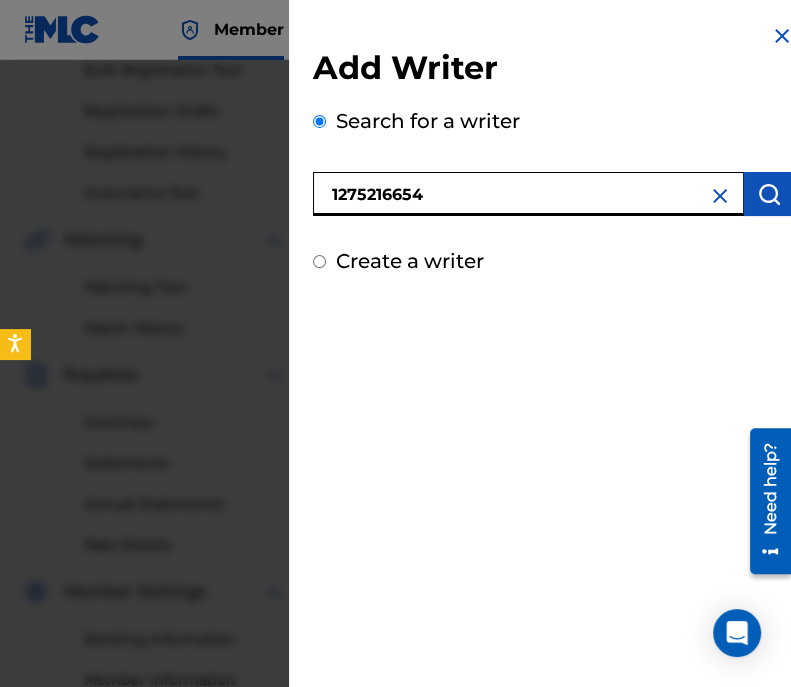 type on "1275216654" 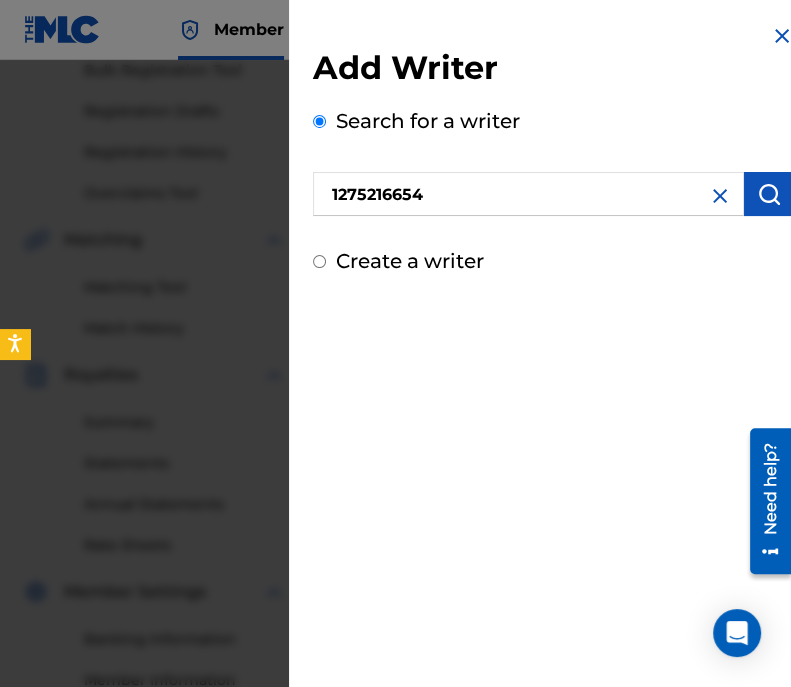 click at bounding box center (769, 194) 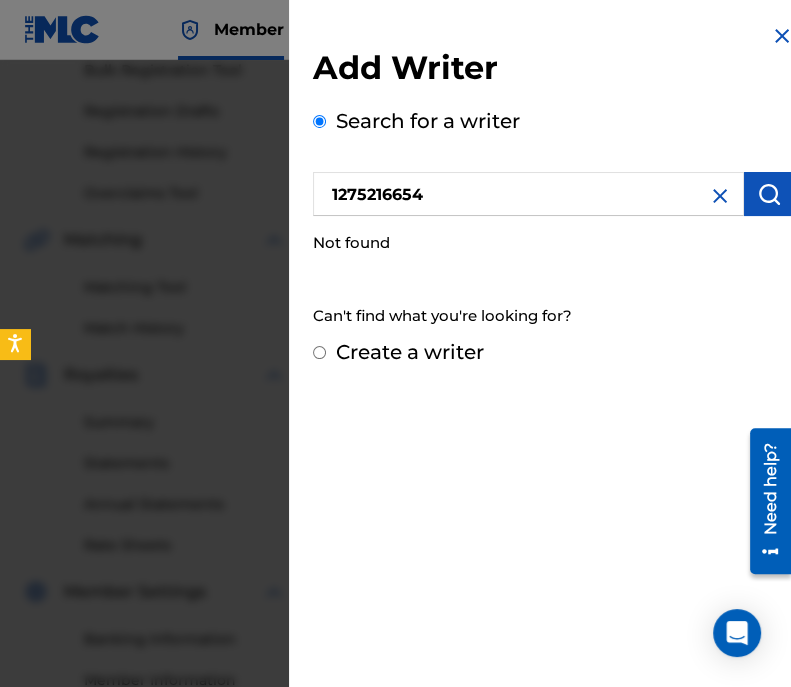 click on "Create a writer" at bounding box center (410, 352) 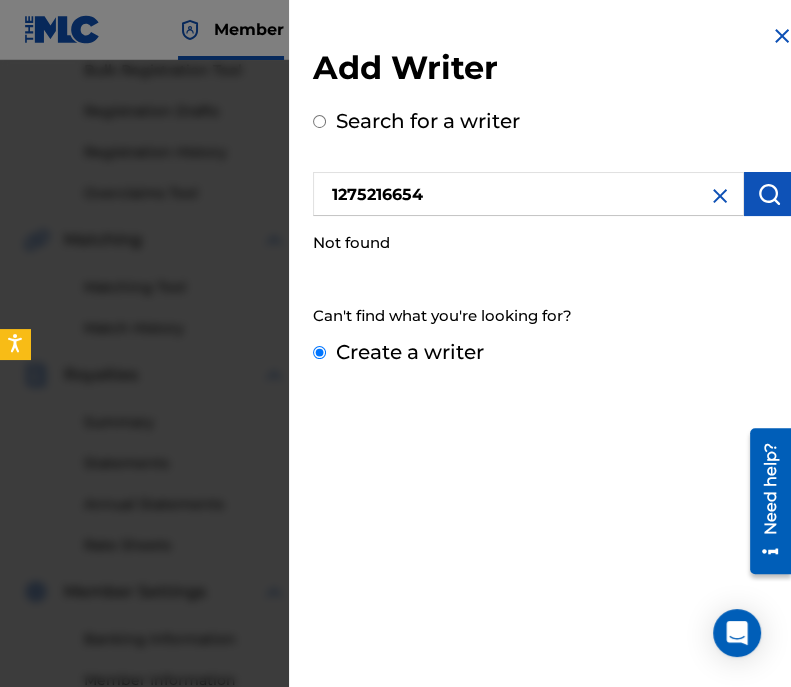 click on "Create a writer" at bounding box center (319, 352) 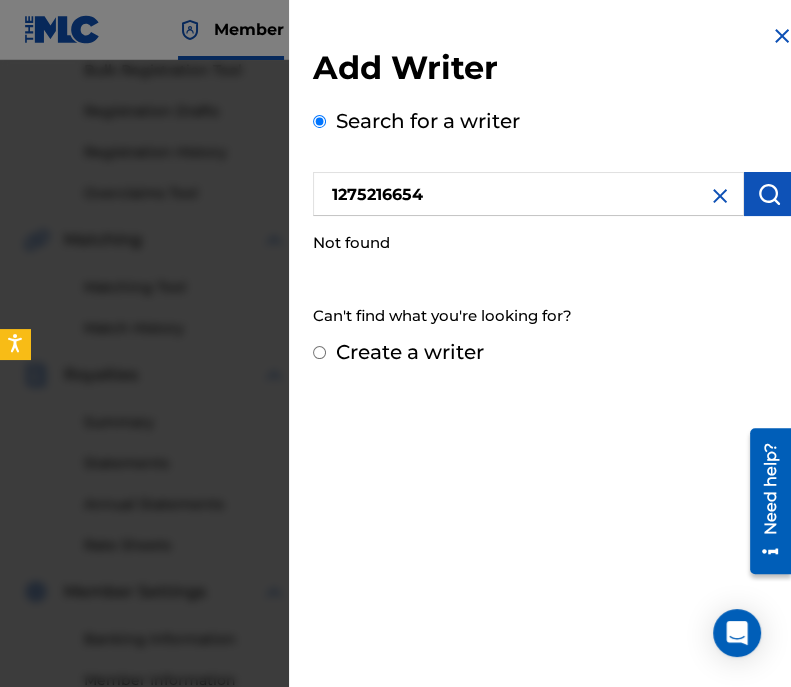 radio on "false" 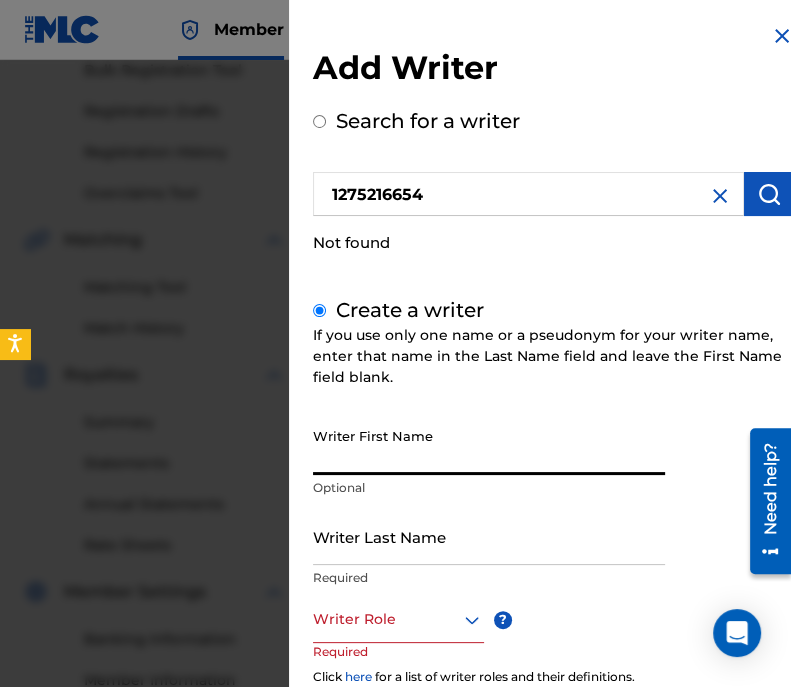 click on "Writer First Name" at bounding box center [489, 446] 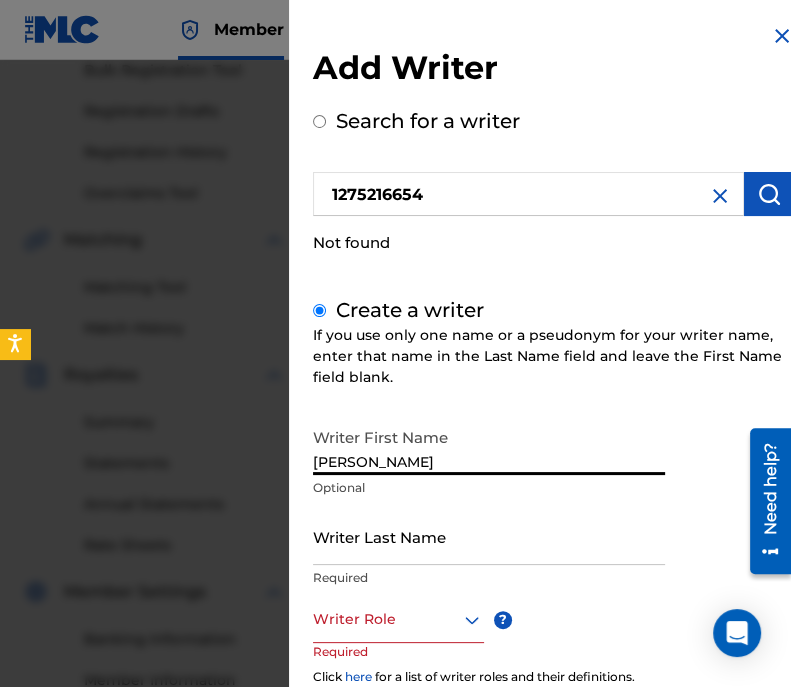 type on "[PERSON_NAME]" 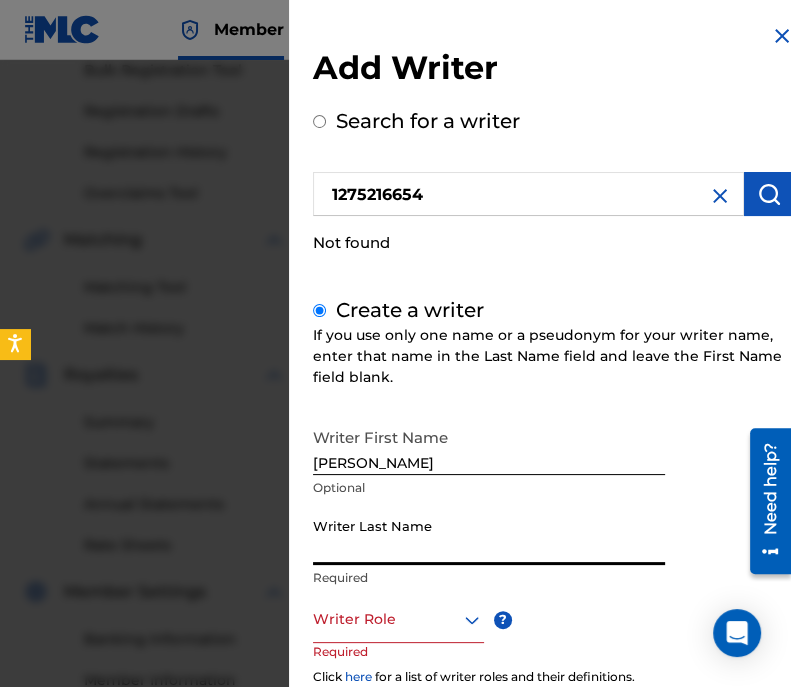 click on "Writer Last Name" at bounding box center (489, 536) 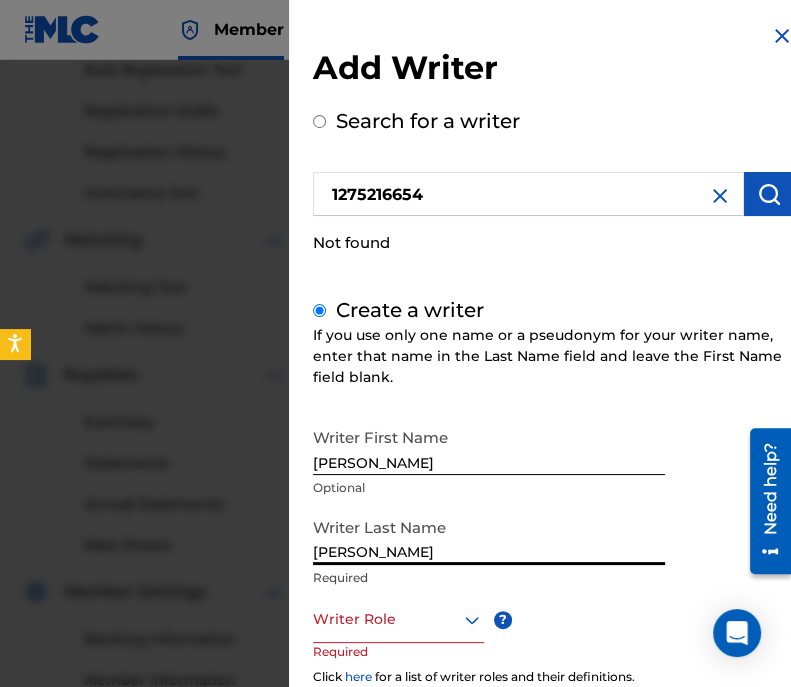type on "[PERSON_NAME]" 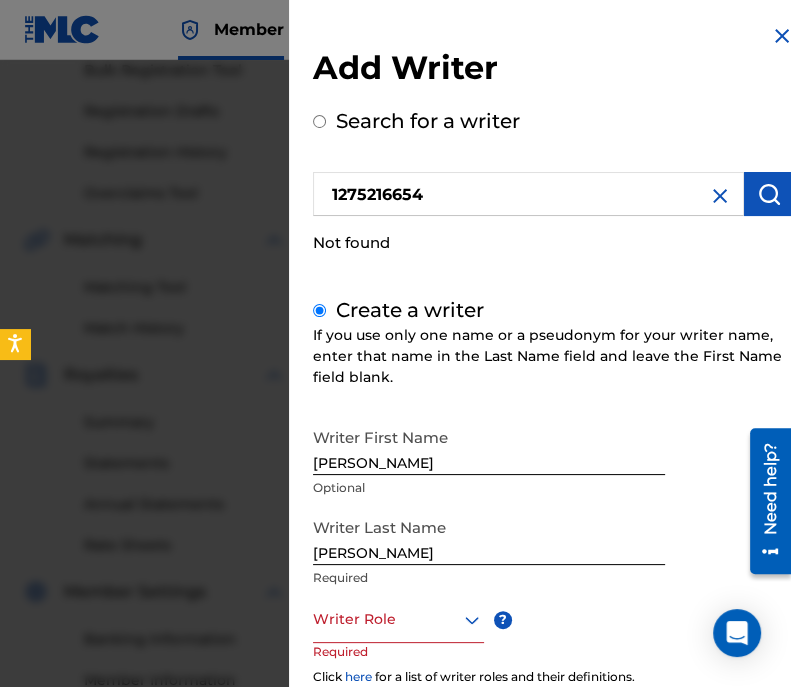 click at bounding box center (398, 619) 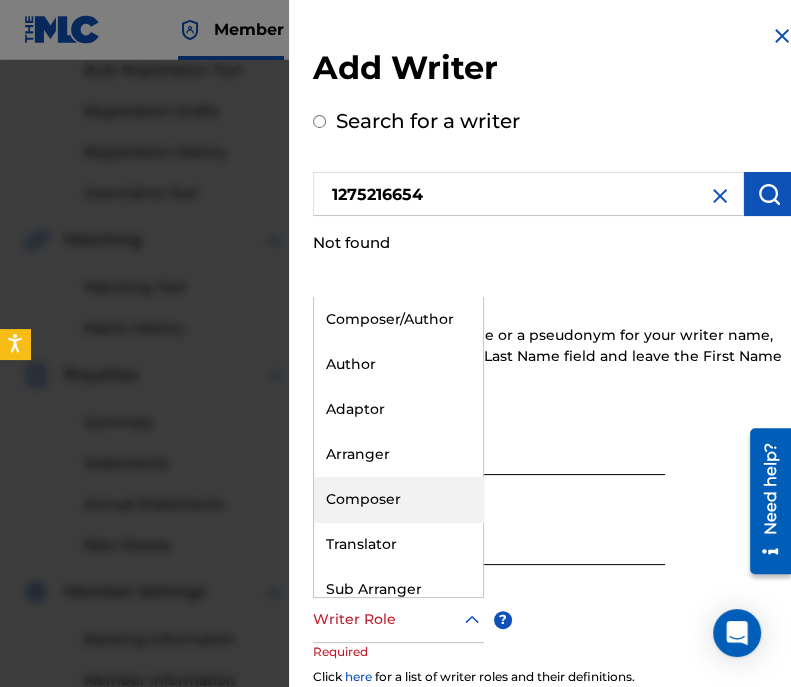 click on "Composer" at bounding box center [398, 499] 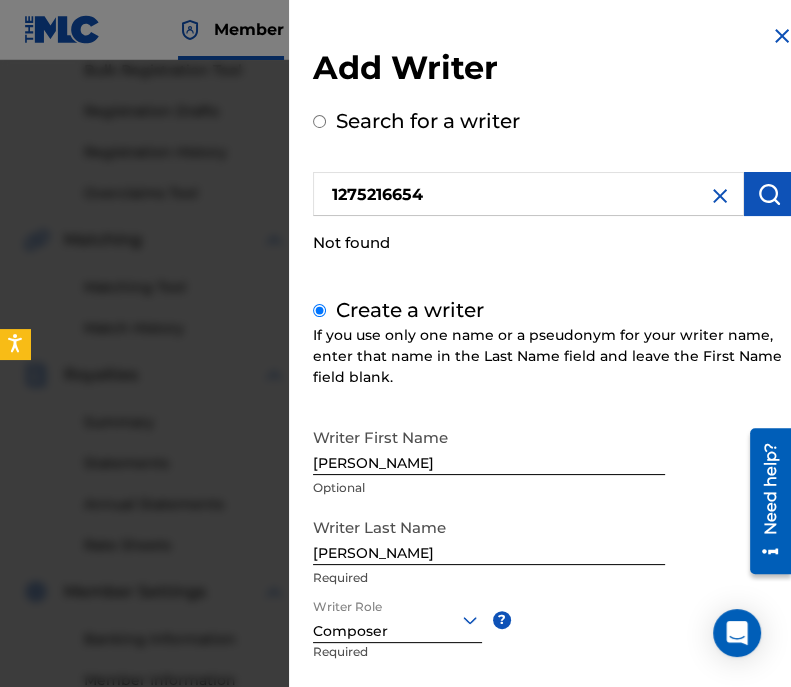 scroll, scrollTop: 226, scrollLeft: 0, axis: vertical 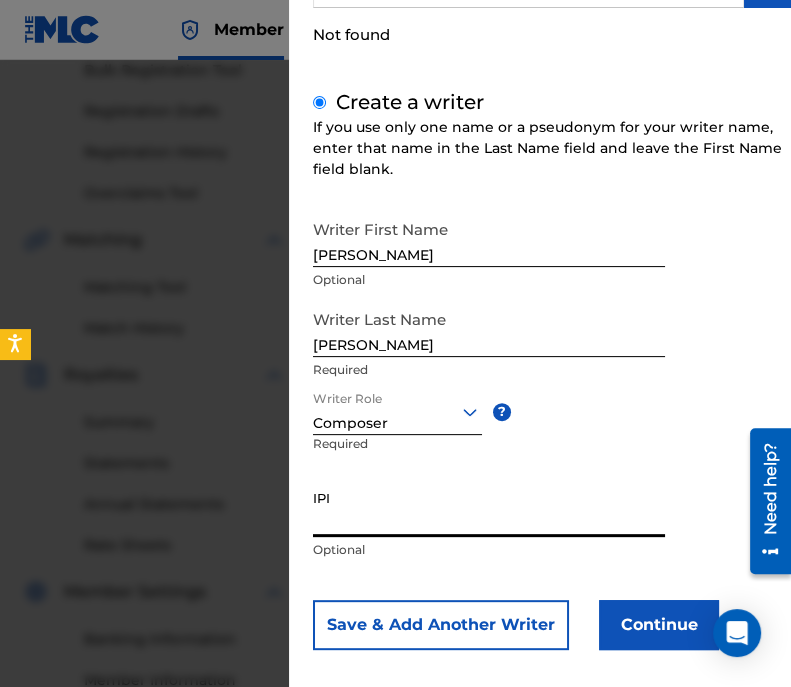 click on "IPI" at bounding box center [489, 508] 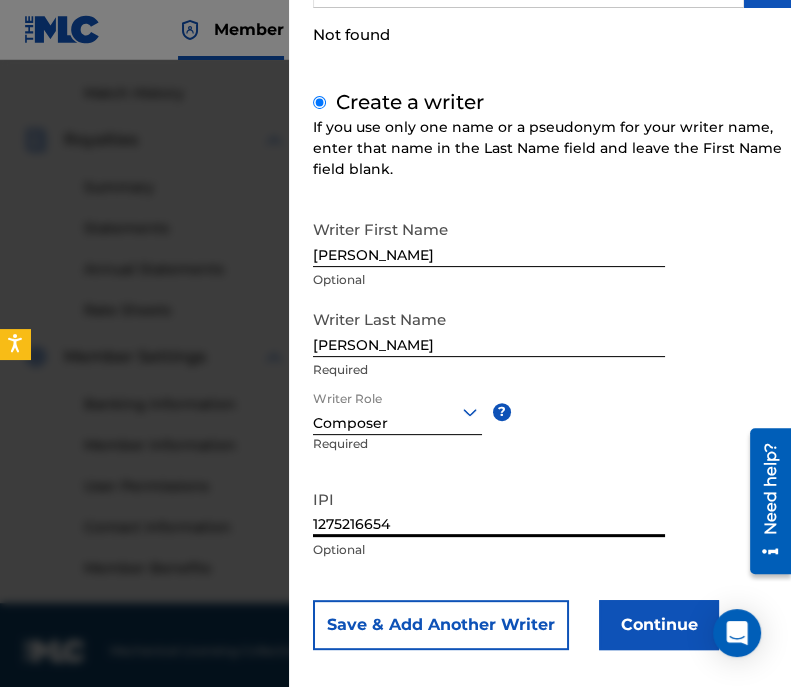scroll, scrollTop: 542, scrollLeft: 0, axis: vertical 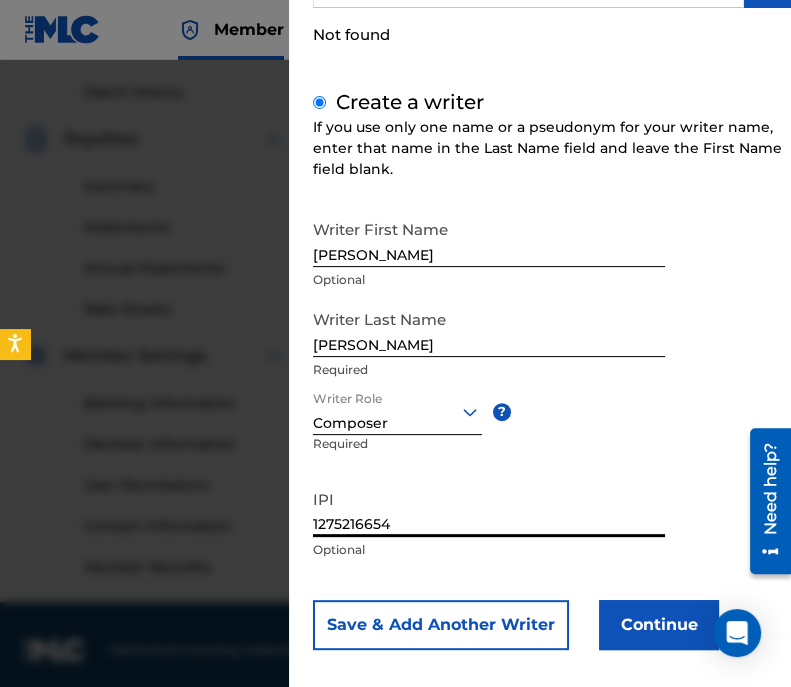 type on "1275216654" 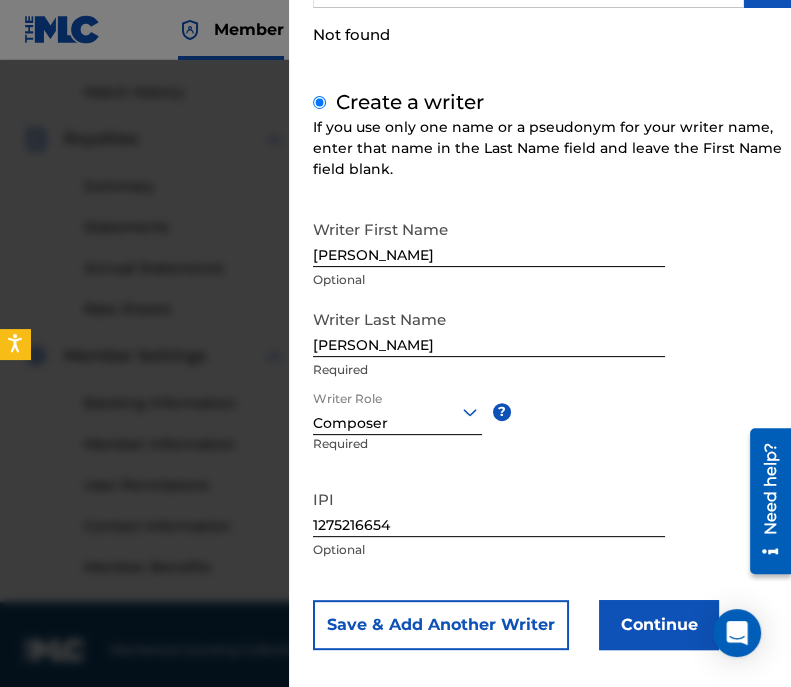 click on "Continue" at bounding box center [659, 625] 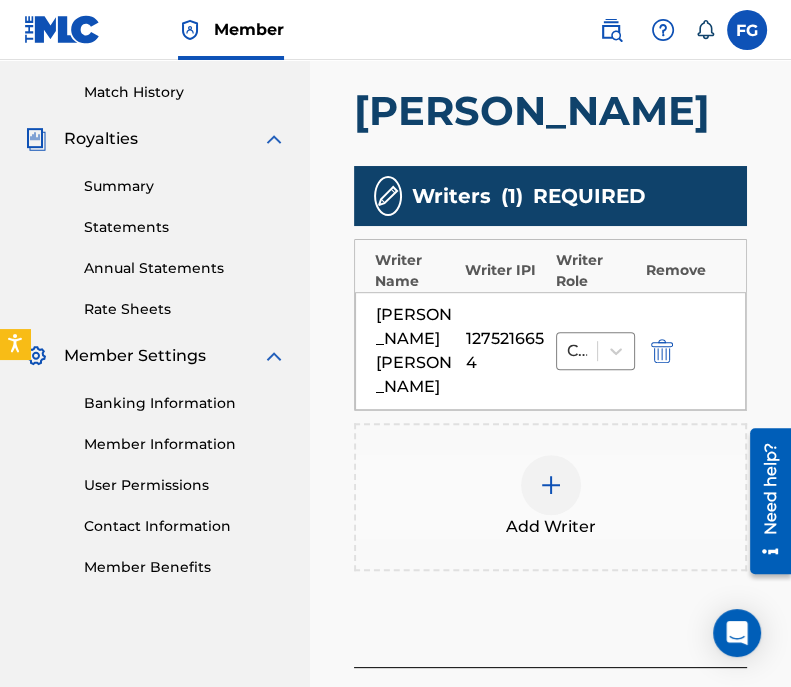scroll, scrollTop: 730, scrollLeft: 0, axis: vertical 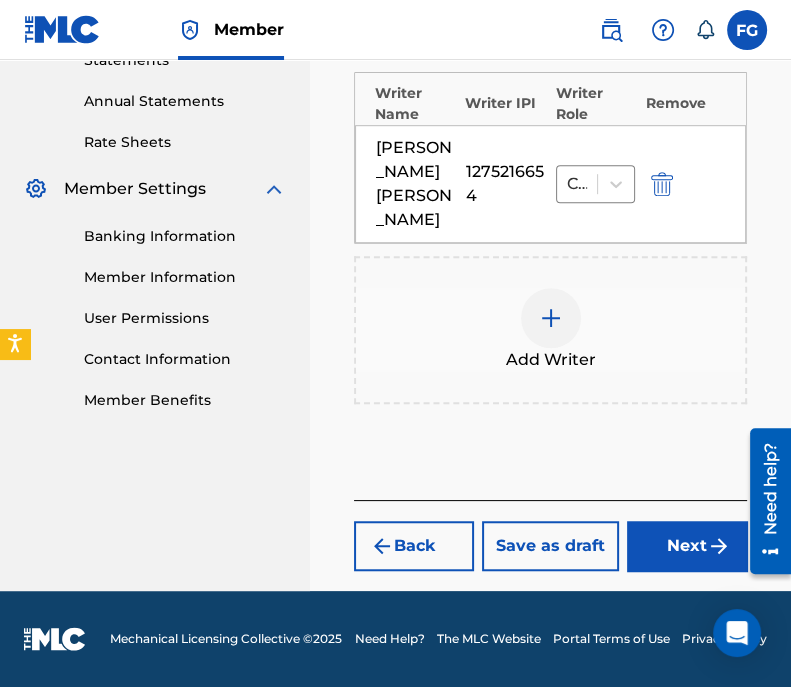 click on "Next" at bounding box center [687, 546] 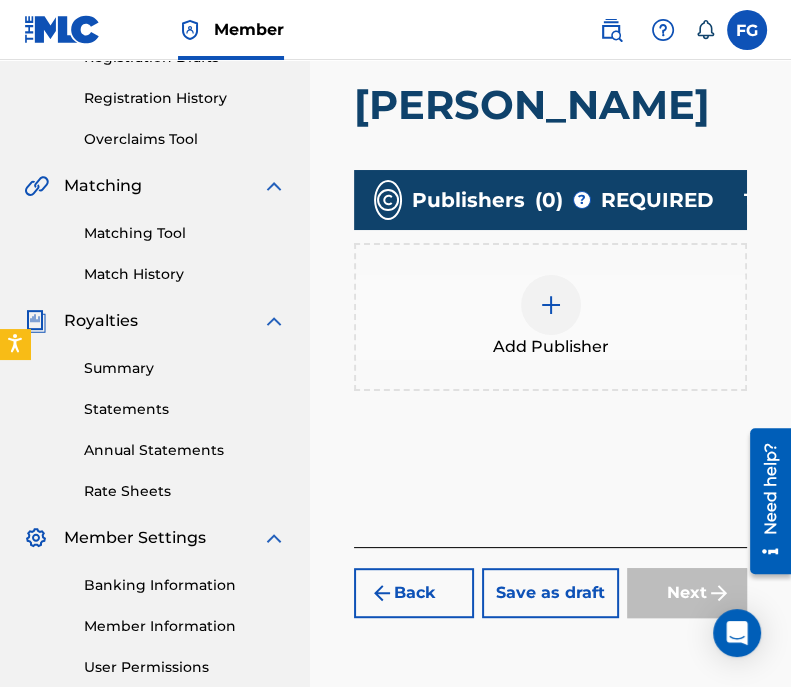 scroll, scrollTop: 361, scrollLeft: 0, axis: vertical 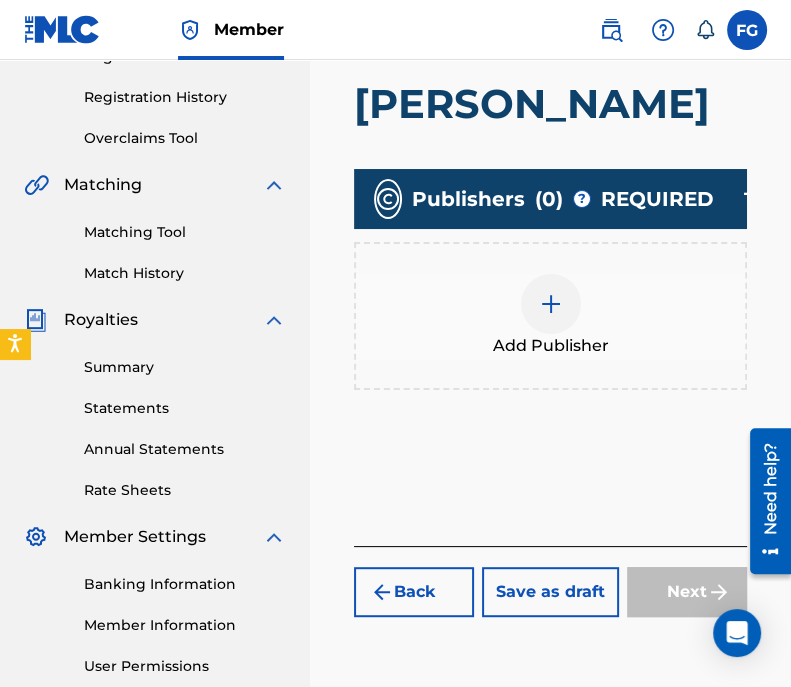 drag, startPoint x: 538, startPoint y: 308, endPoint x: 550, endPoint y: 303, distance: 13 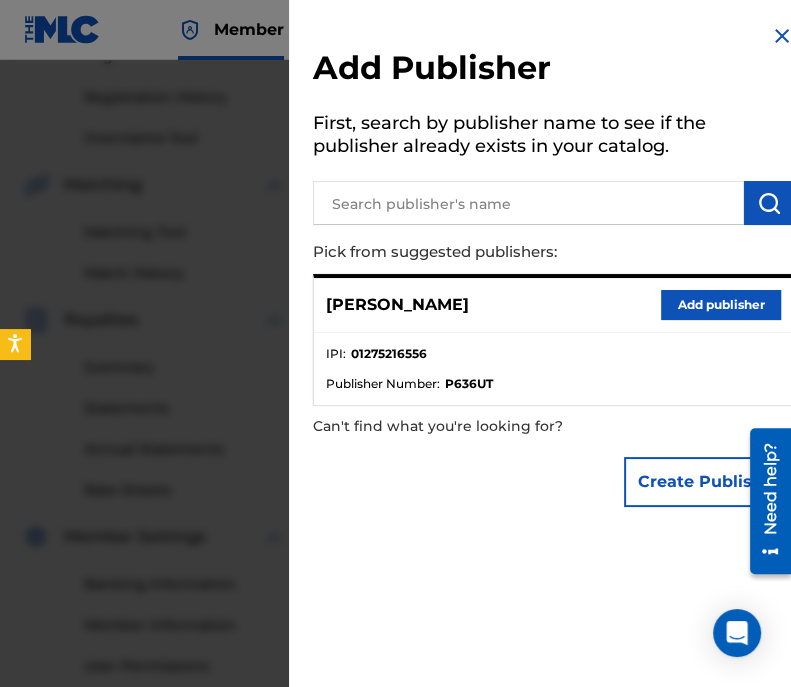 click on "Add publisher" at bounding box center [721, 305] 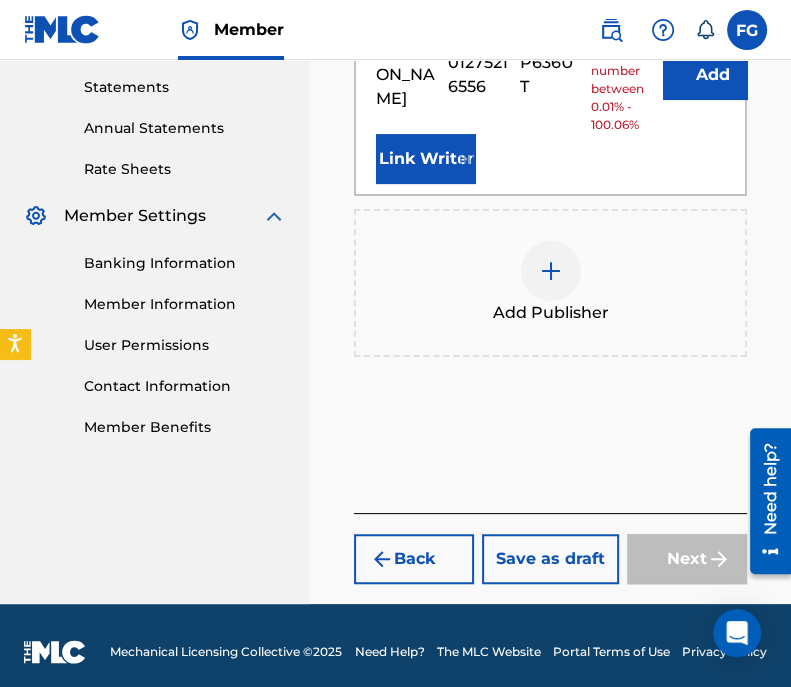 scroll, scrollTop: 684, scrollLeft: 0, axis: vertical 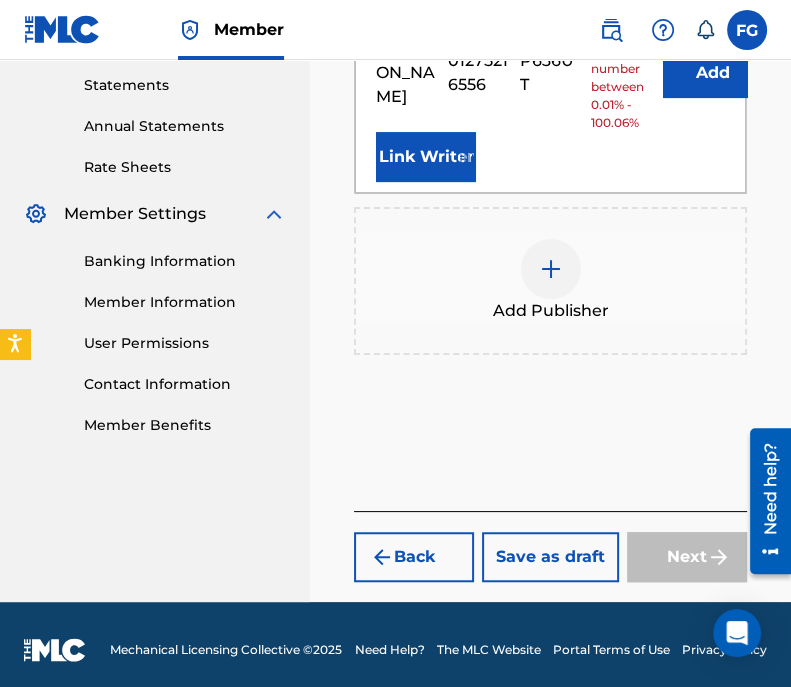 click on "Back" at bounding box center [414, 557] 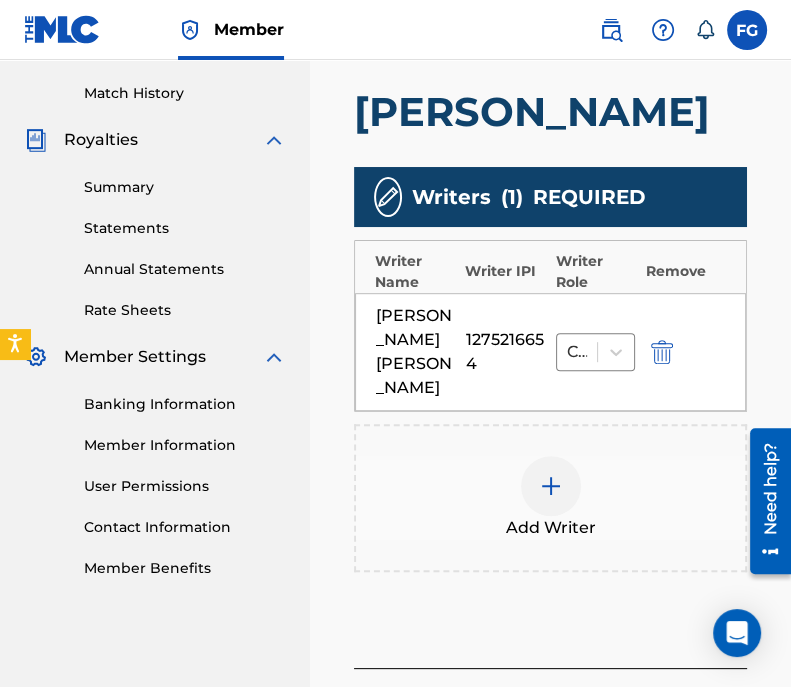 scroll, scrollTop: 730, scrollLeft: 0, axis: vertical 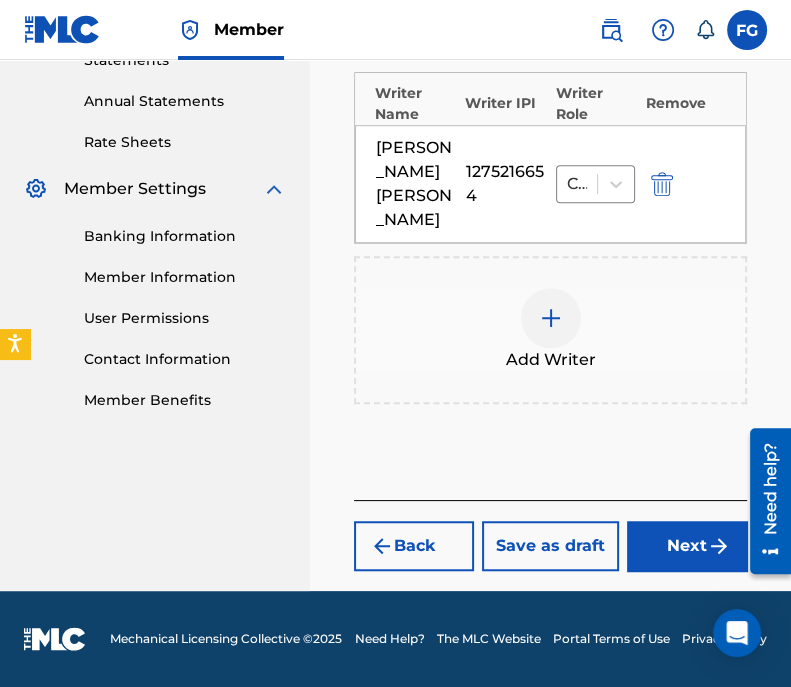 click on "Next" at bounding box center [687, 546] 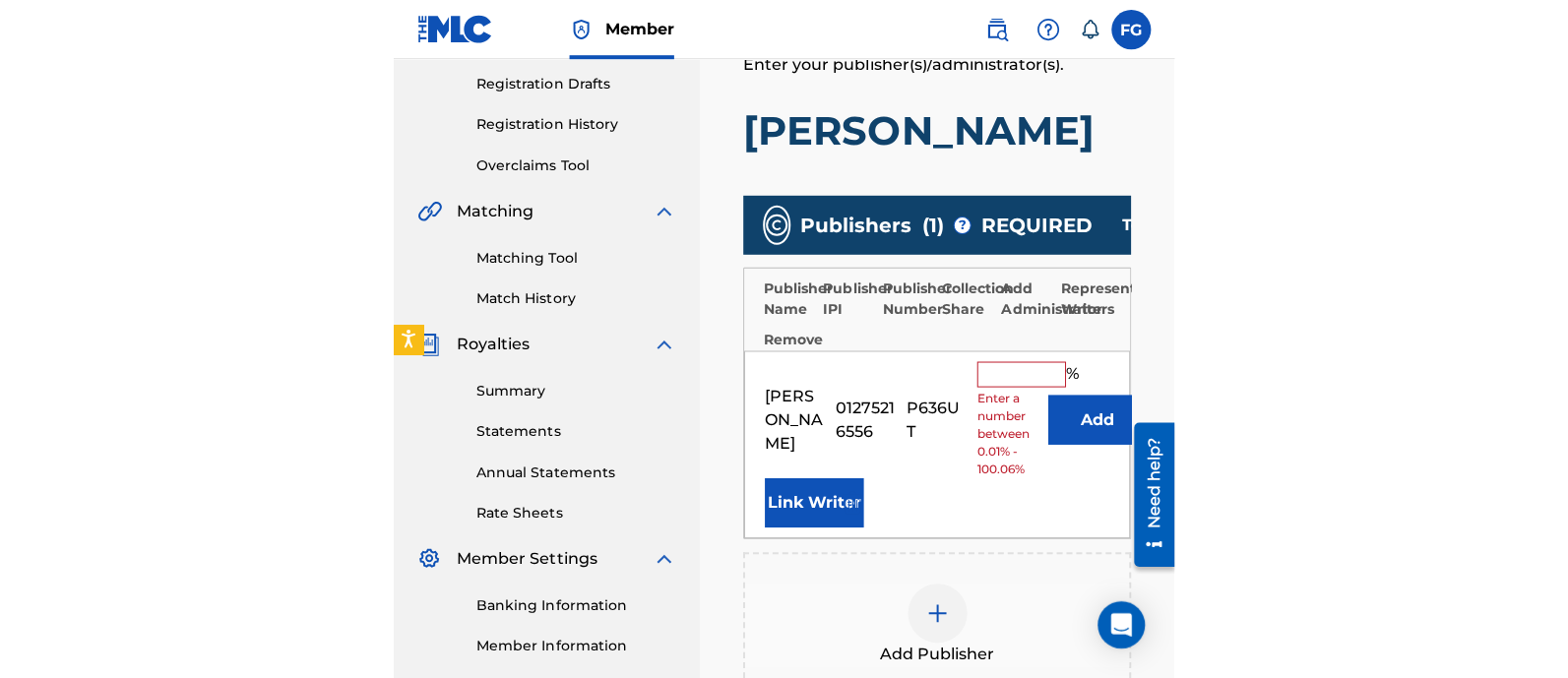 scroll, scrollTop: 336, scrollLeft: 0, axis: vertical 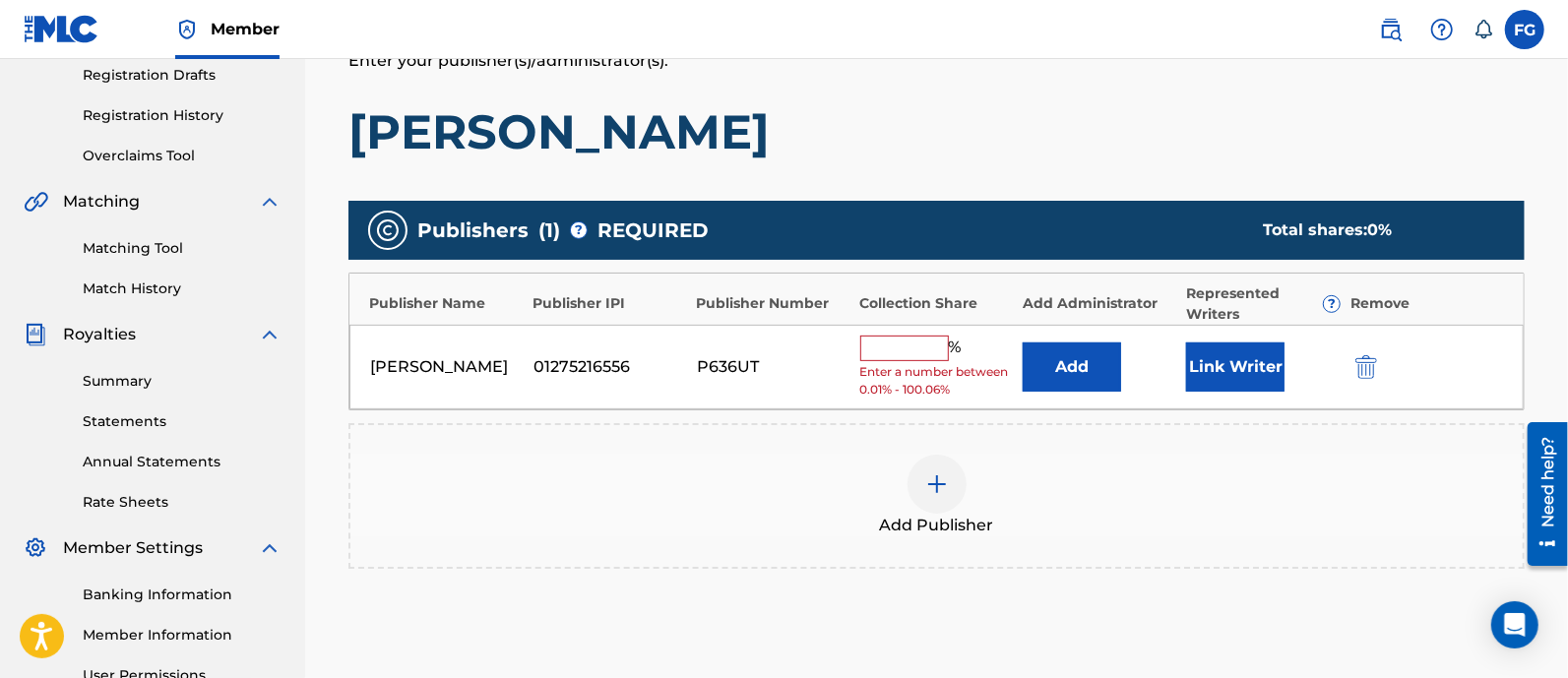 click at bounding box center (1366, 367) 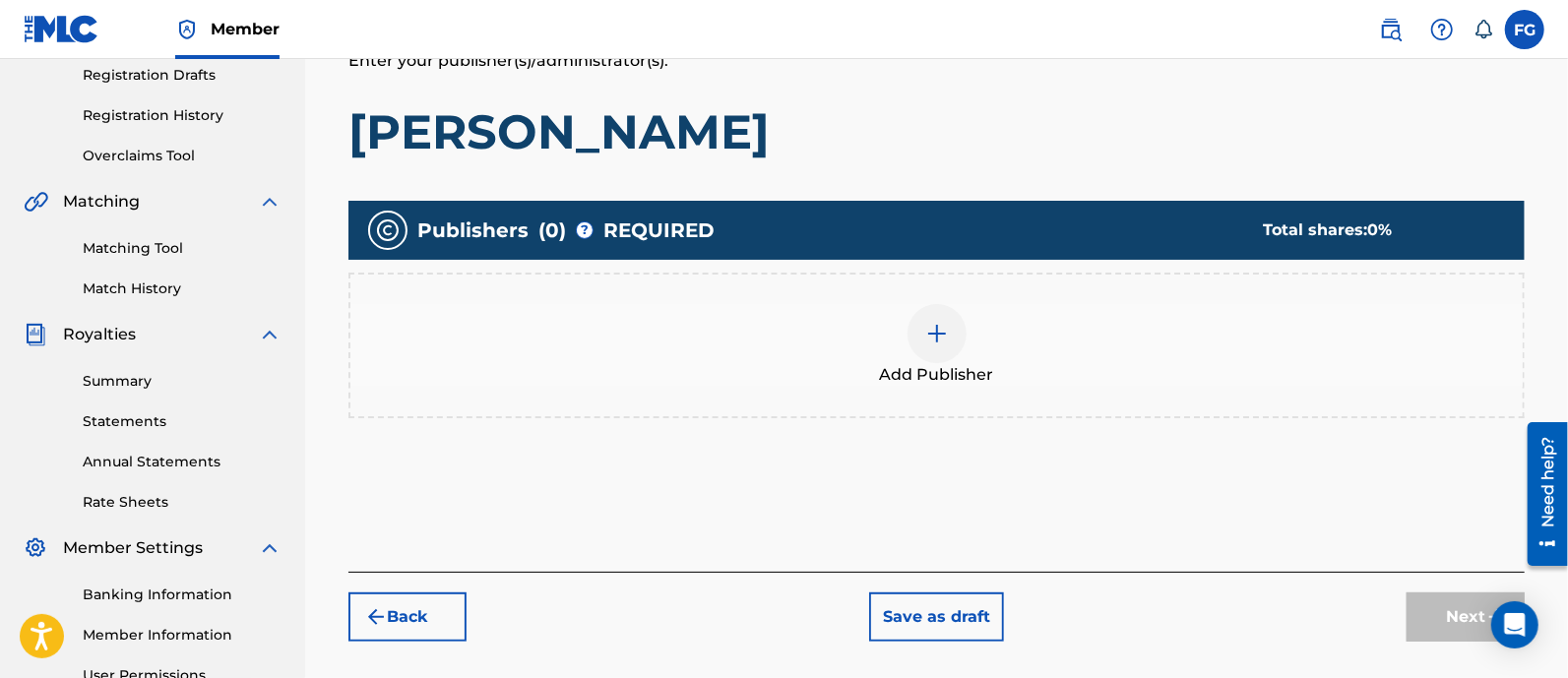 click at bounding box center (937, 334) 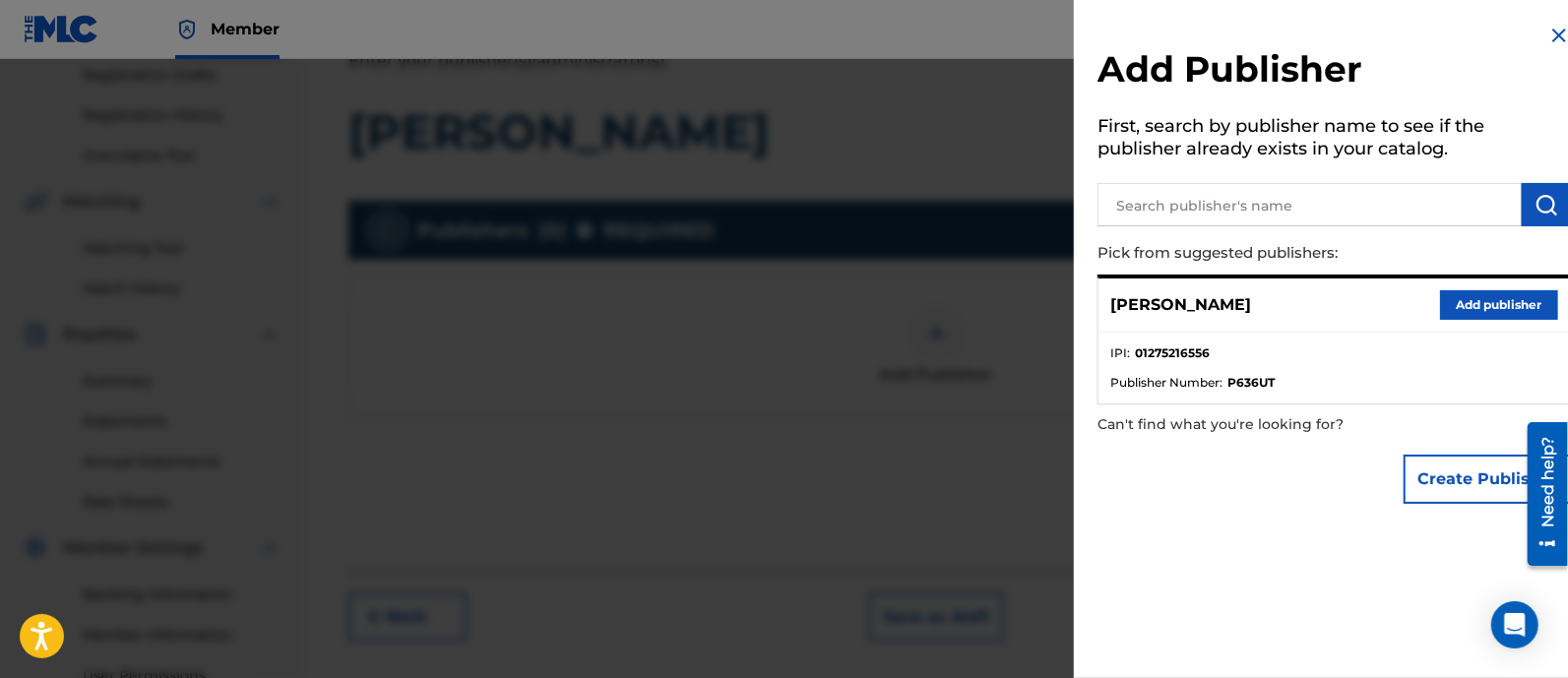 click on "Create Publisher" at bounding box center (1487, 479) 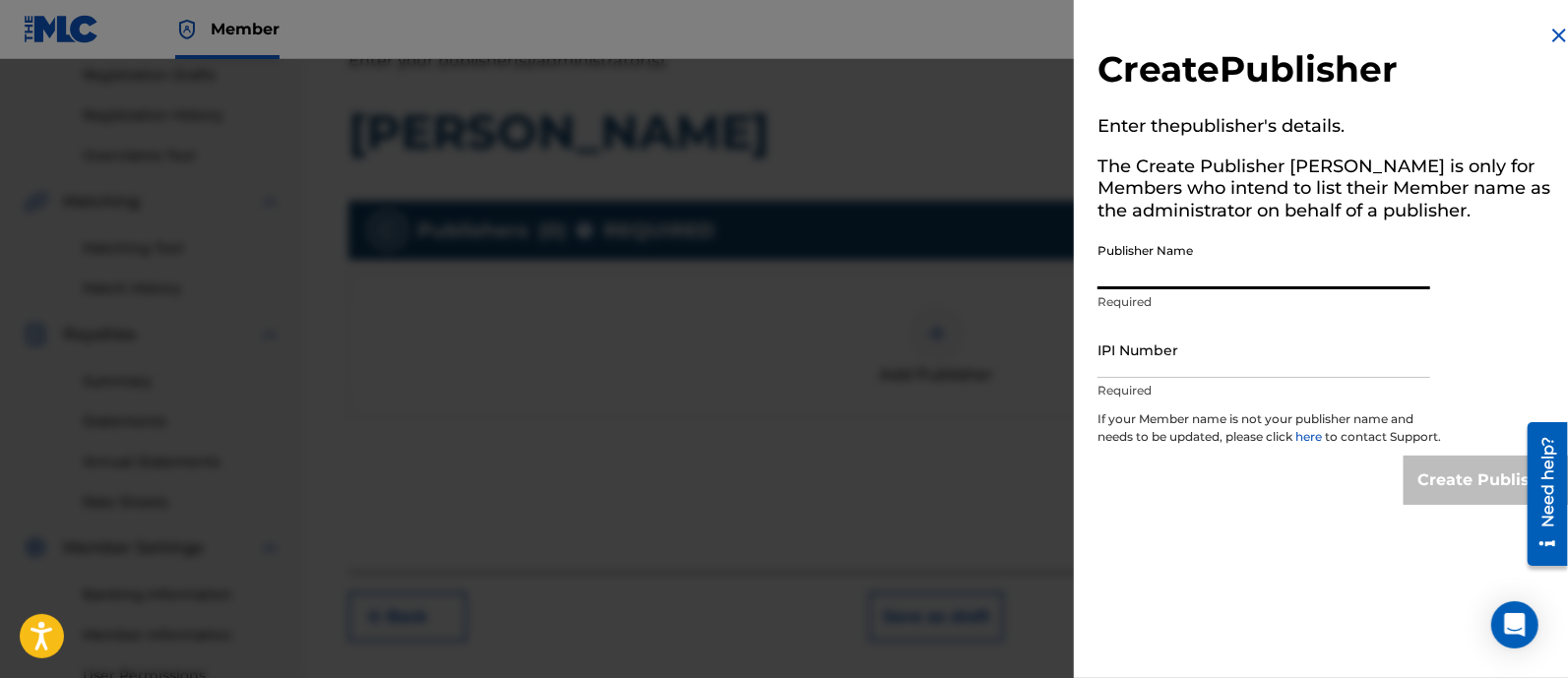 click on "Publisher Name" at bounding box center [1264, 261] 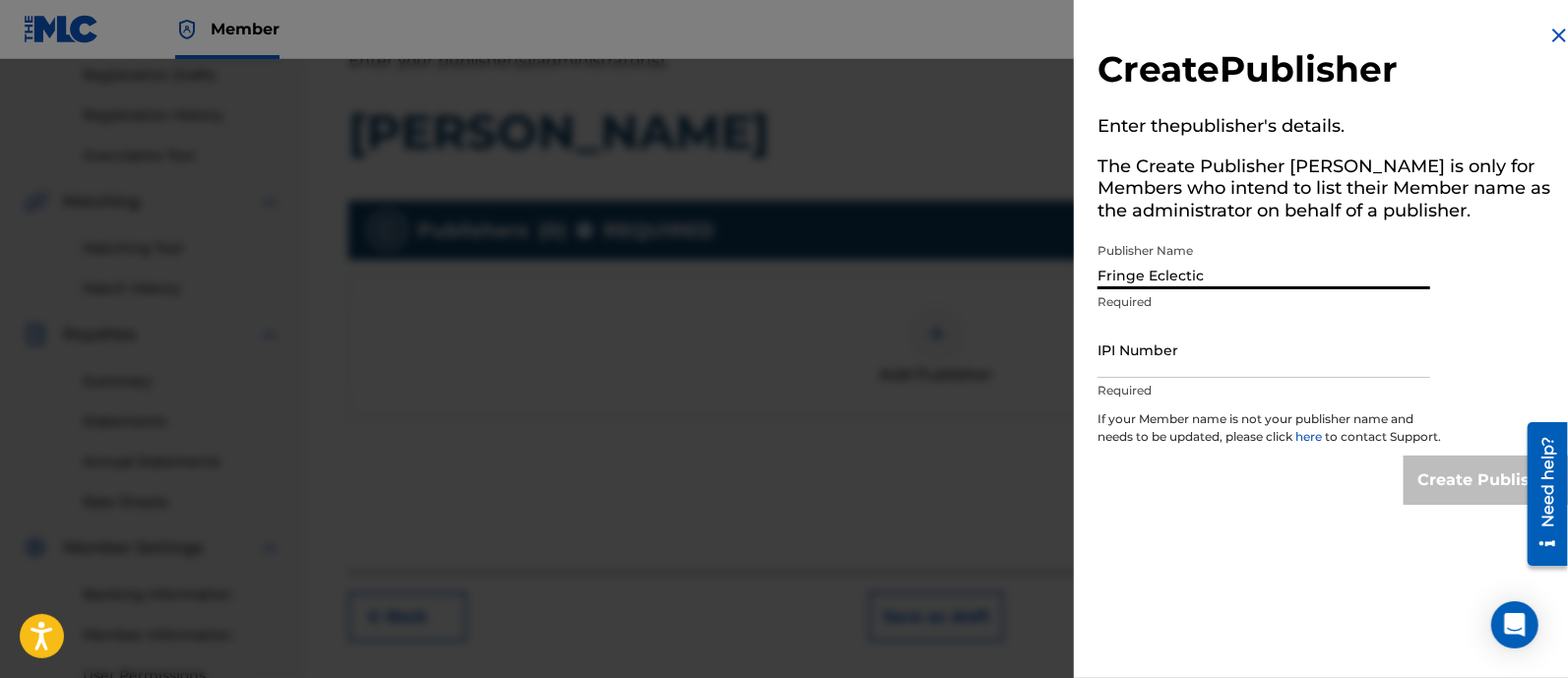 type on "Fringe Eclectic" 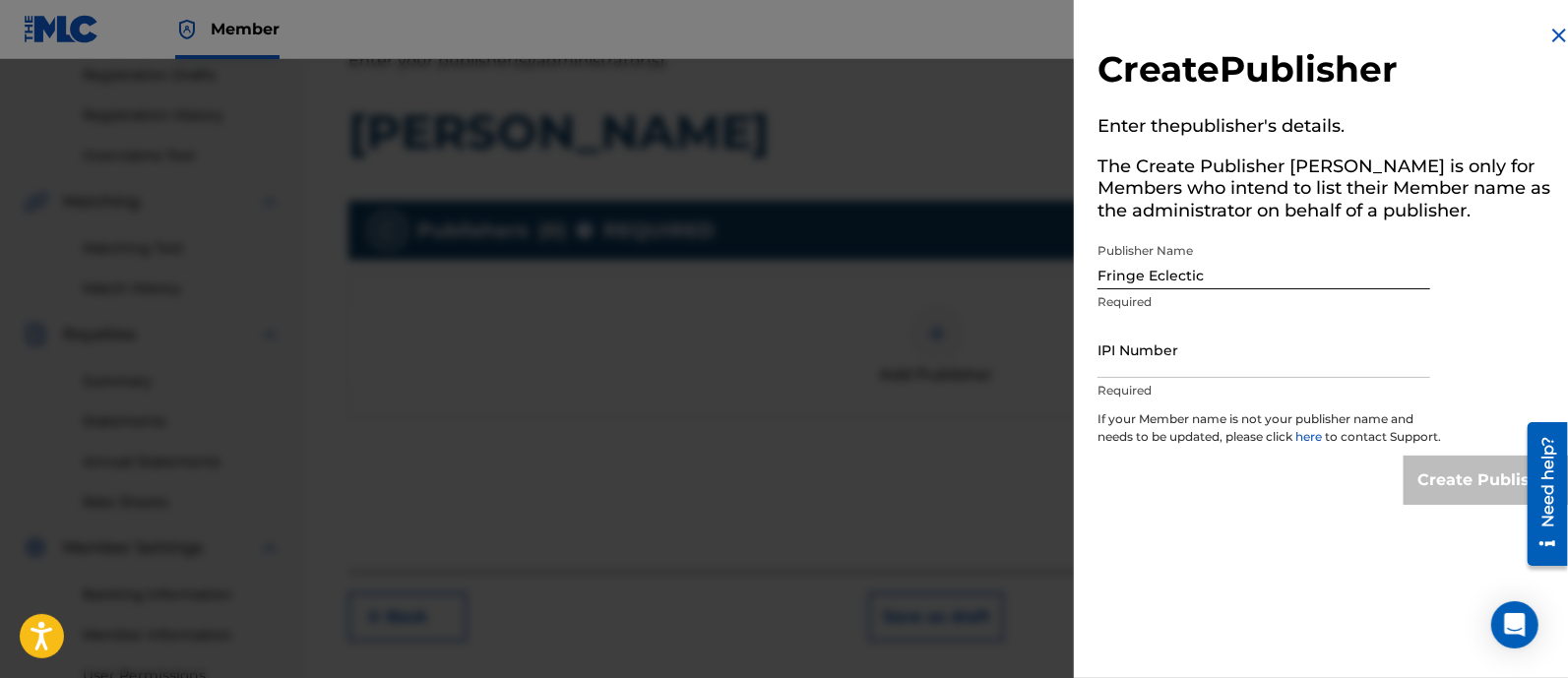 click at bounding box center [784, 398] 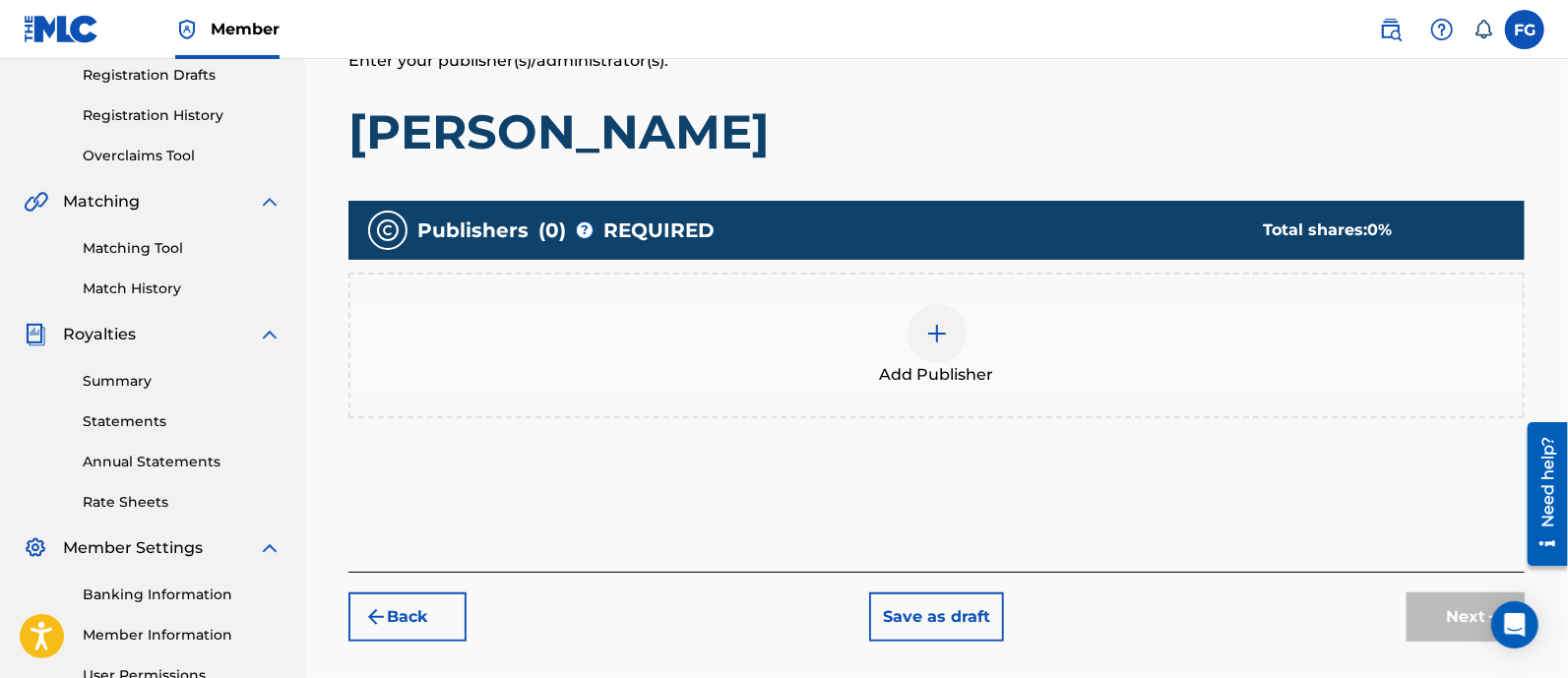 click at bounding box center [937, 334] 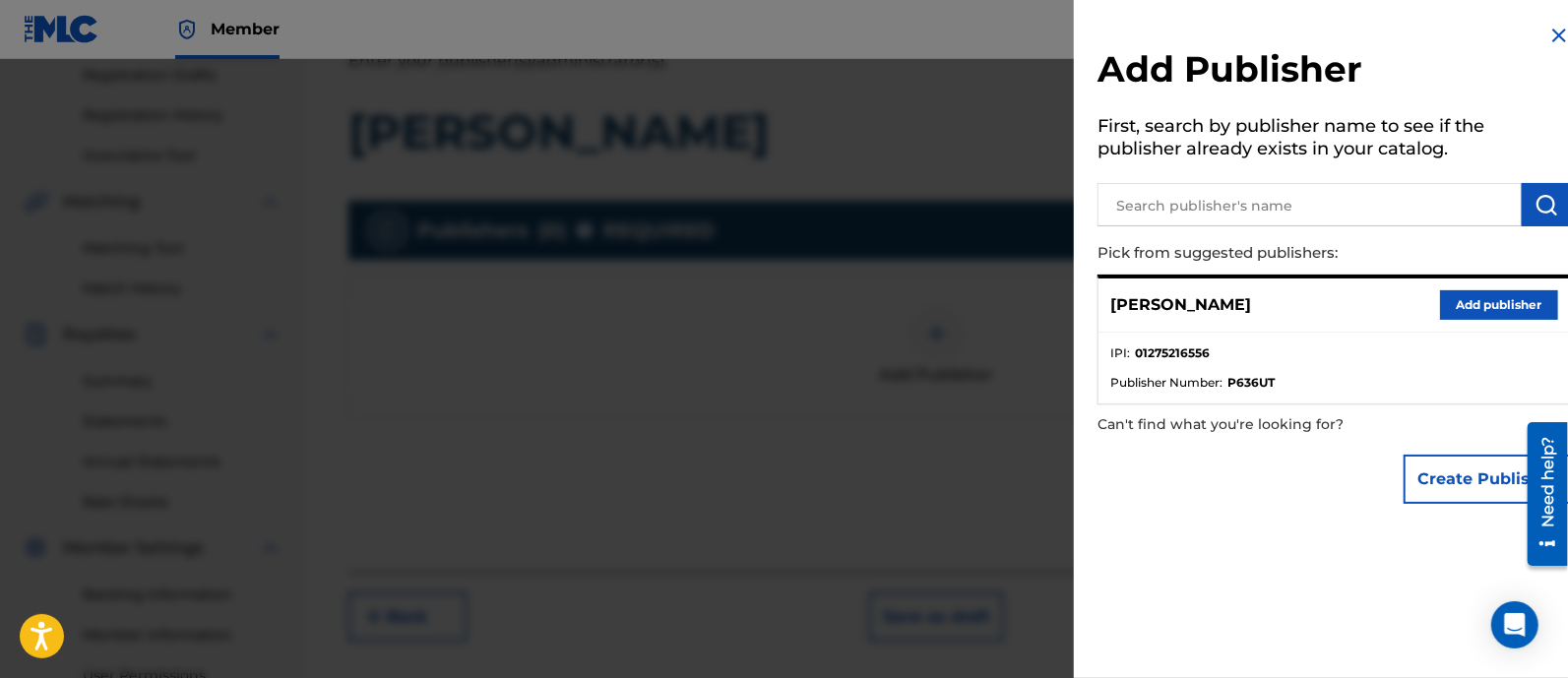 click on "Create Publisher" at bounding box center (1487, 479) 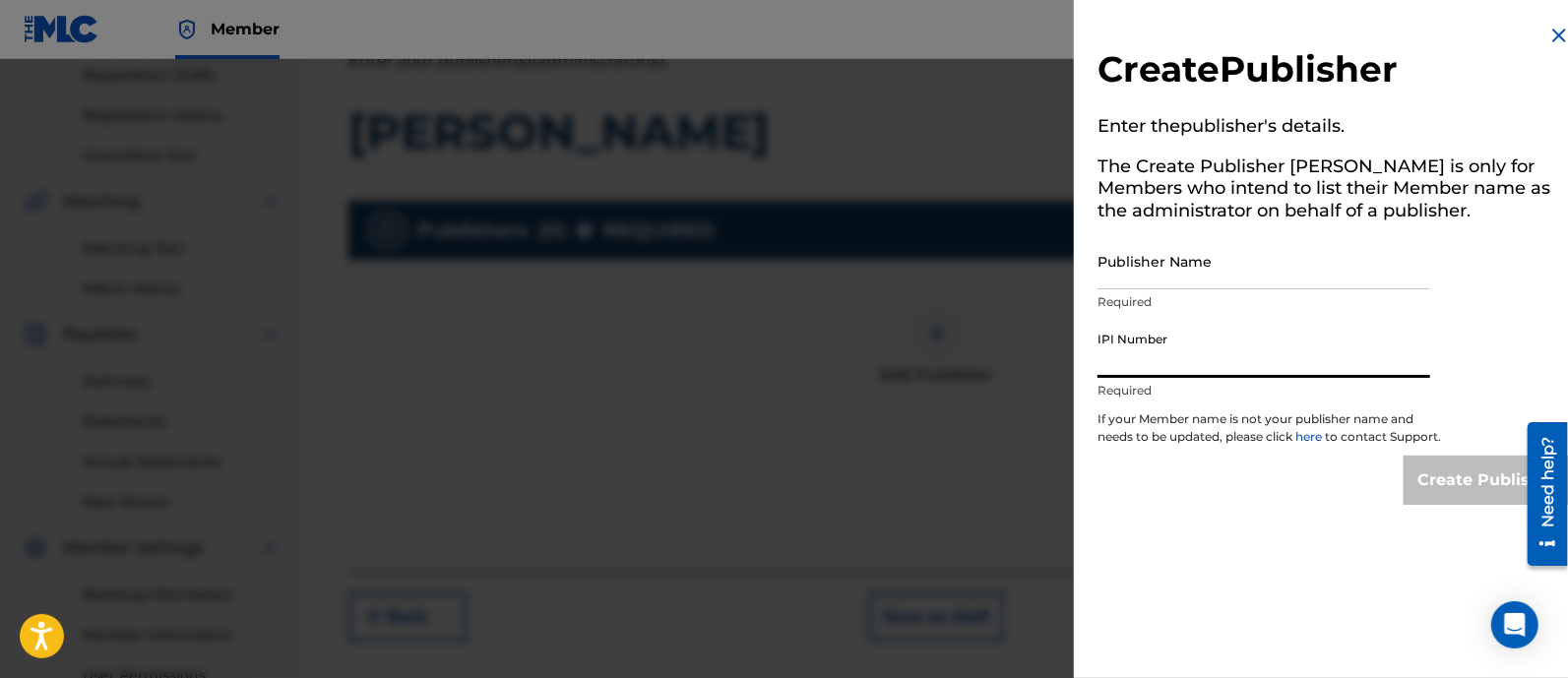 click on "IPI Number" at bounding box center [1264, 349] 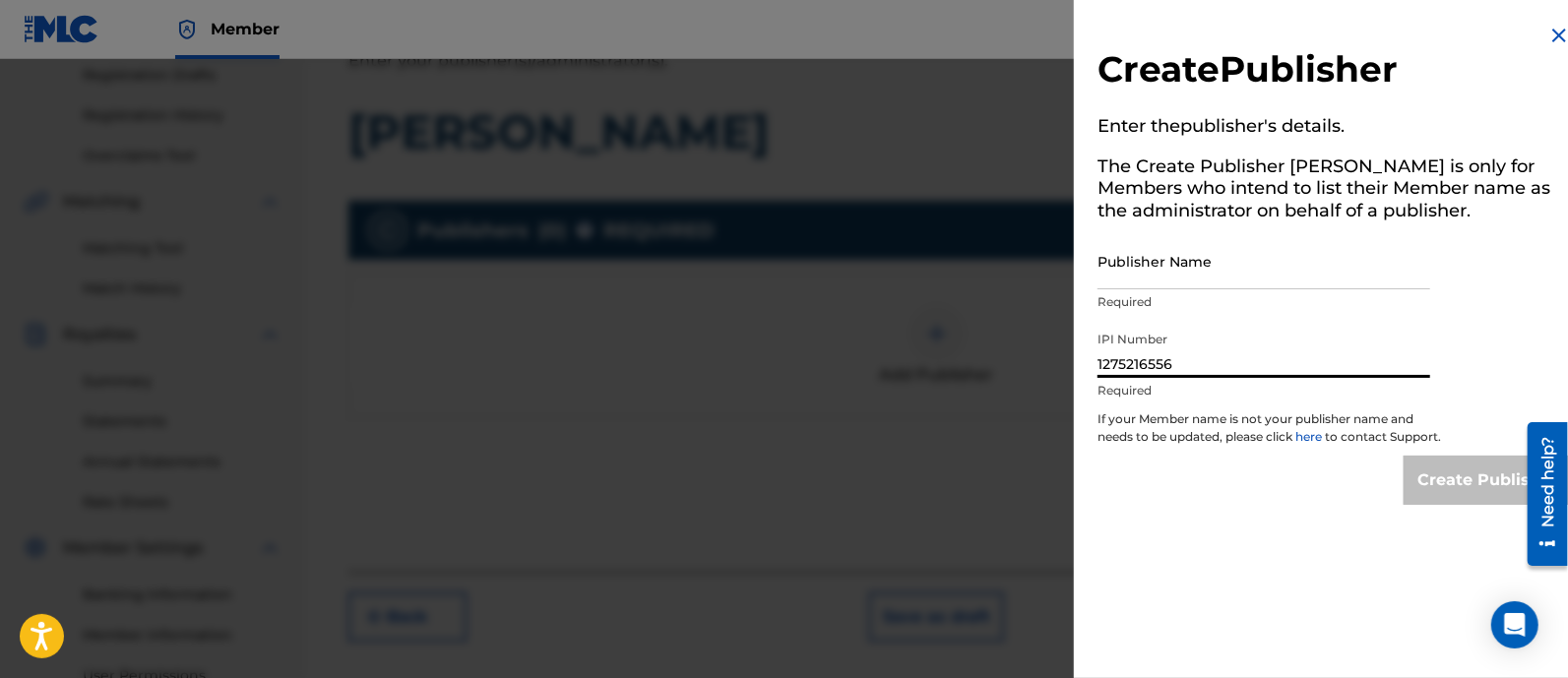 type on "1275216556" 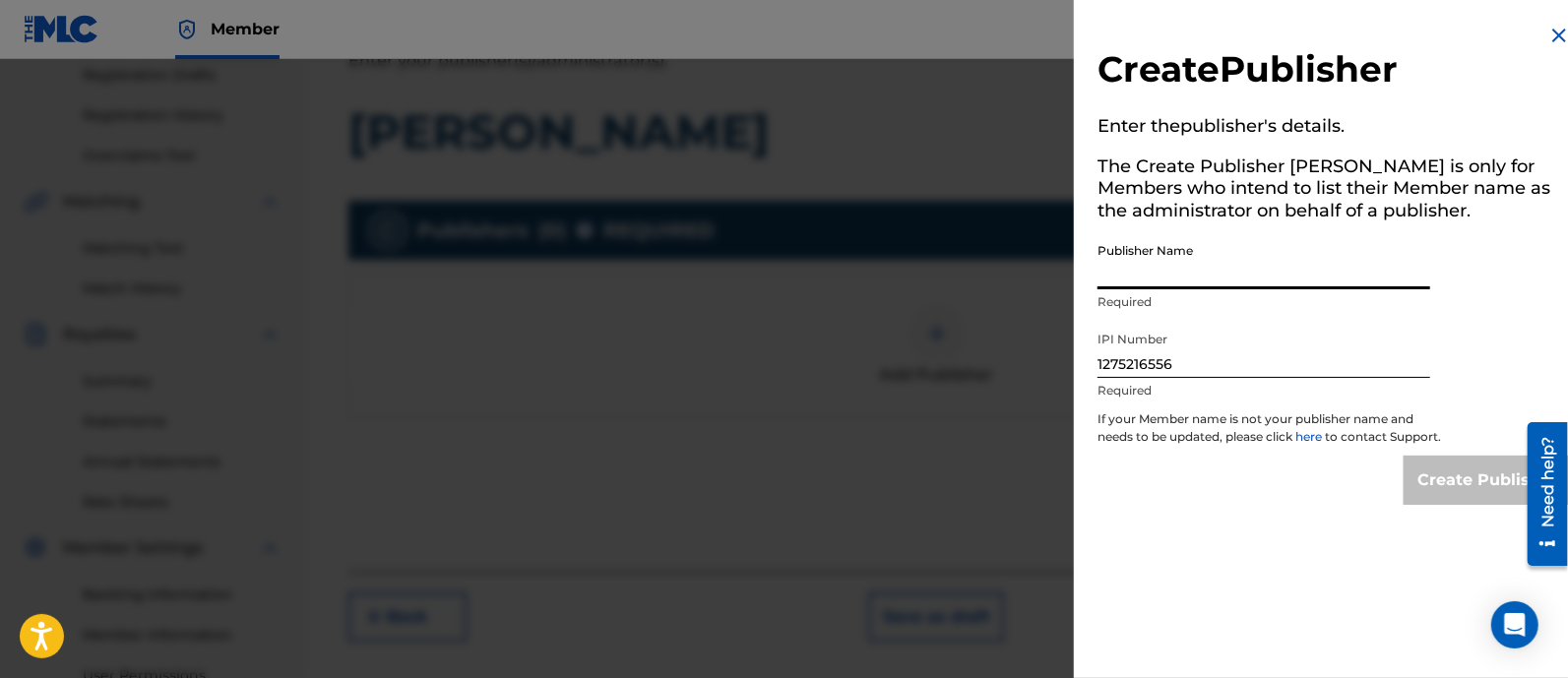 click on "Publisher Name" at bounding box center [1264, 261] 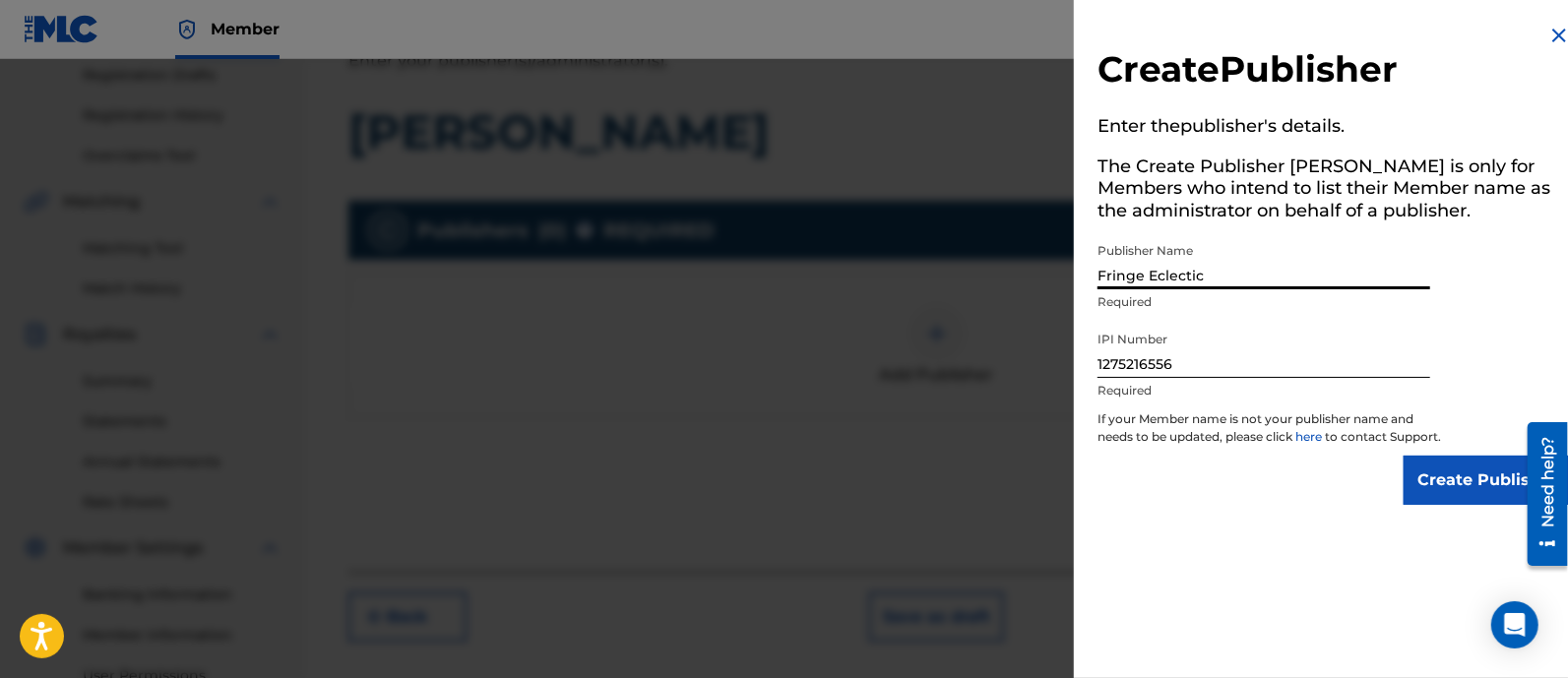 type on "Fringe Eclectic" 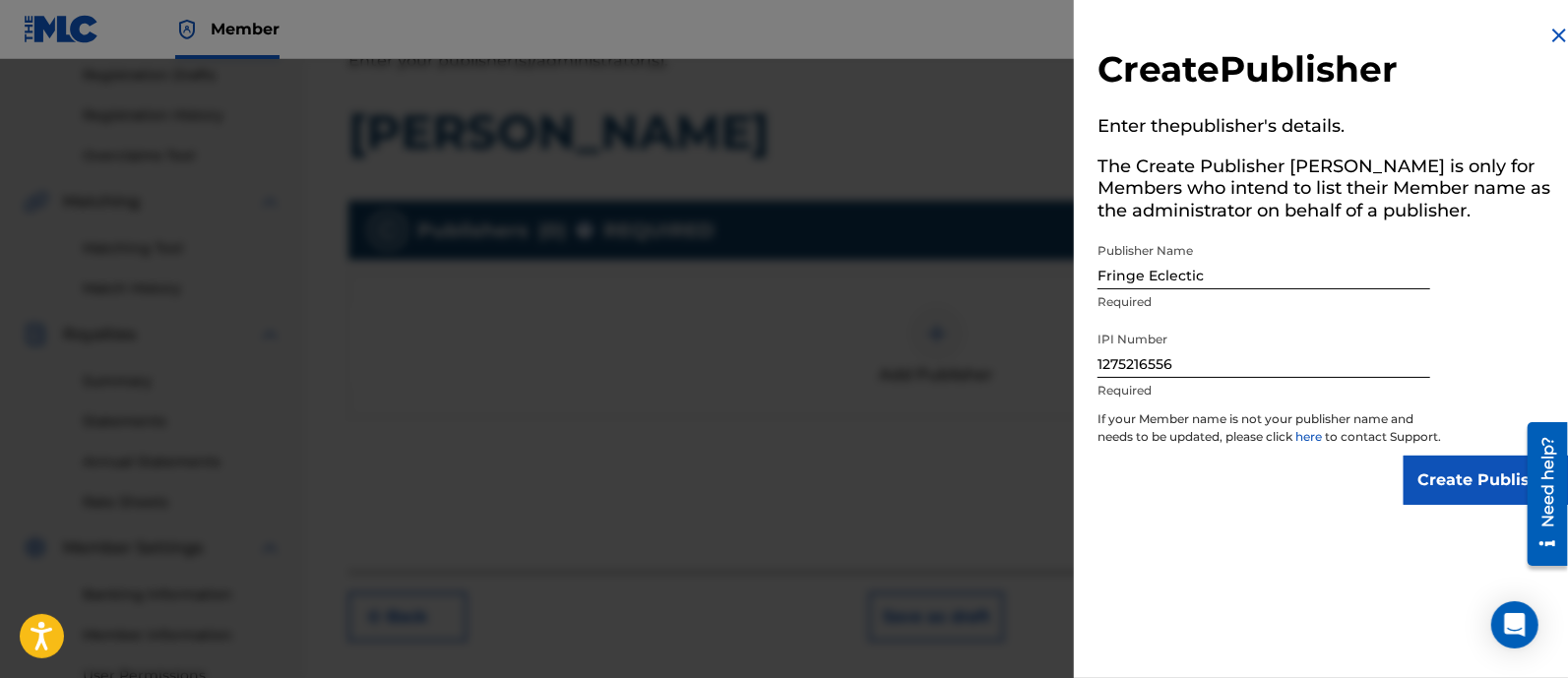 click on "Create Publisher" at bounding box center [1487, 480] 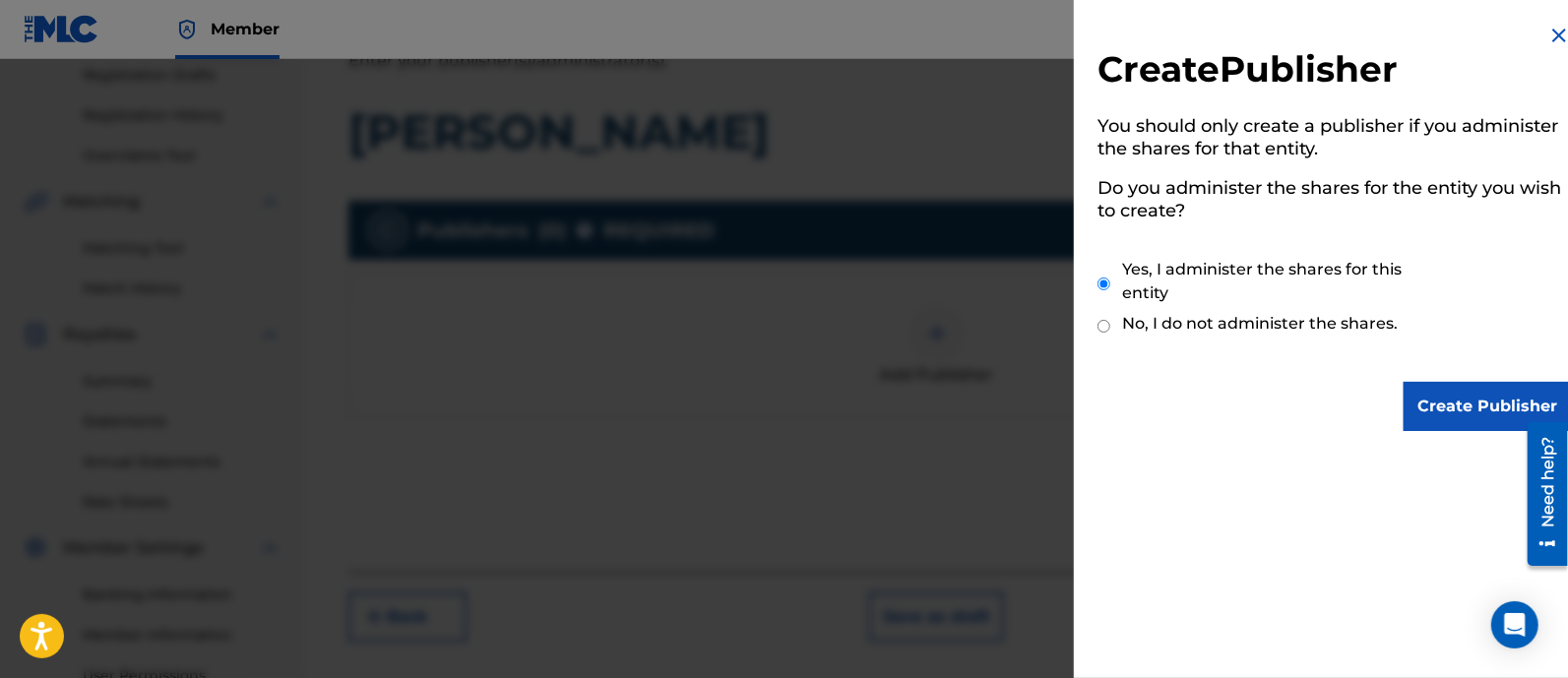 click on "Create Publisher" at bounding box center (1487, 406) 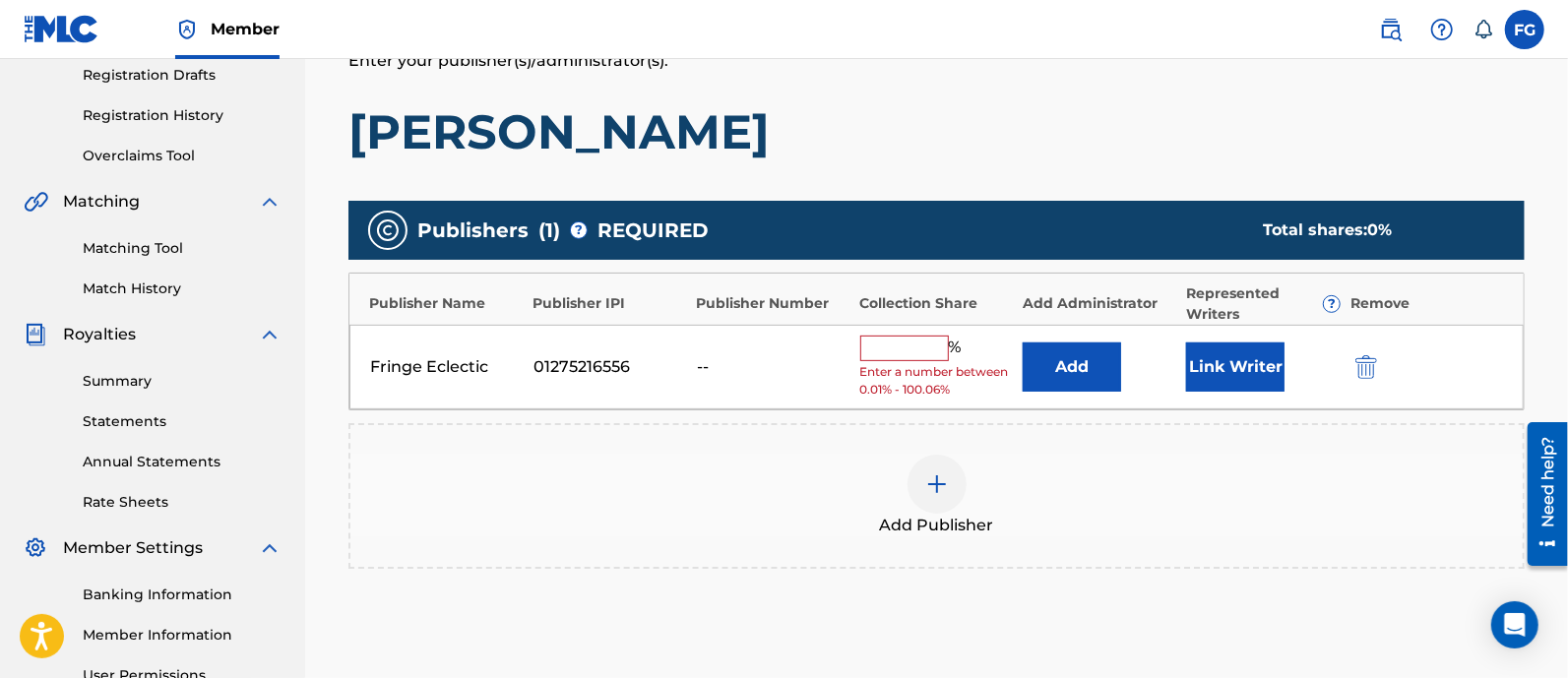 click at bounding box center [905, 348] 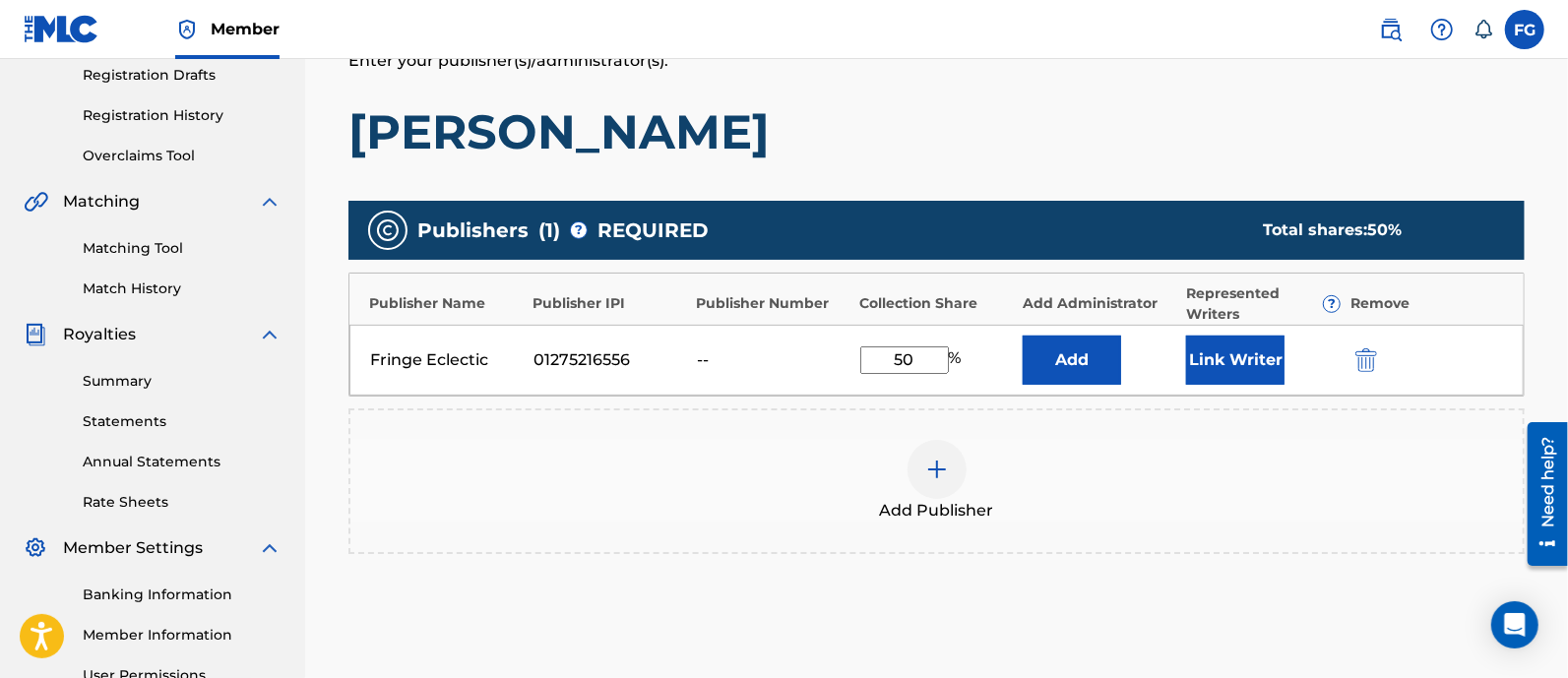 click on "Add Publisher" at bounding box center [936, 481] 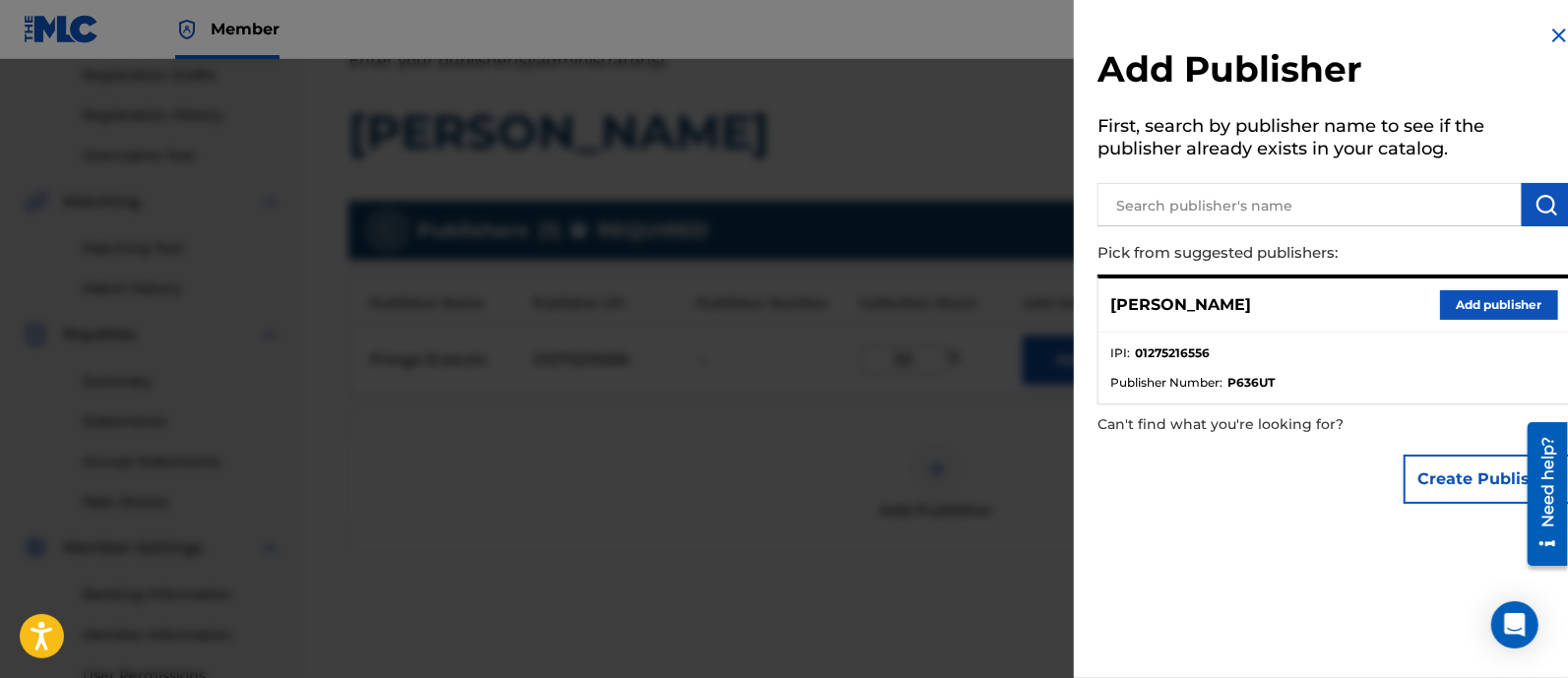 click at bounding box center (1559, 35) 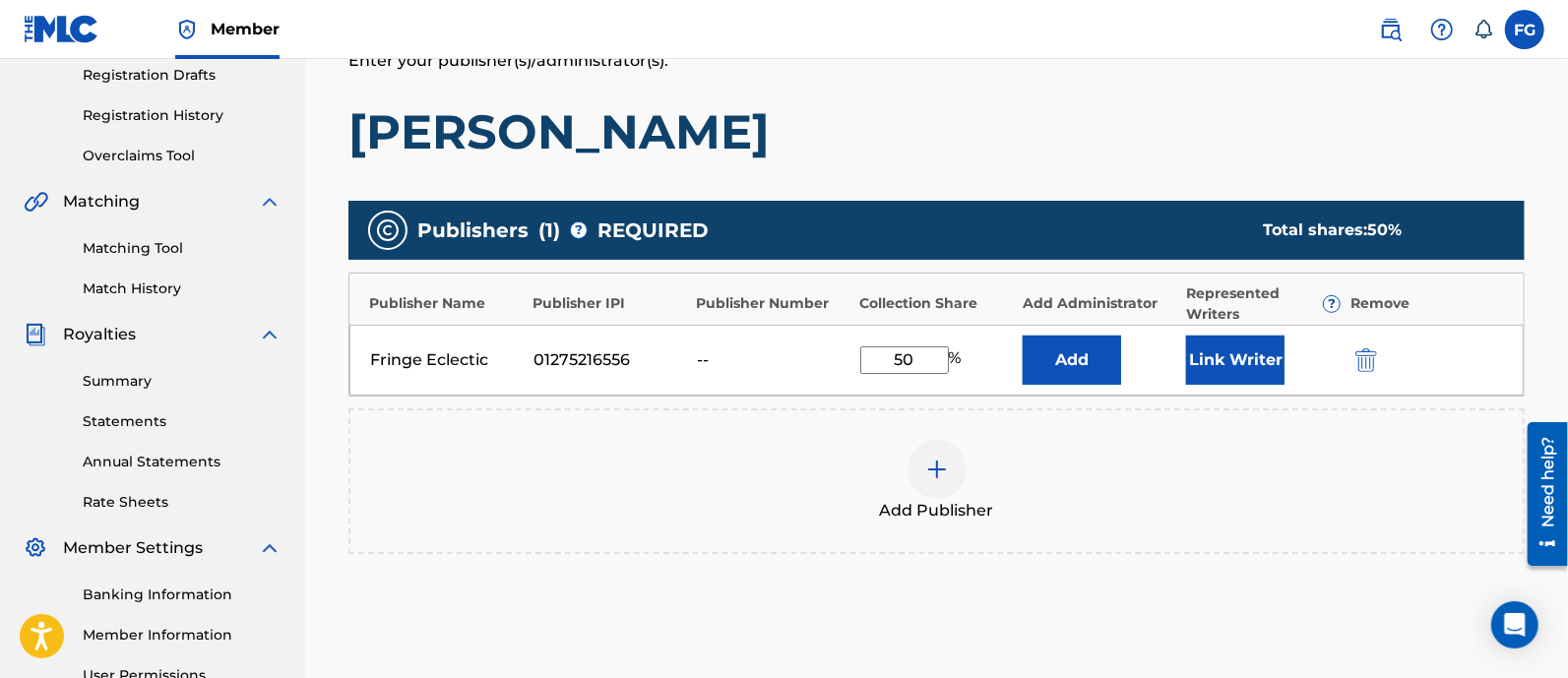 click on "Link Writer" at bounding box center [1235, 360] 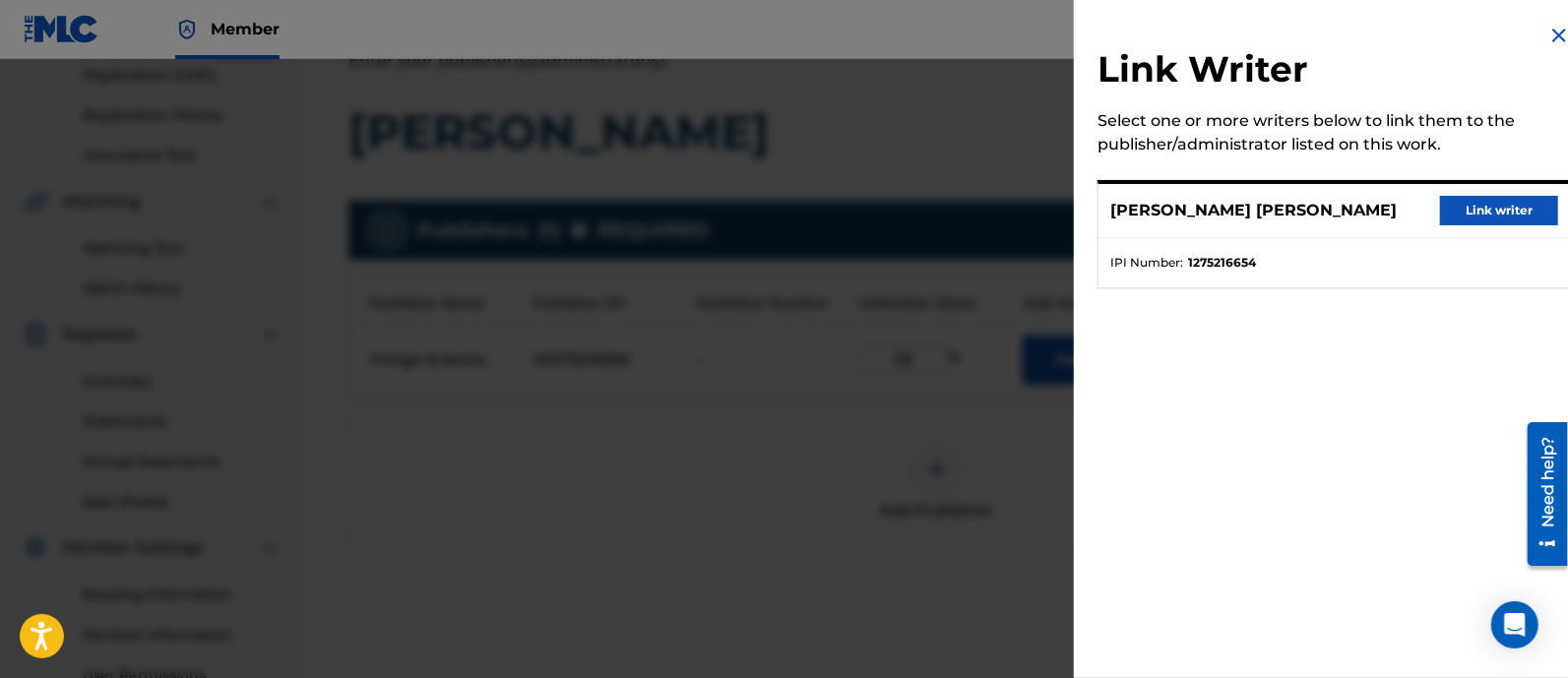 click on "Link writer" at bounding box center (1499, 211) 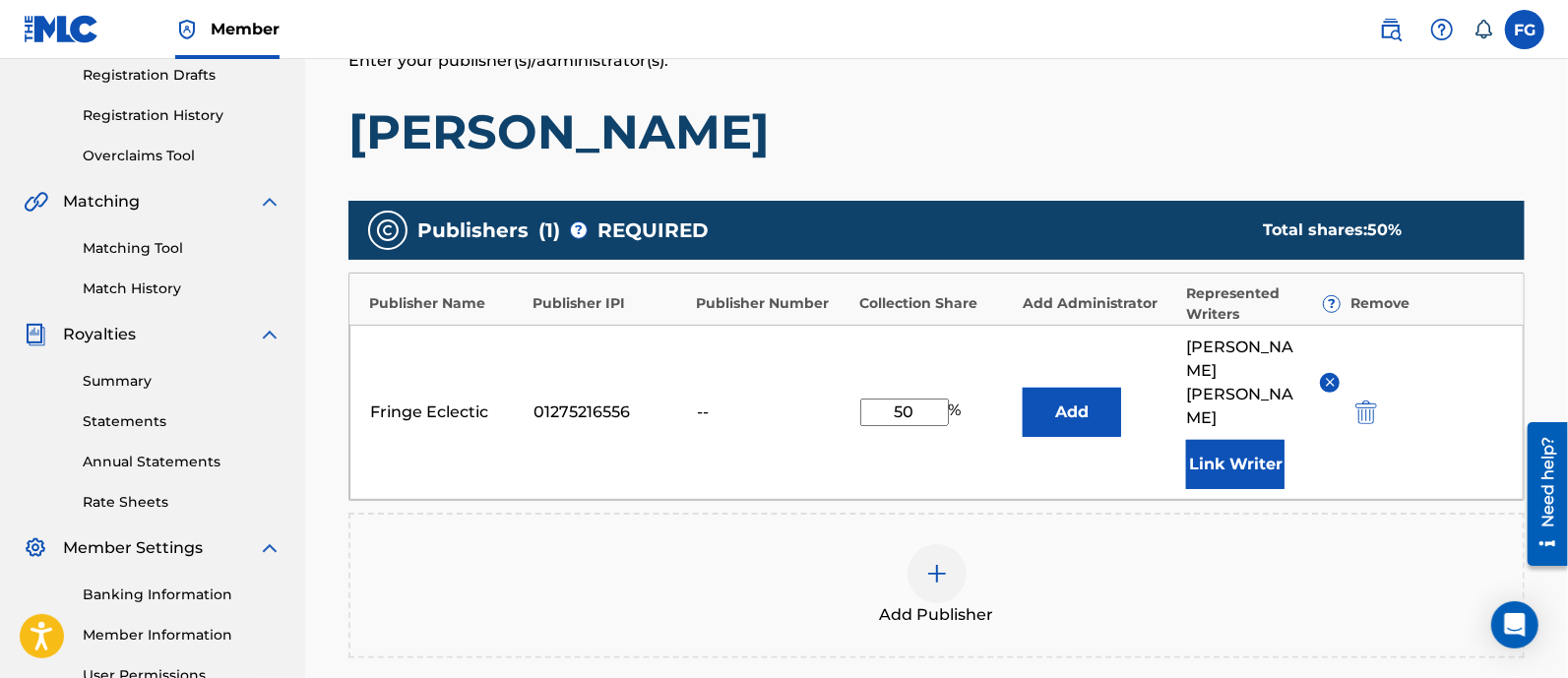 click on "50" at bounding box center [905, 412] 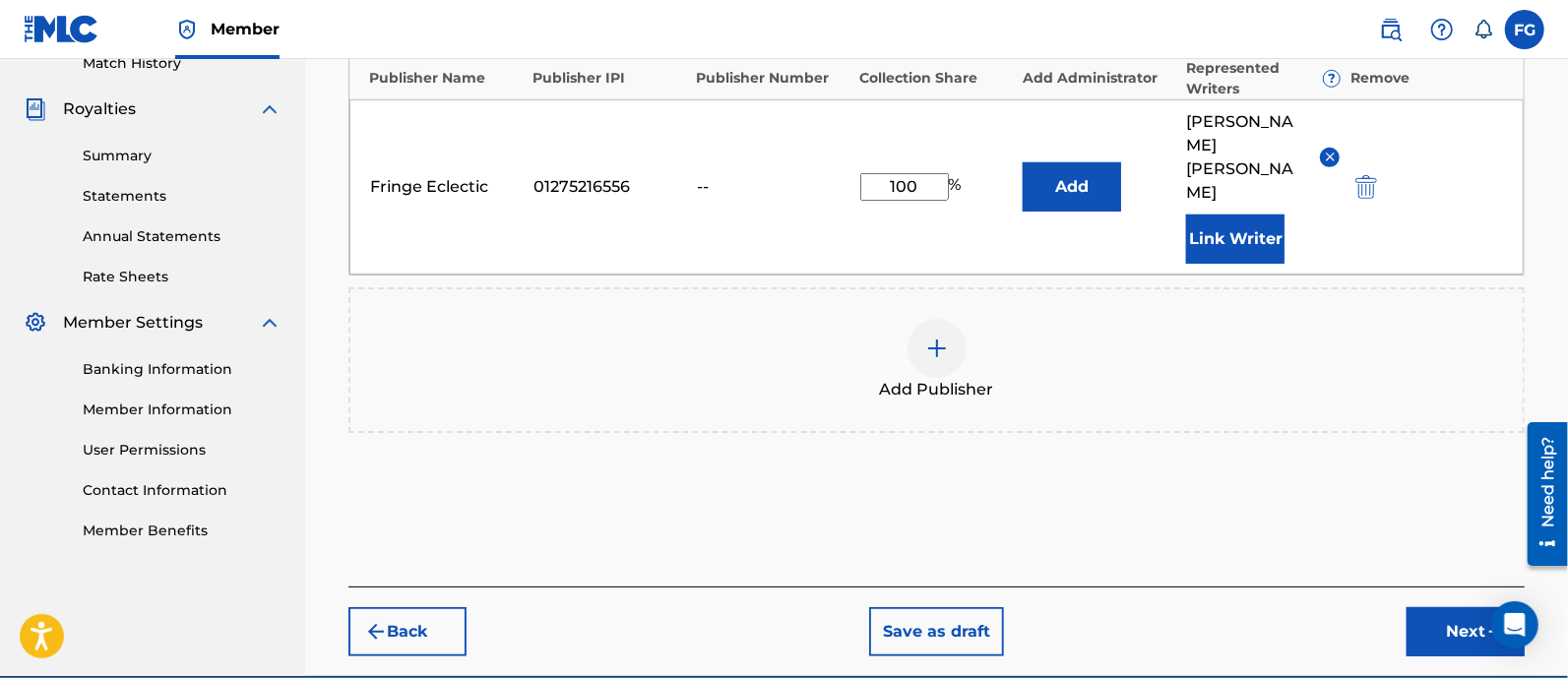 scroll, scrollTop: 562, scrollLeft: 0, axis: vertical 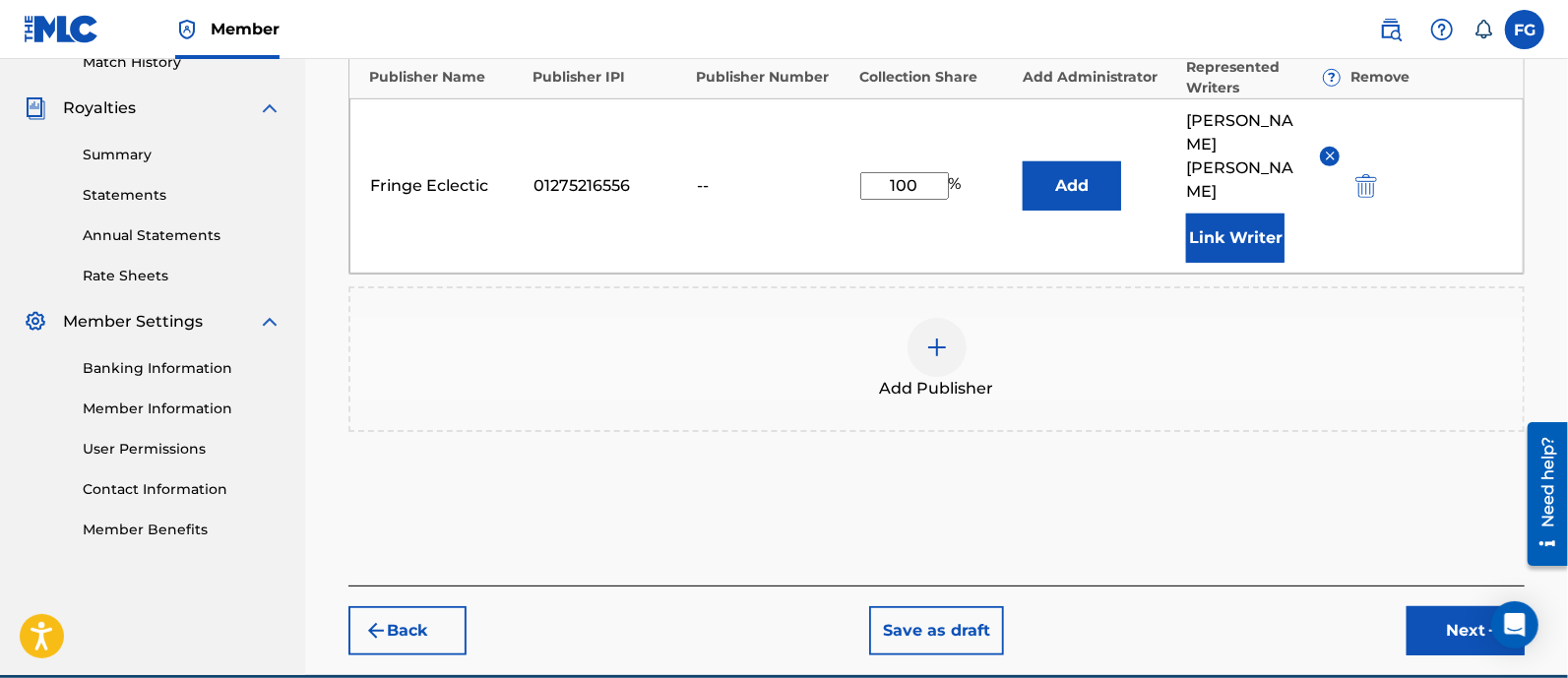 type on "100" 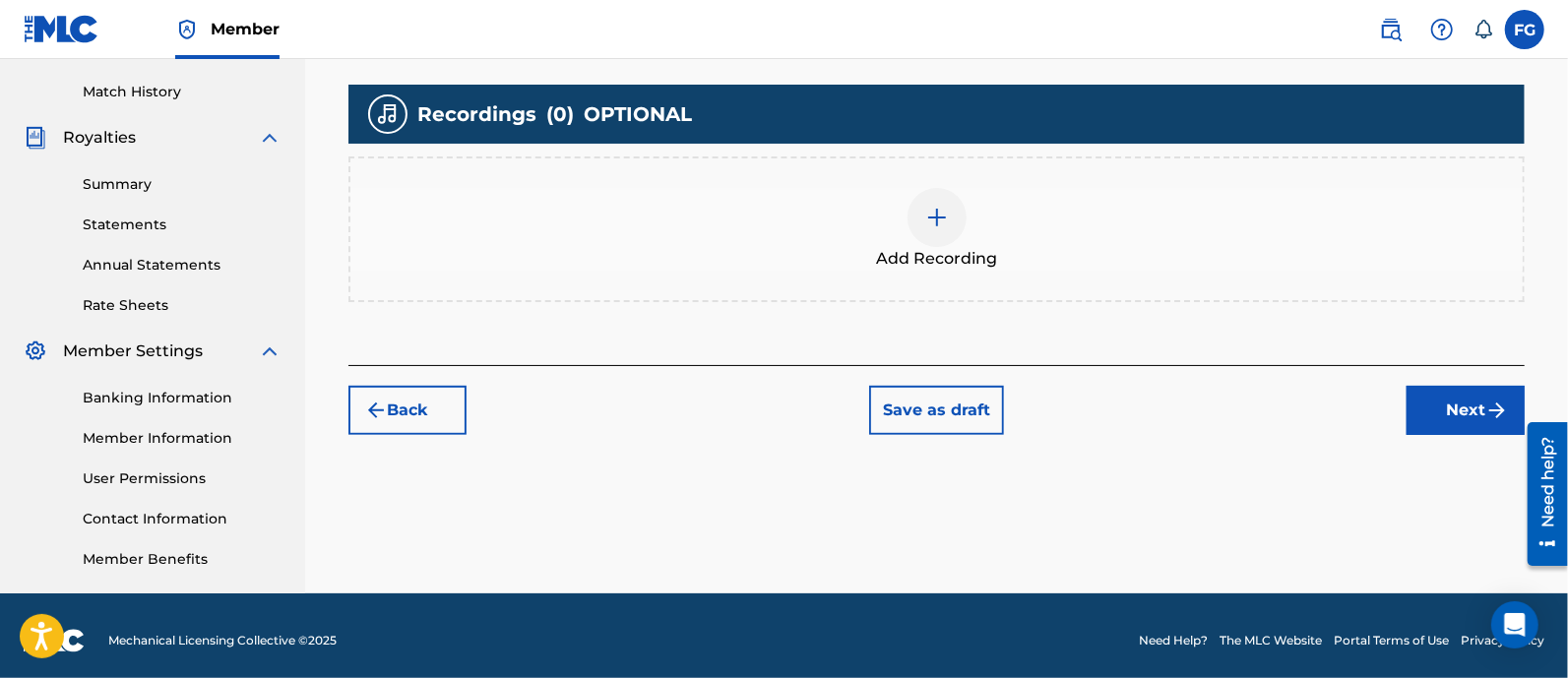 scroll, scrollTop: 533, scrollLeft: 0, axis: vertical 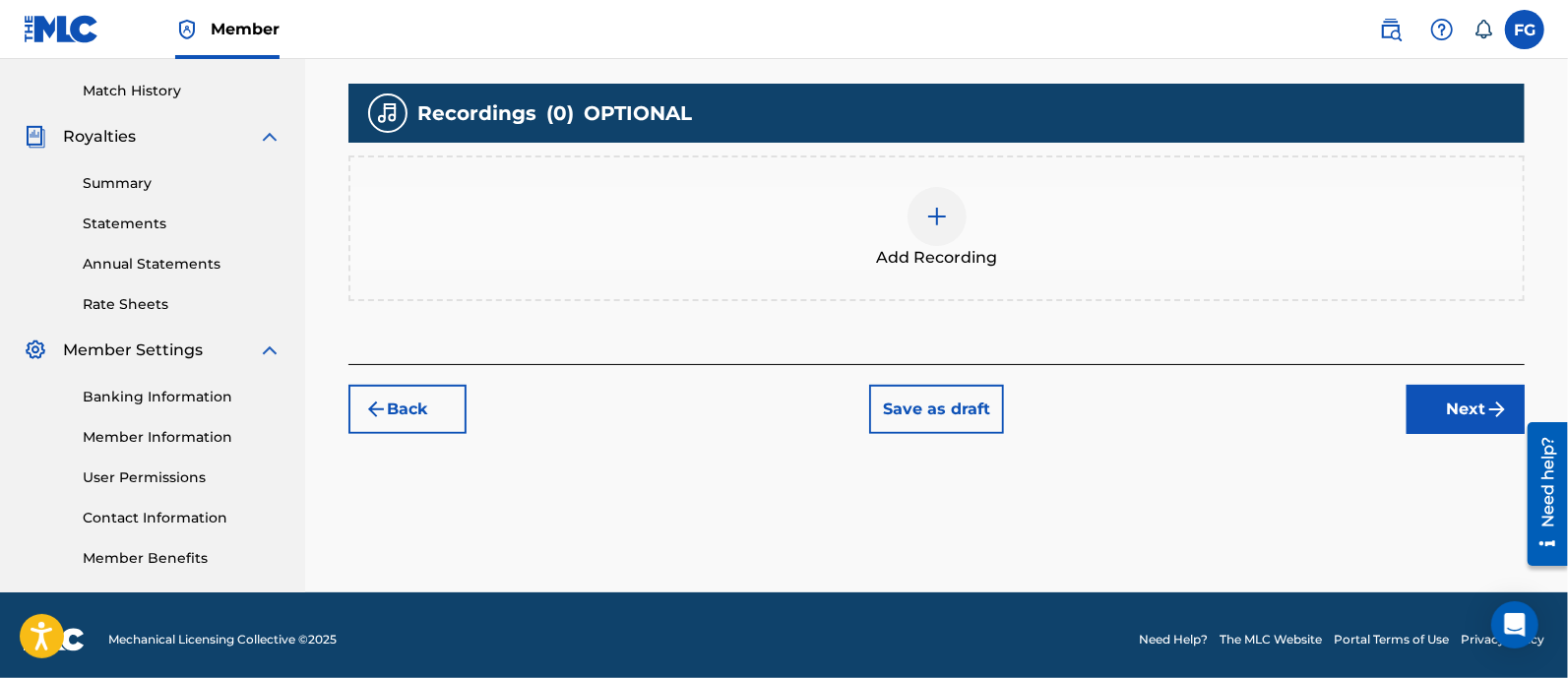 click at bounding box center (937, 216) 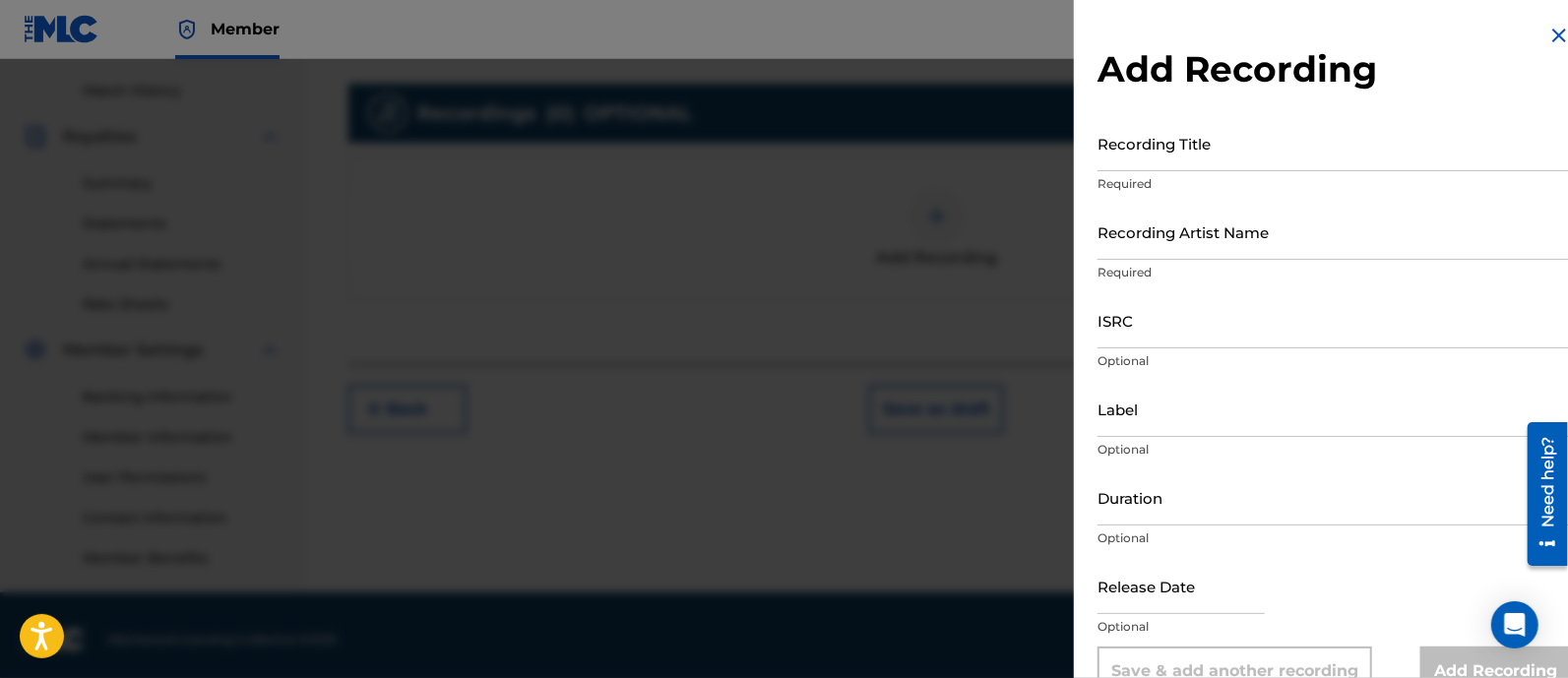 click at bounding box center (1559, 35) 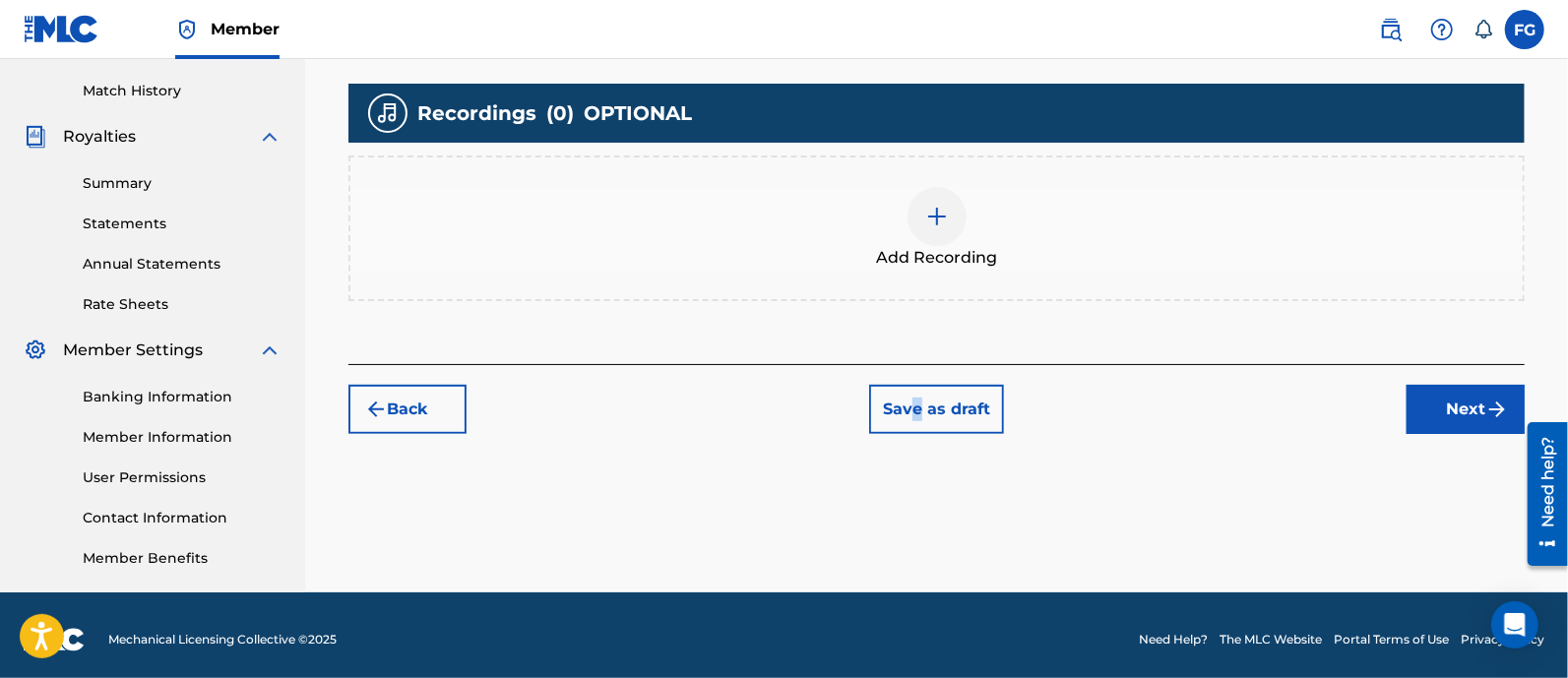 drag, startPoint x: 918, startPoint y: 443, endPoint x: 911, endPoint y: 413, distance: 30.805844 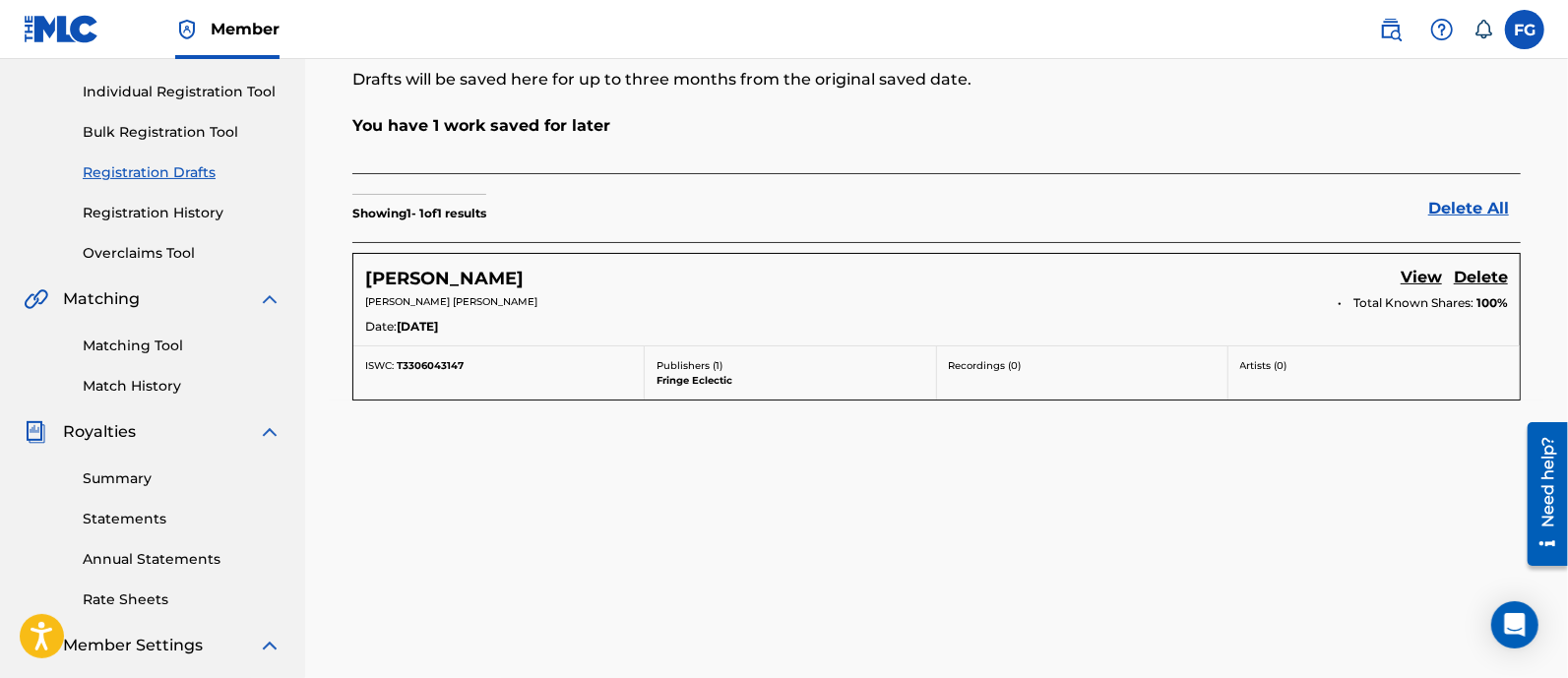 scroll, scrollTop: 240, scrollLeft: 0, axis: vertical 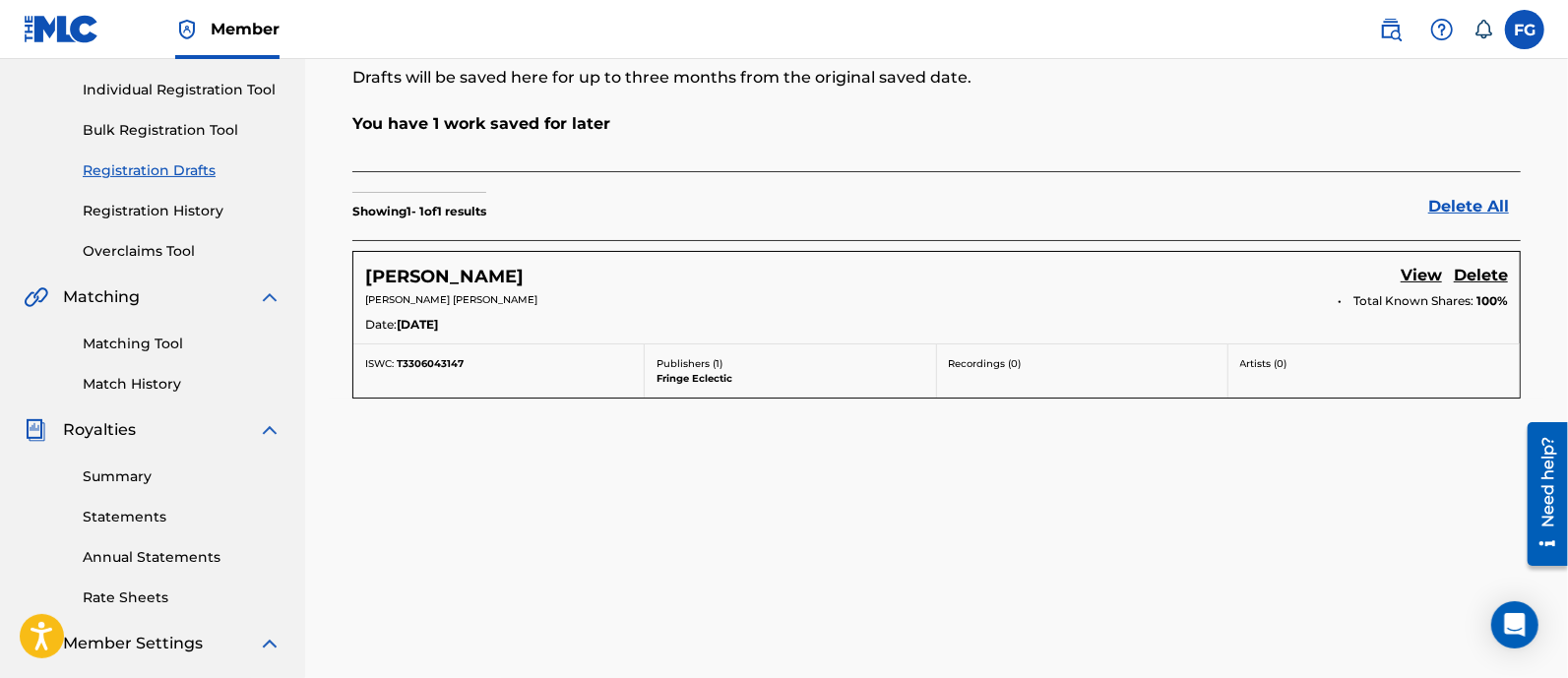 click on "View" at bounding box center (1421, 277) 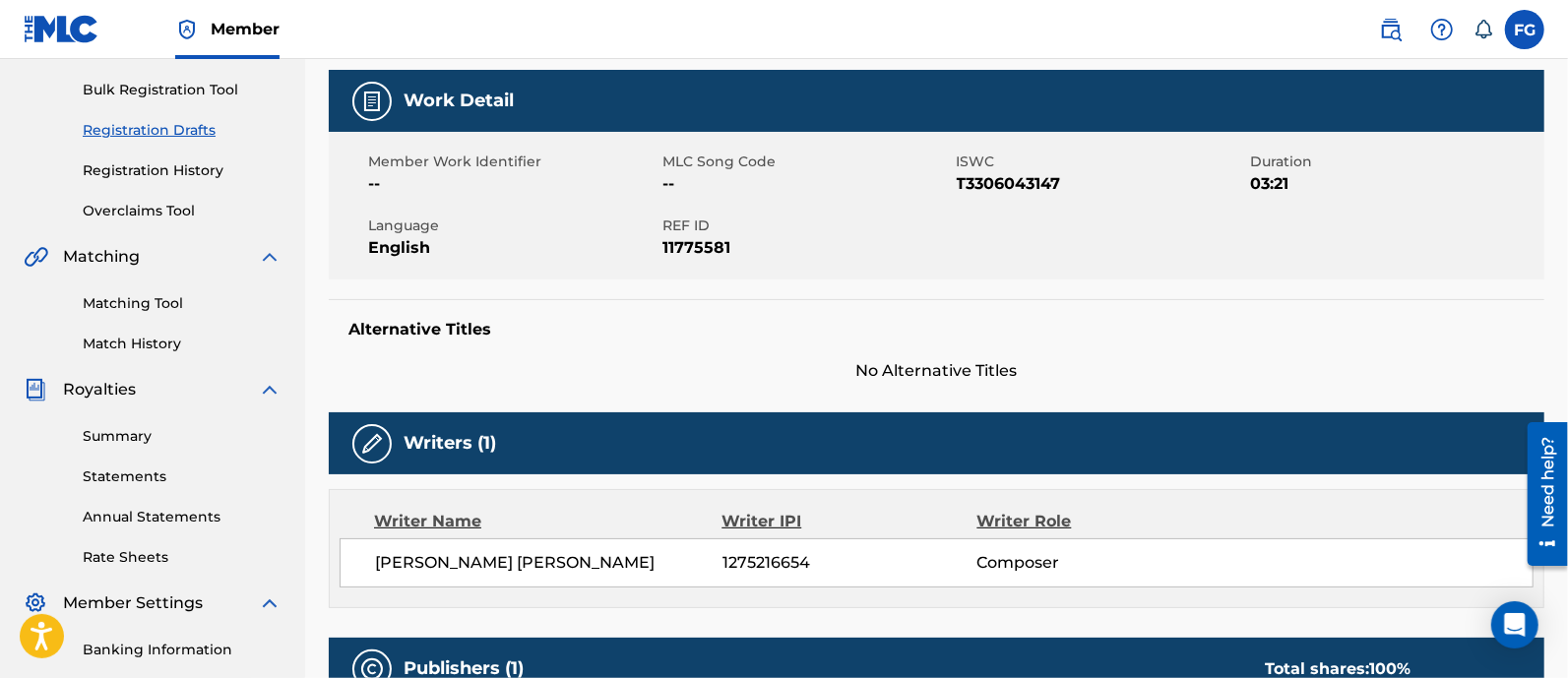 scroll, scrollTop: 0, scrollLeft: 0, axis: both 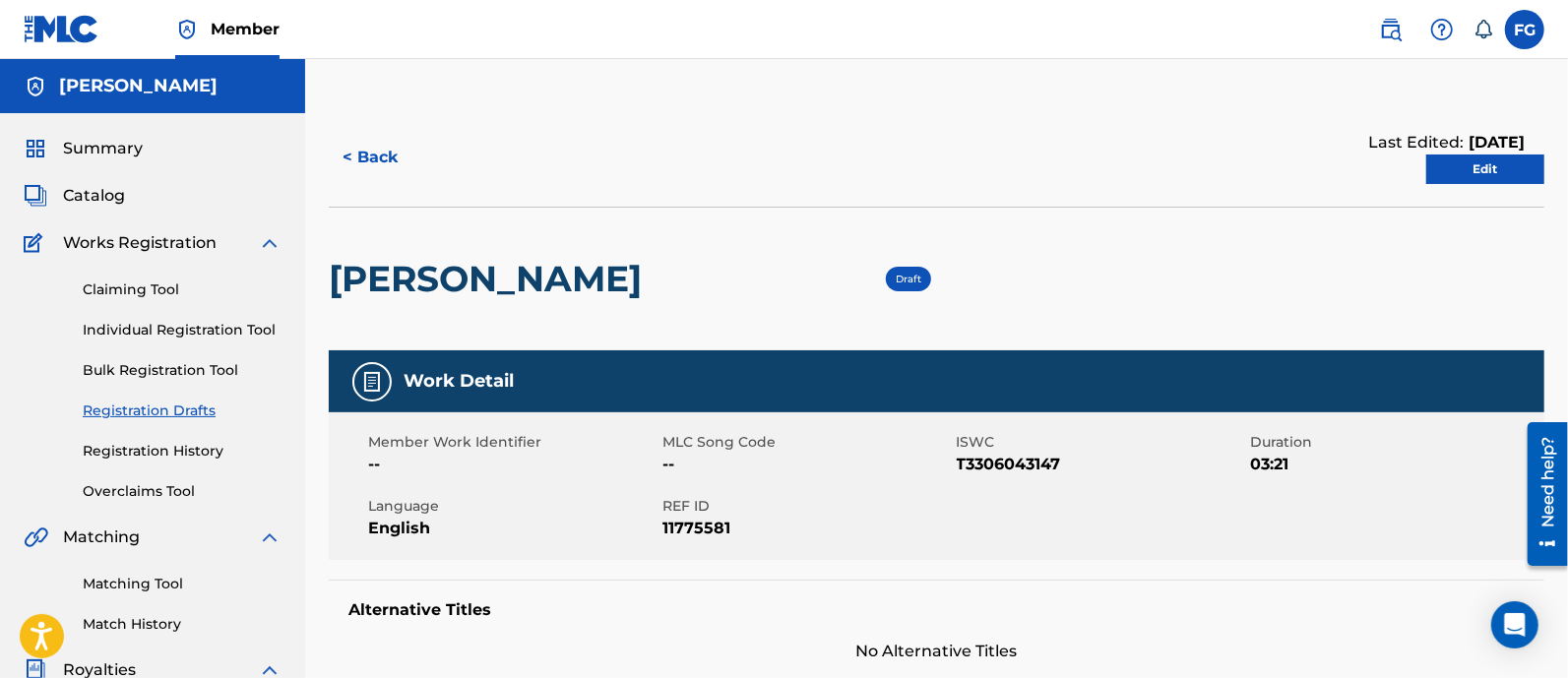 click on "Edit" at bounding box center [1485, 169] 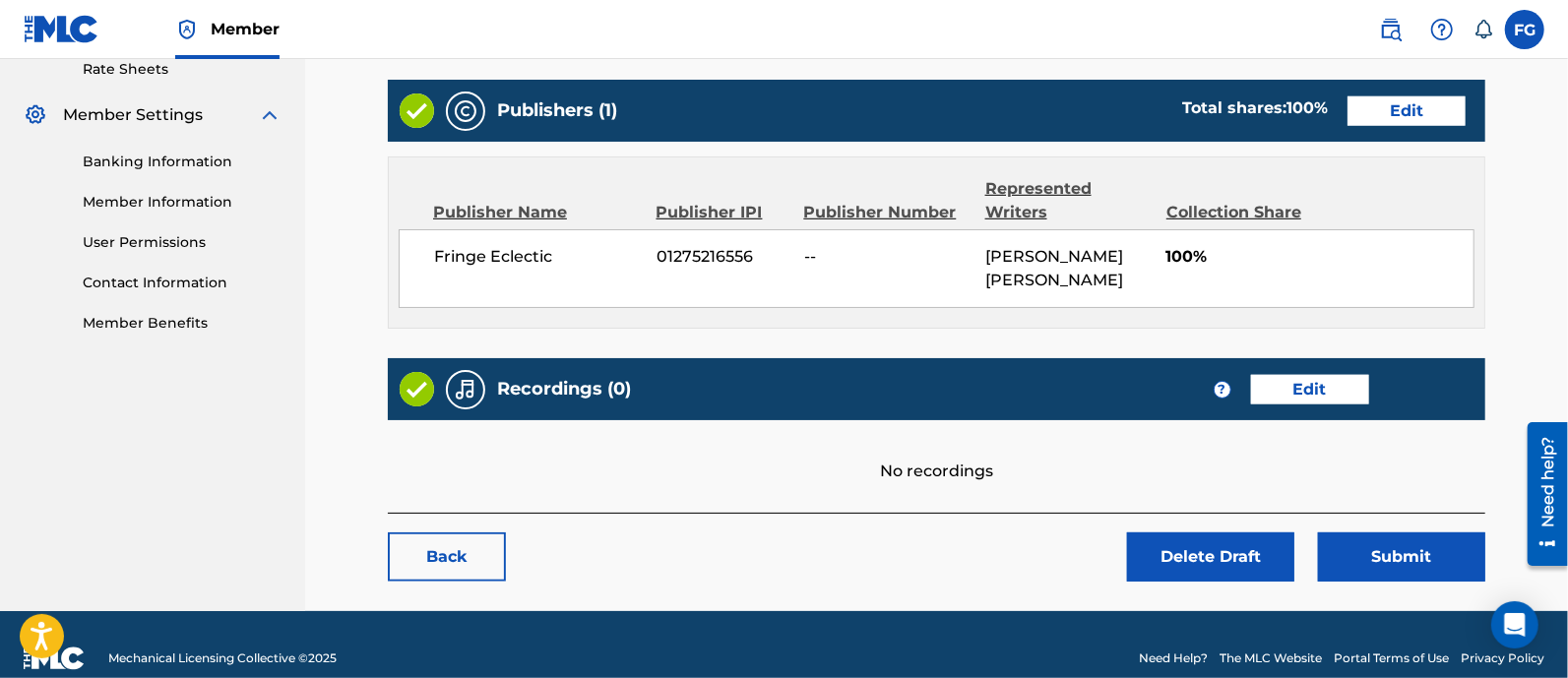 scroll, scrollTop: 828, scrollLeft: 0, axis: vertical 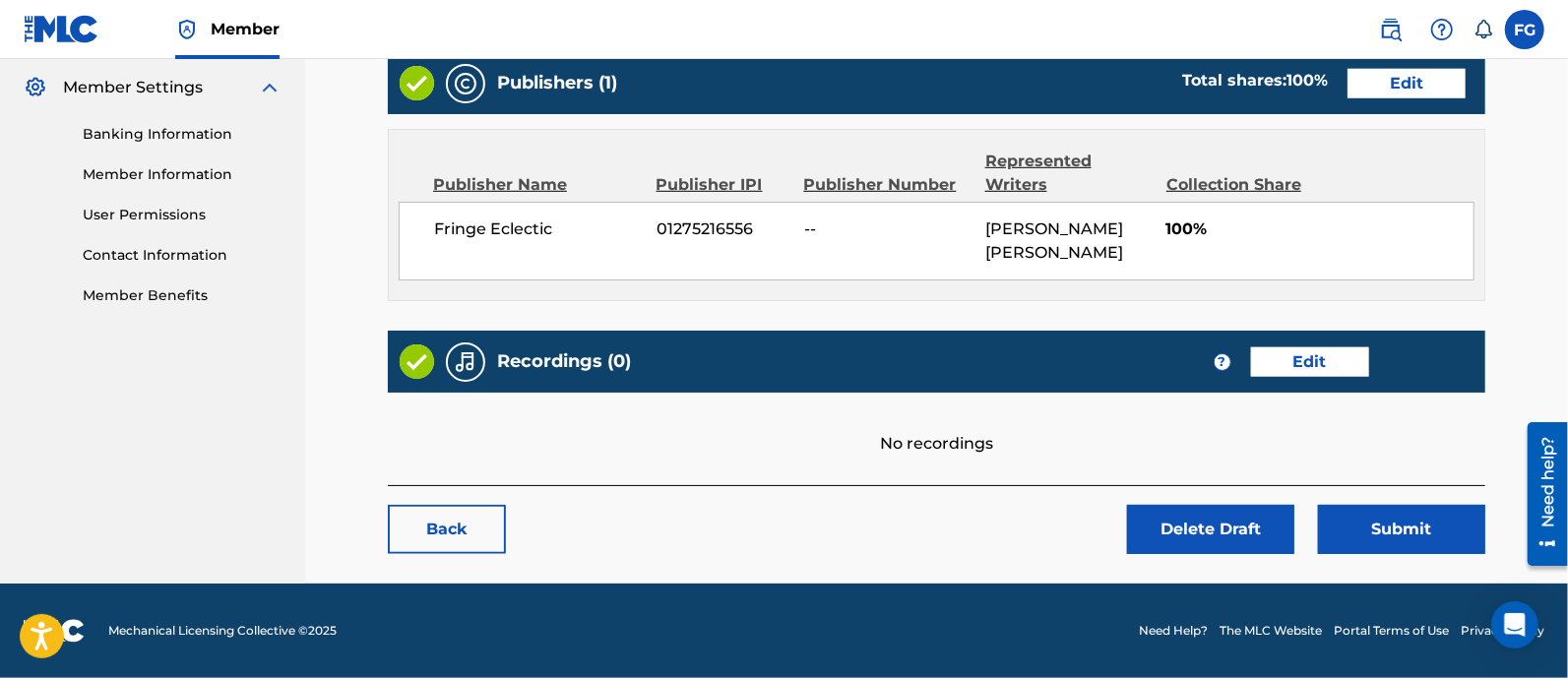 drag, startPoint x: 1363, startPoint y: 377, endPoint x: 1326, endPoint y: 354, distance: 43.566042 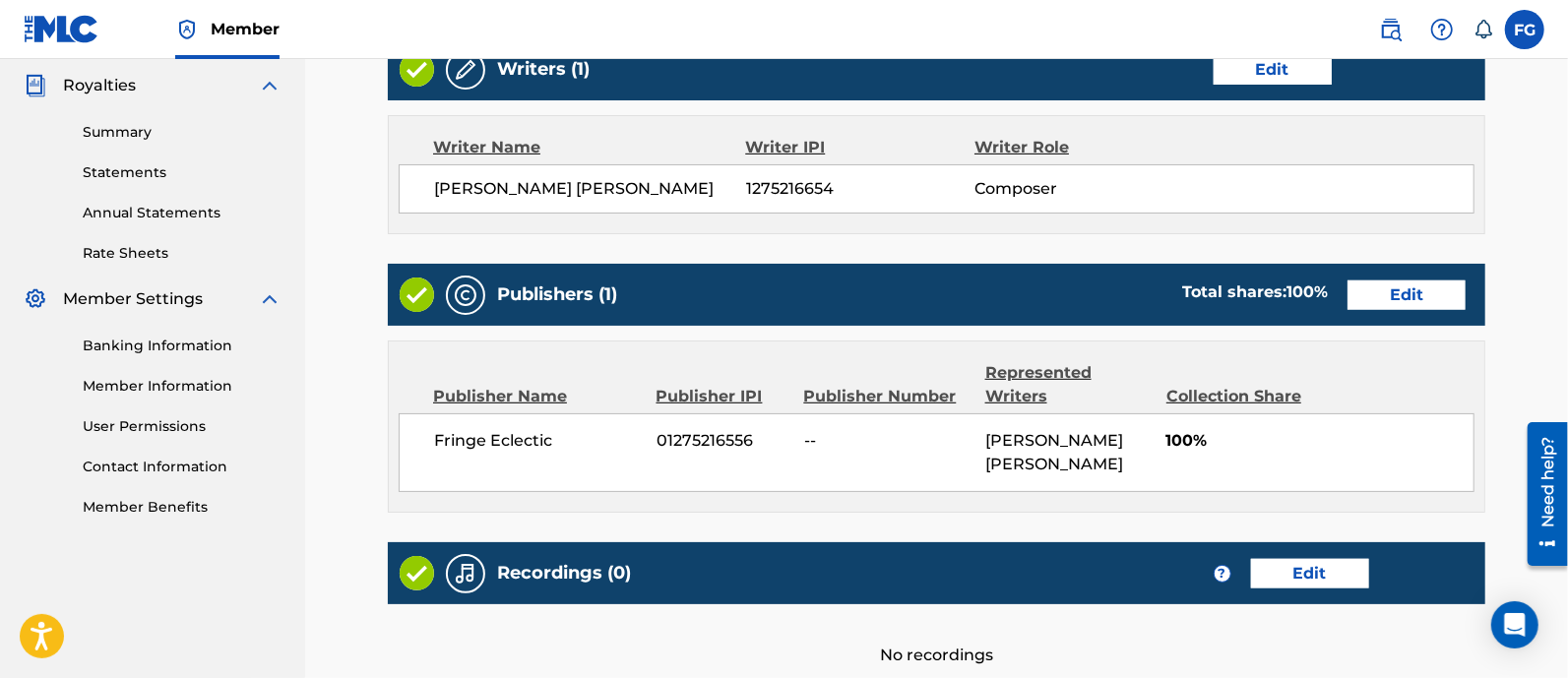 scroll, scrollTop: 325, scrollLeft: 0, axis: vertical 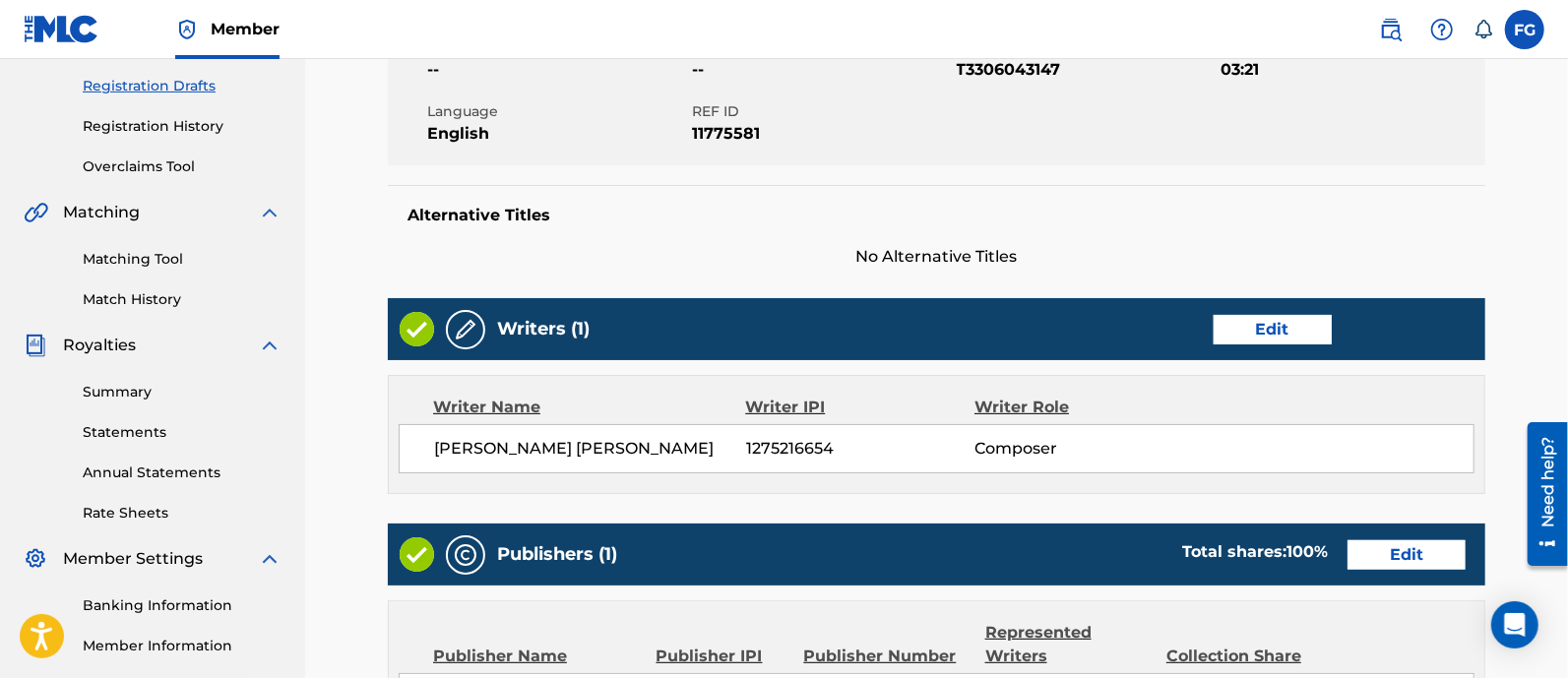 click on "Edit" at bounding box center [1273, 330] 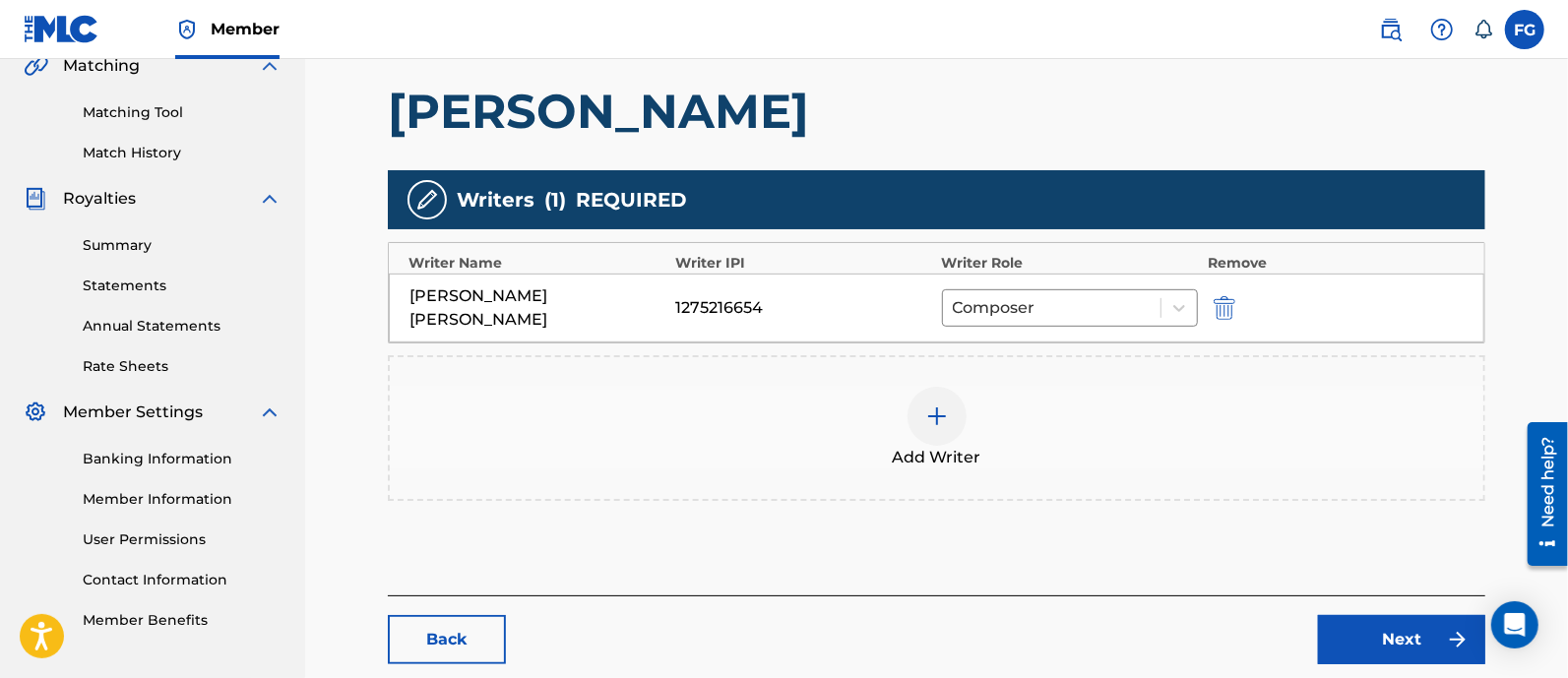 scroll, scrollTop: 473, scrollLeft: 0, axis: vertical 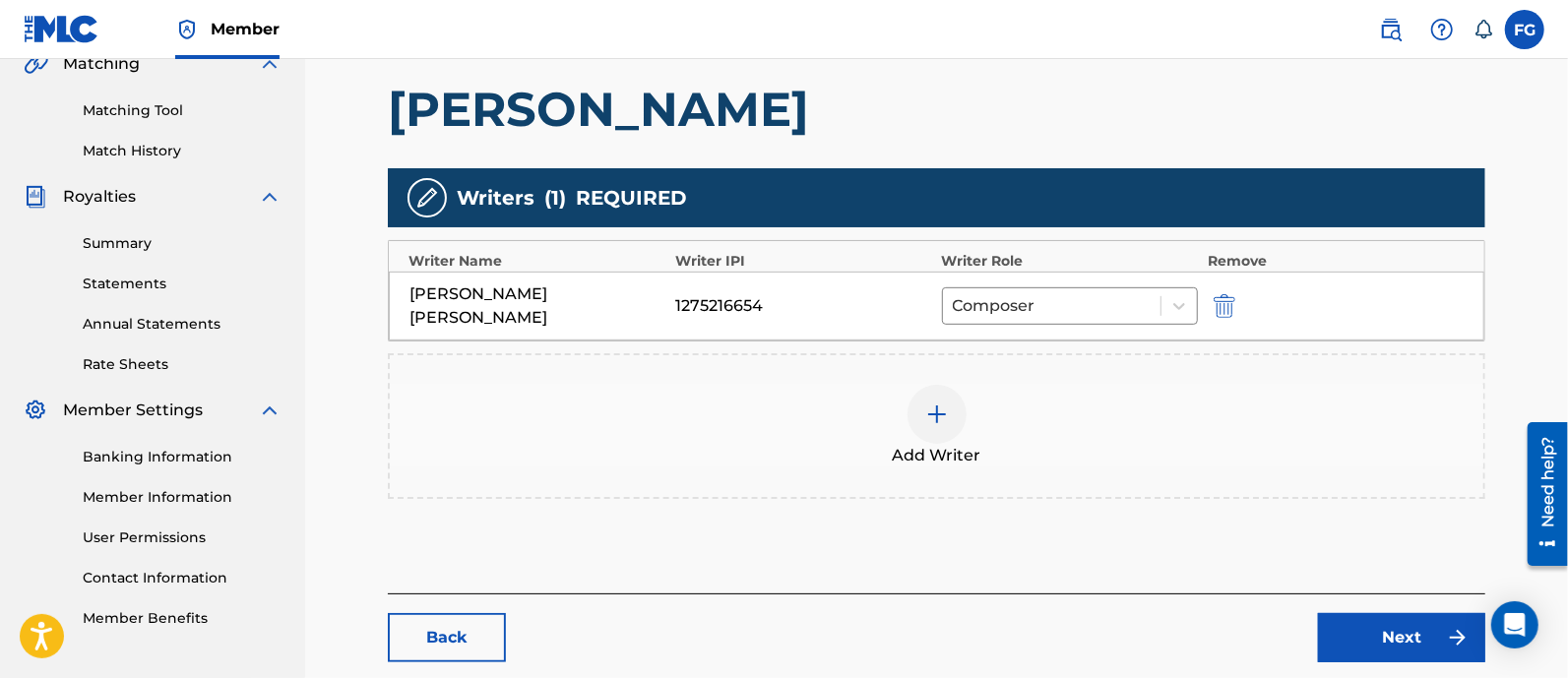click on "Back" at bounding box center [447, 638] 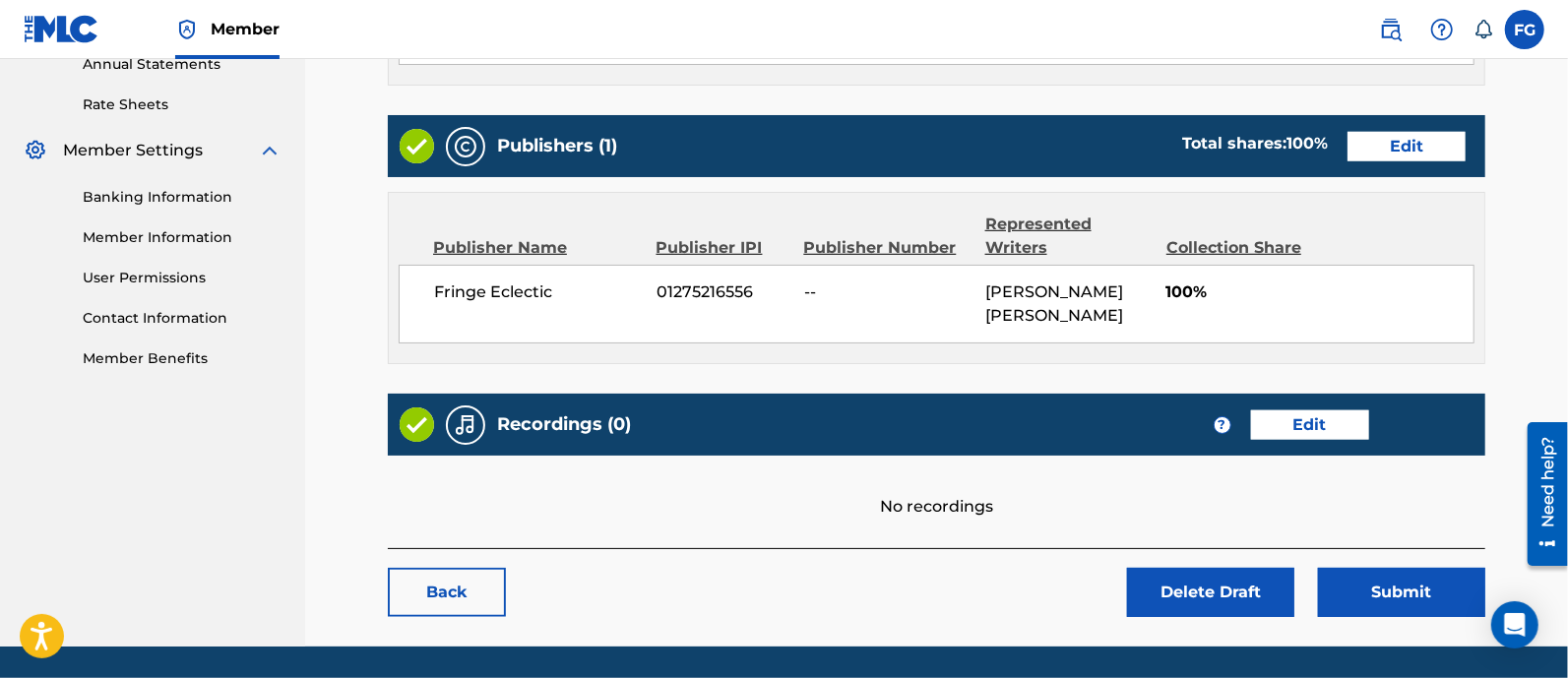 scroll, scrollTop: 828, scrollLeft: 0, axis: vertical 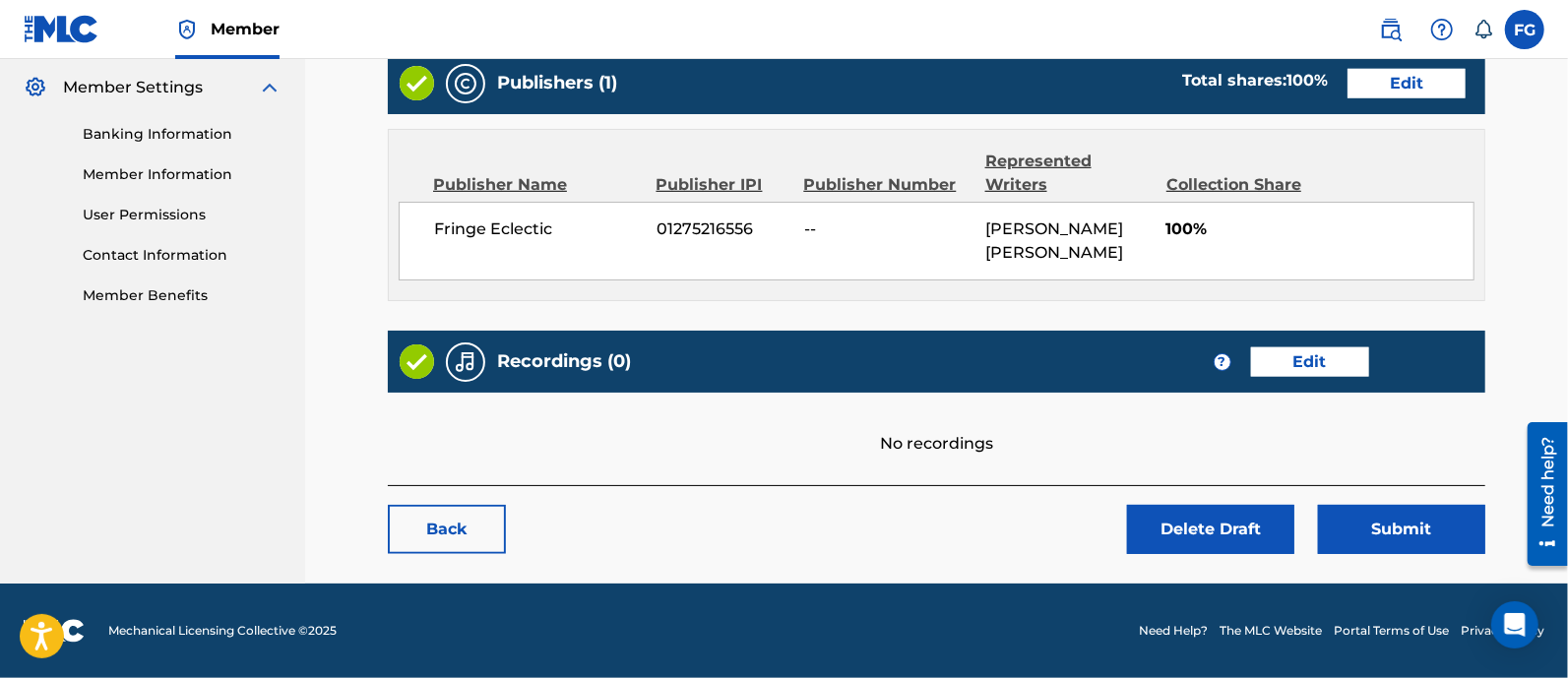click on "Edit" at bounding box center (1310, 362) 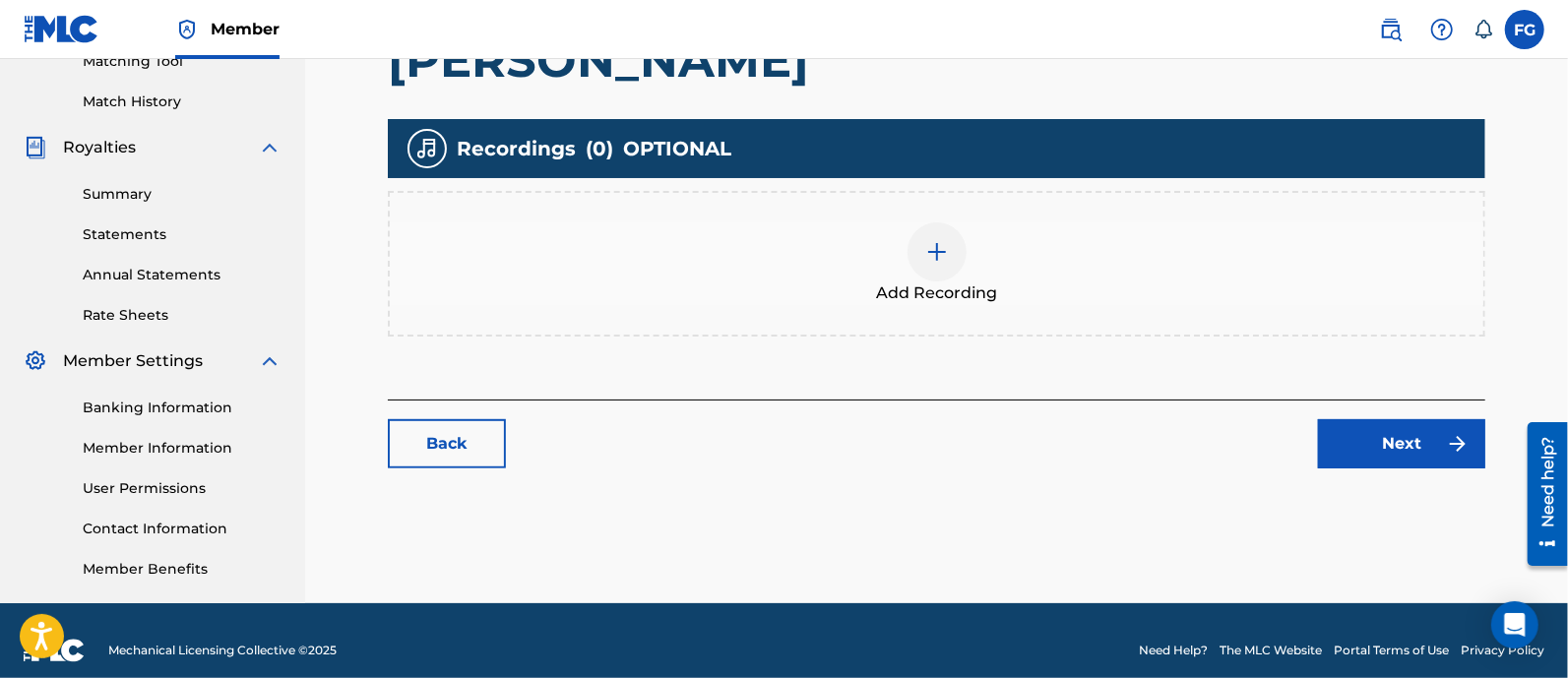 scroll, scrollTop: 541, scrollLeft: 0, axis: vertical 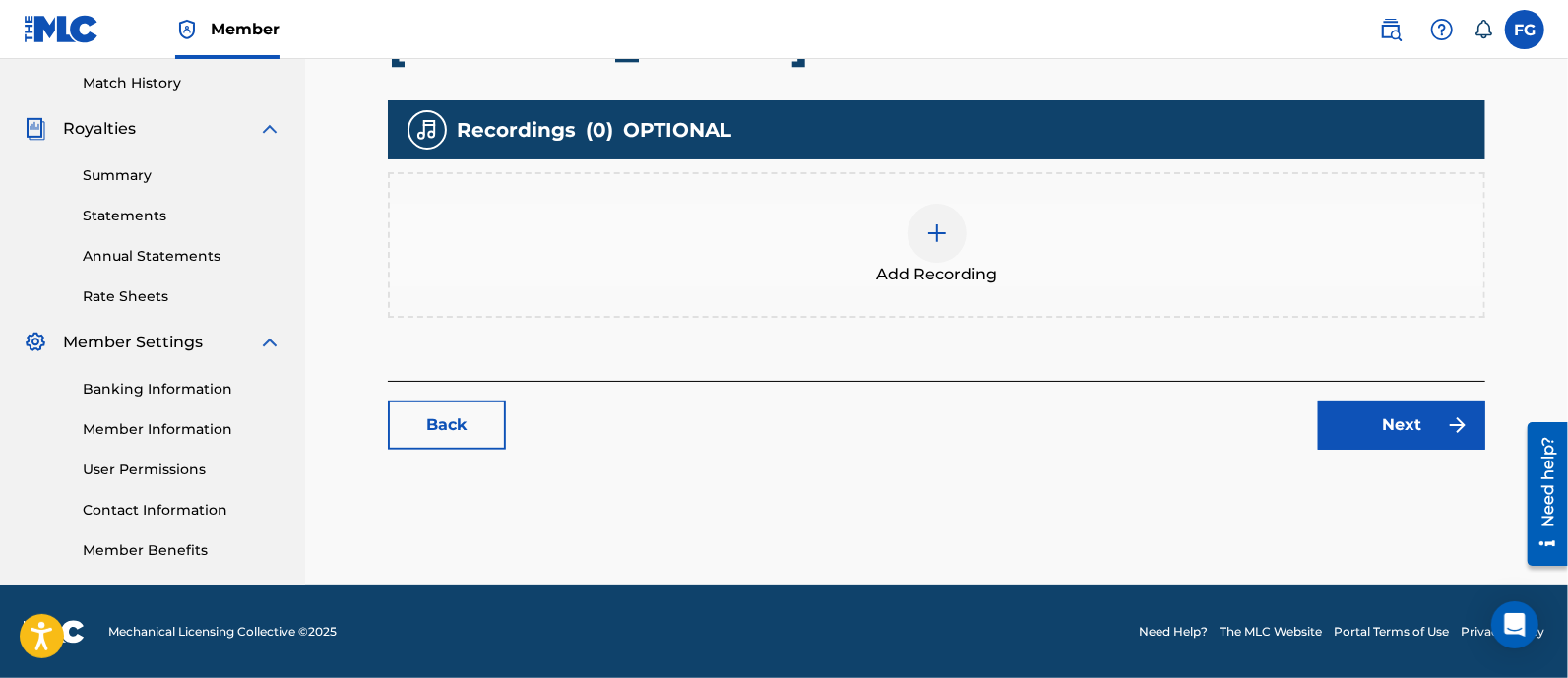click at bounding box center (937, 233) 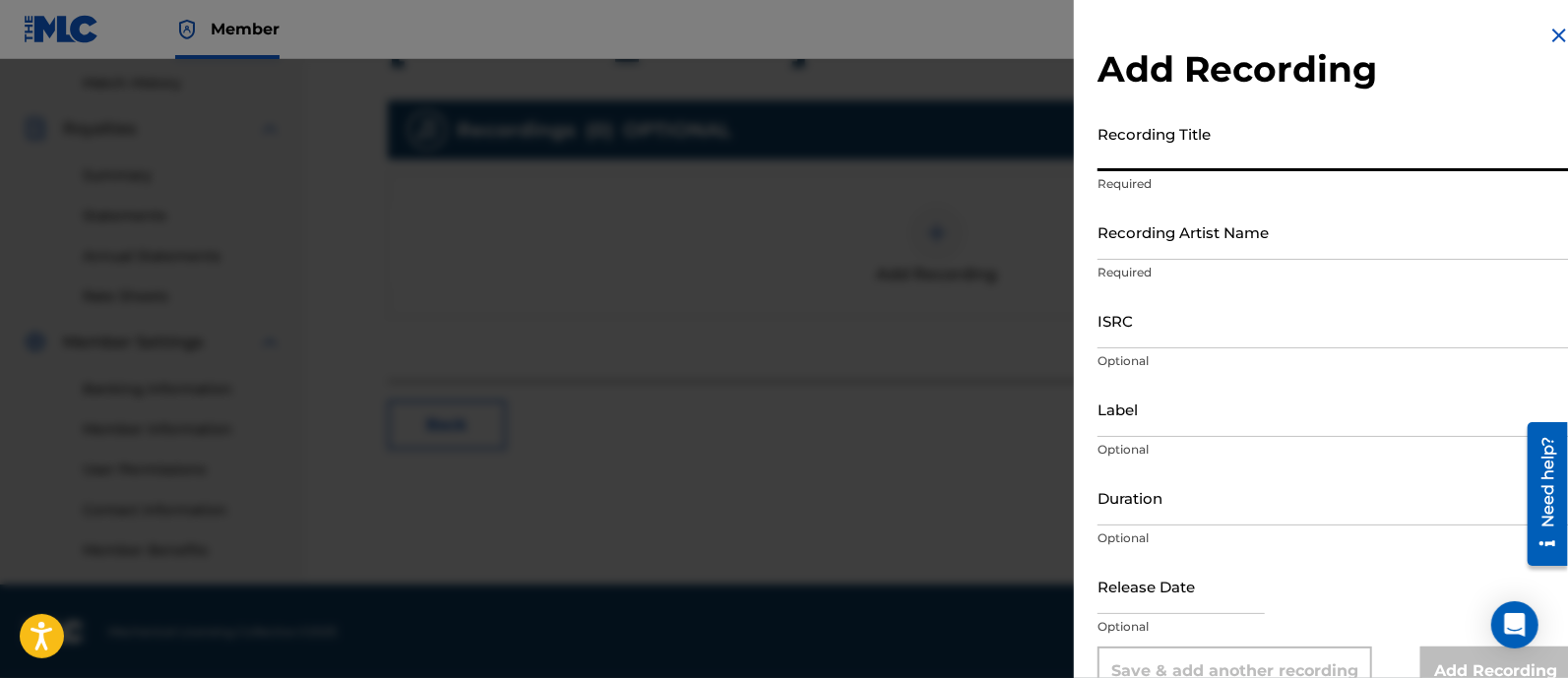 click on "Recording Title" at bounding box center (1334, 143) 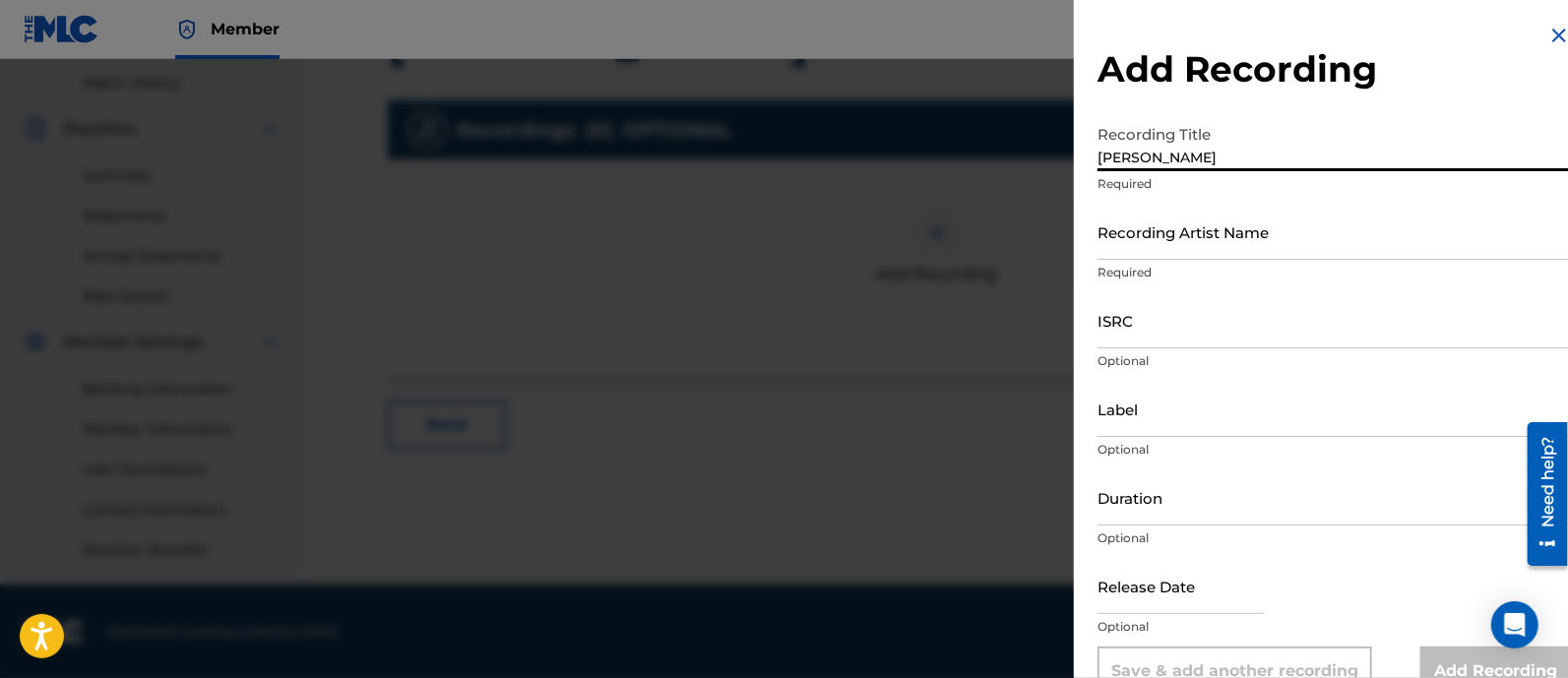 type on "[PERSON_NAME]" 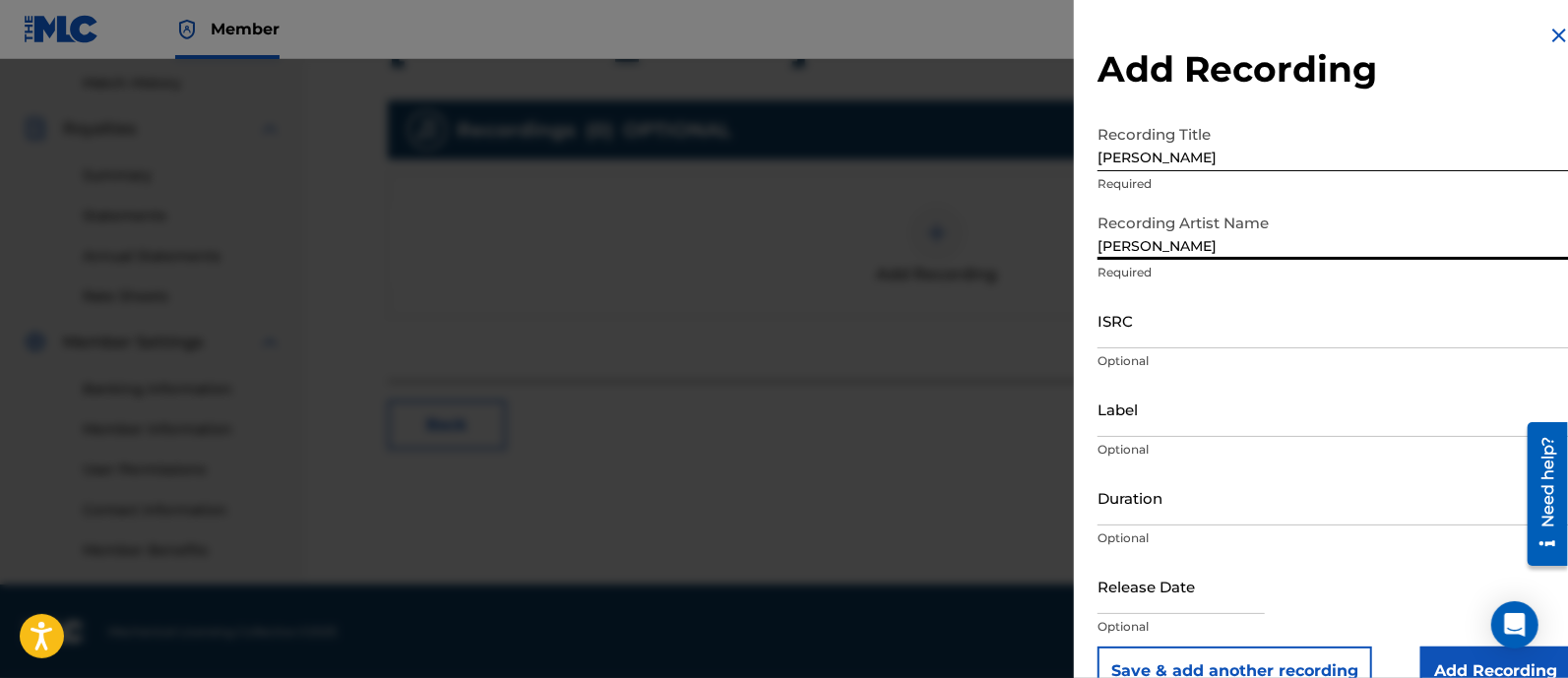 type on "[PERSON_NAME]" 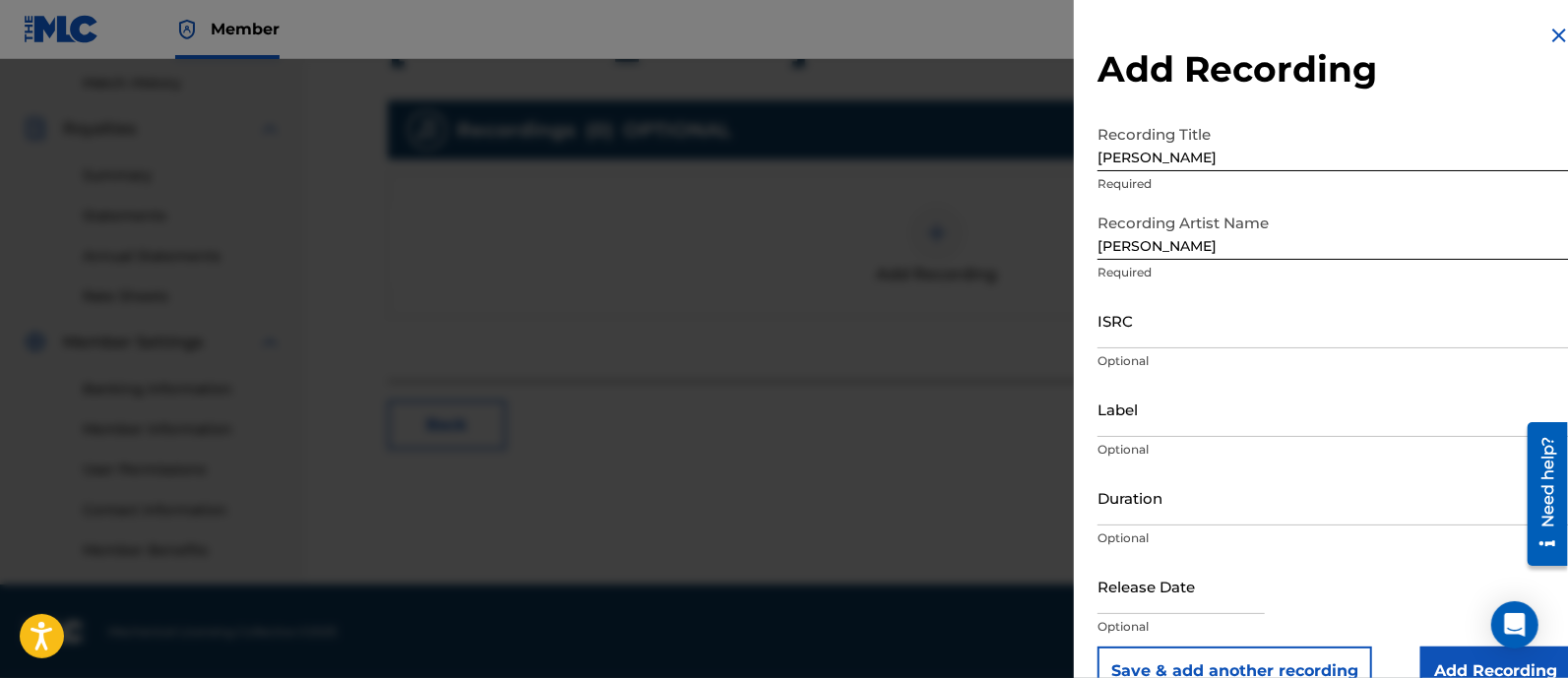 click at bounding box center [784, 398] 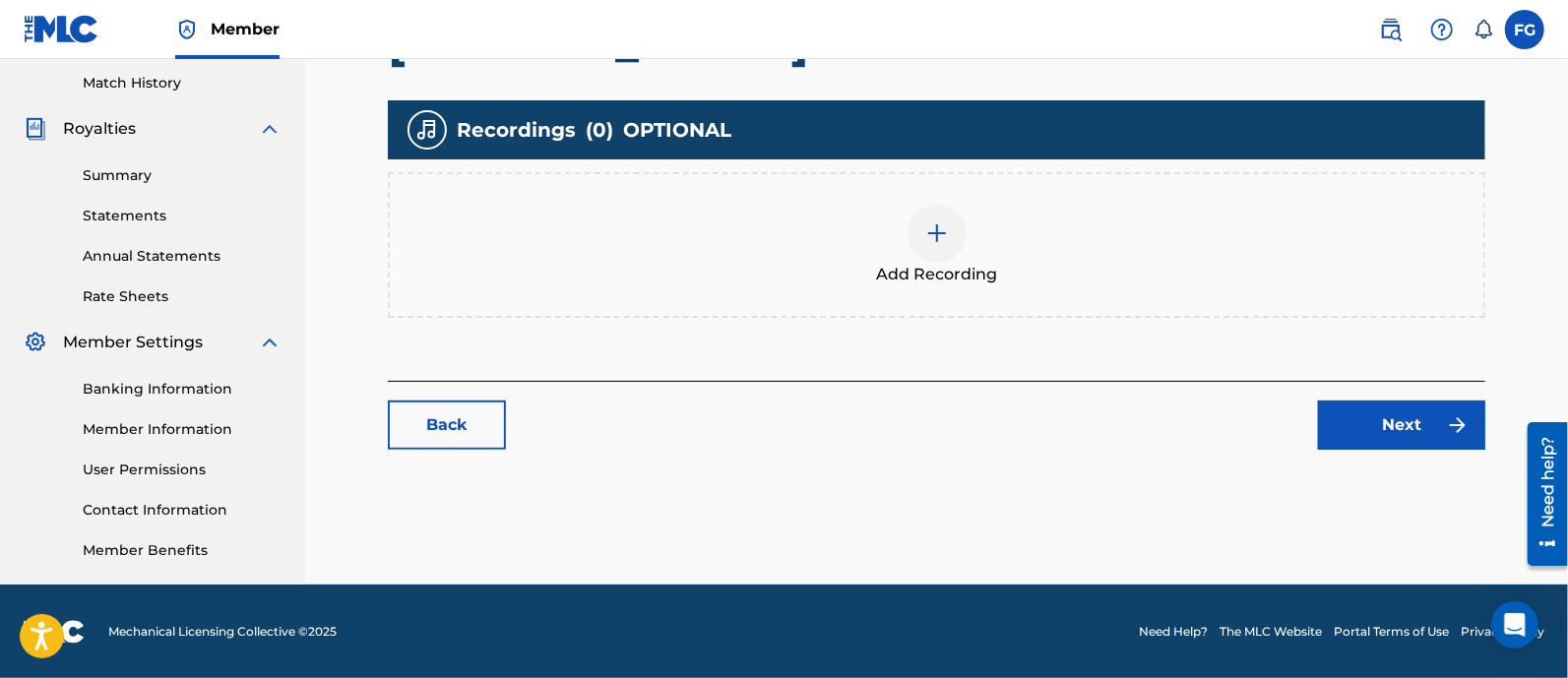 click at bounding box center [937, 233] 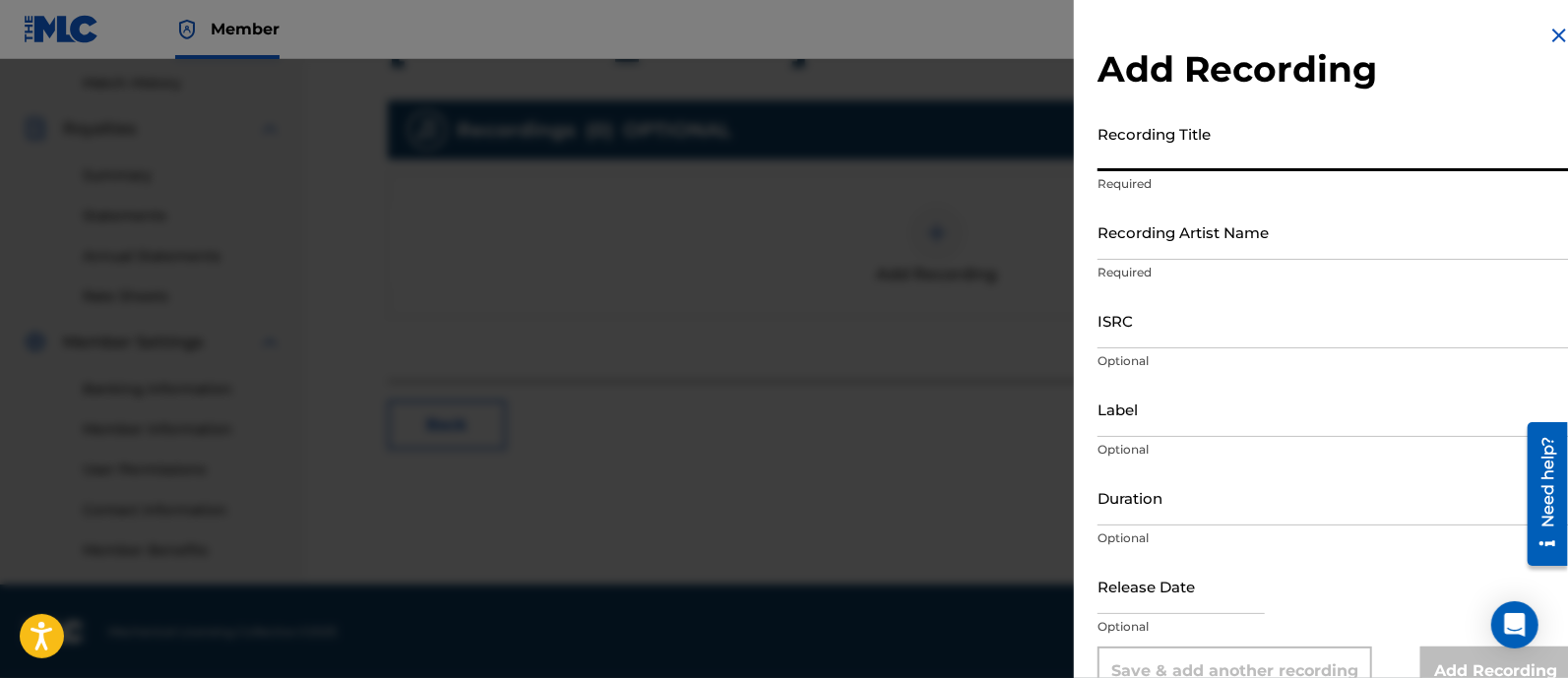 click on "Recording Title" at bounding box center (1334, 143) 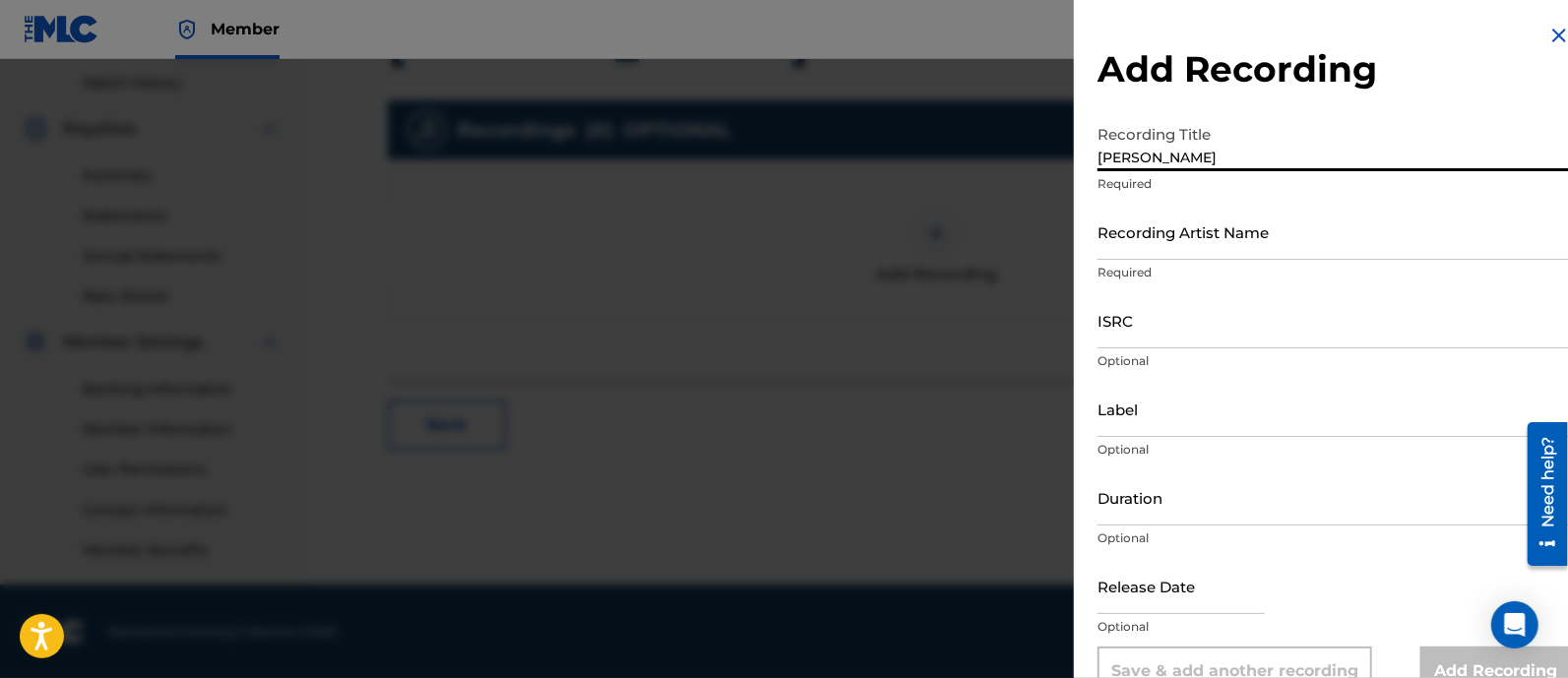 type on "[PERSON_NAME]" 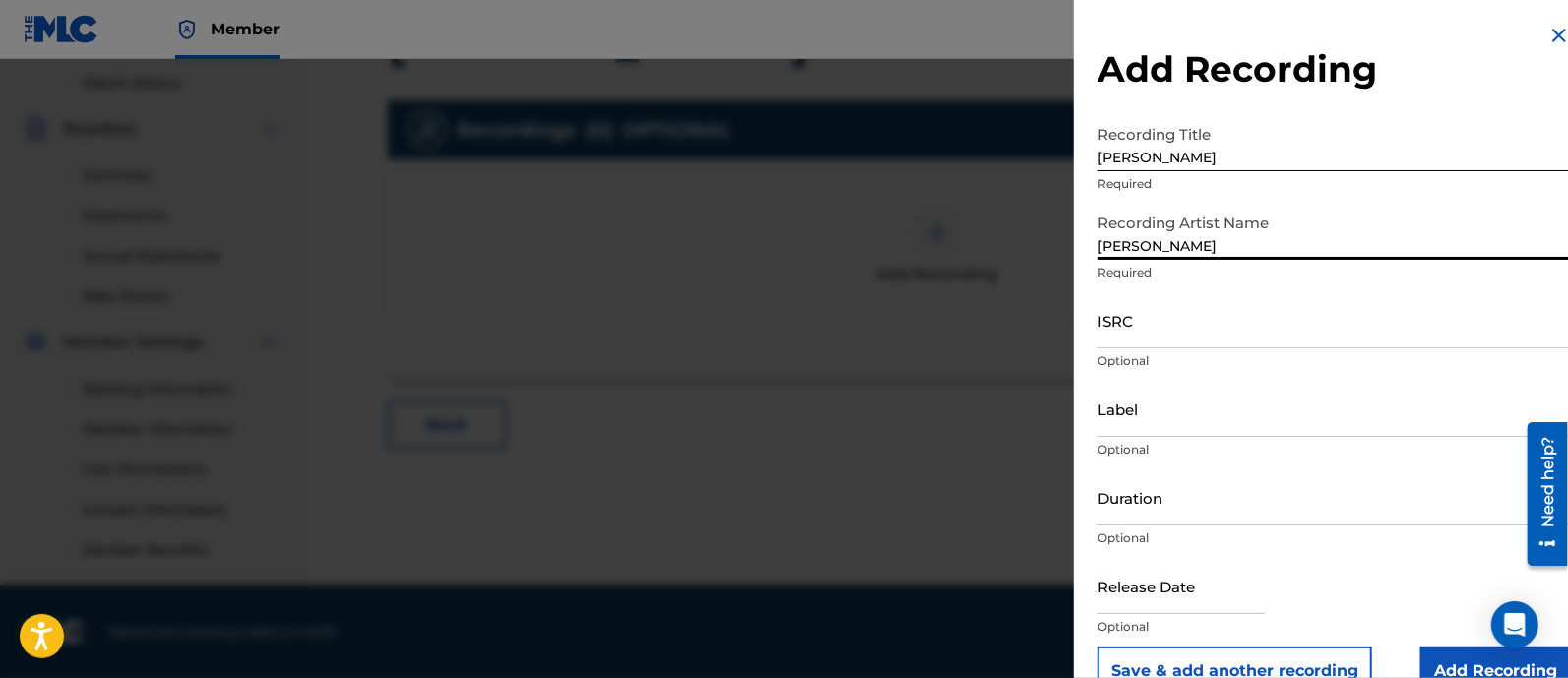 type on "[PERSON_NAME]" 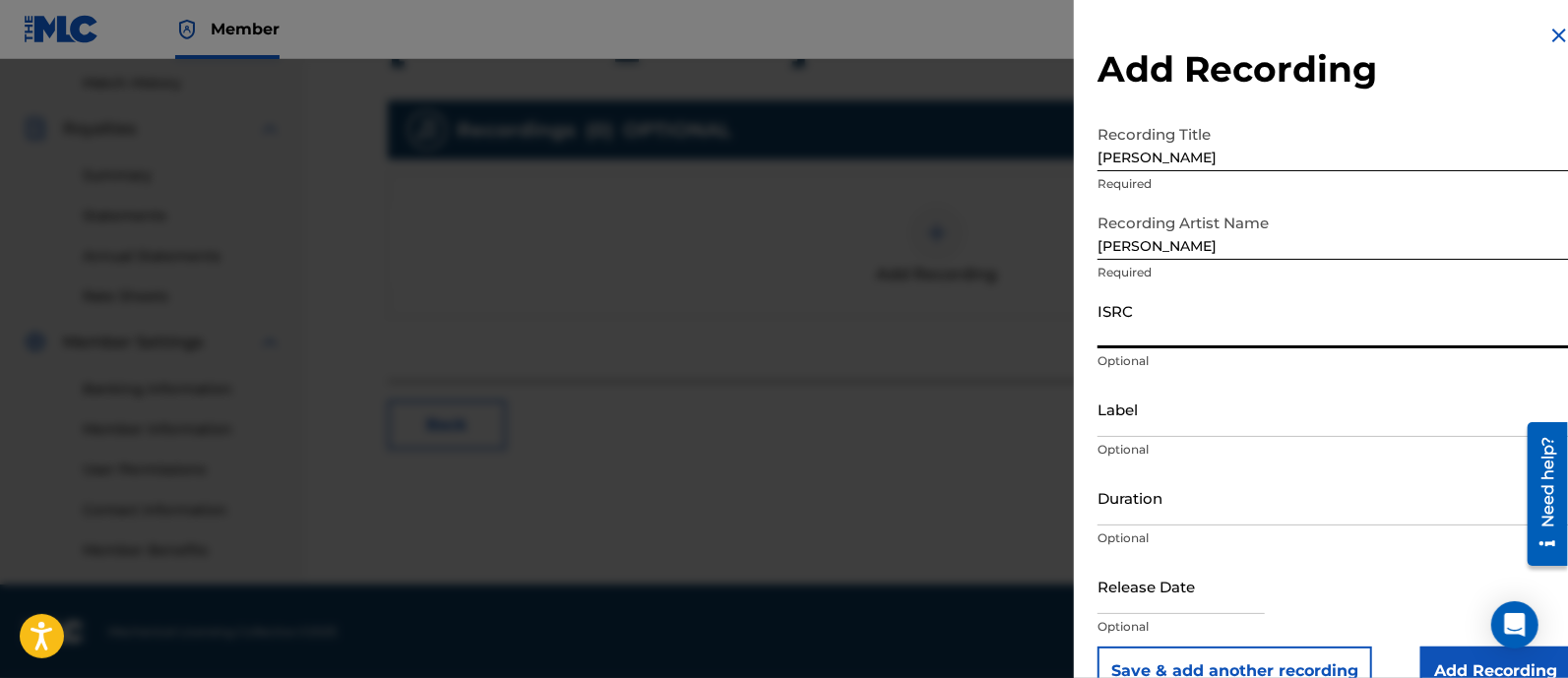 paste on "QZMHM2558827" 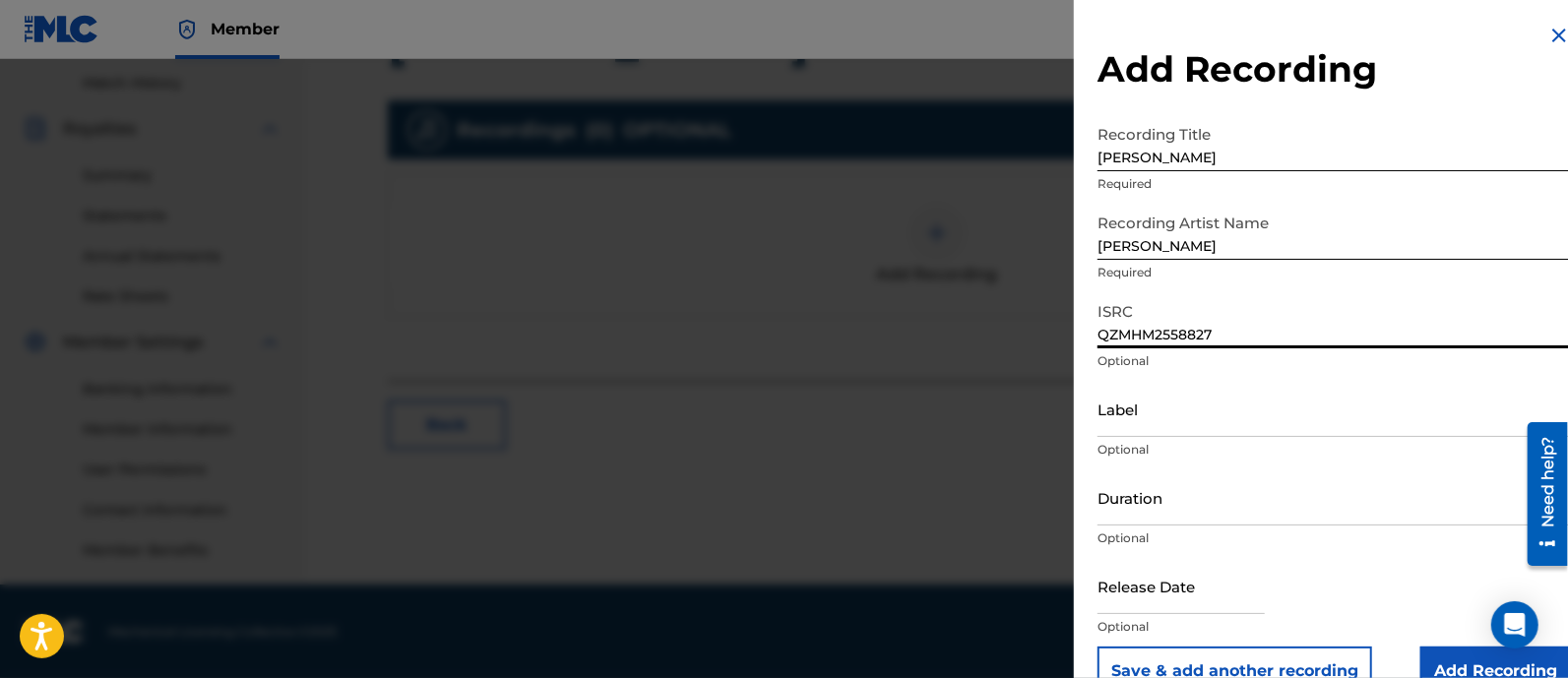 type on "QZMHM2558827" 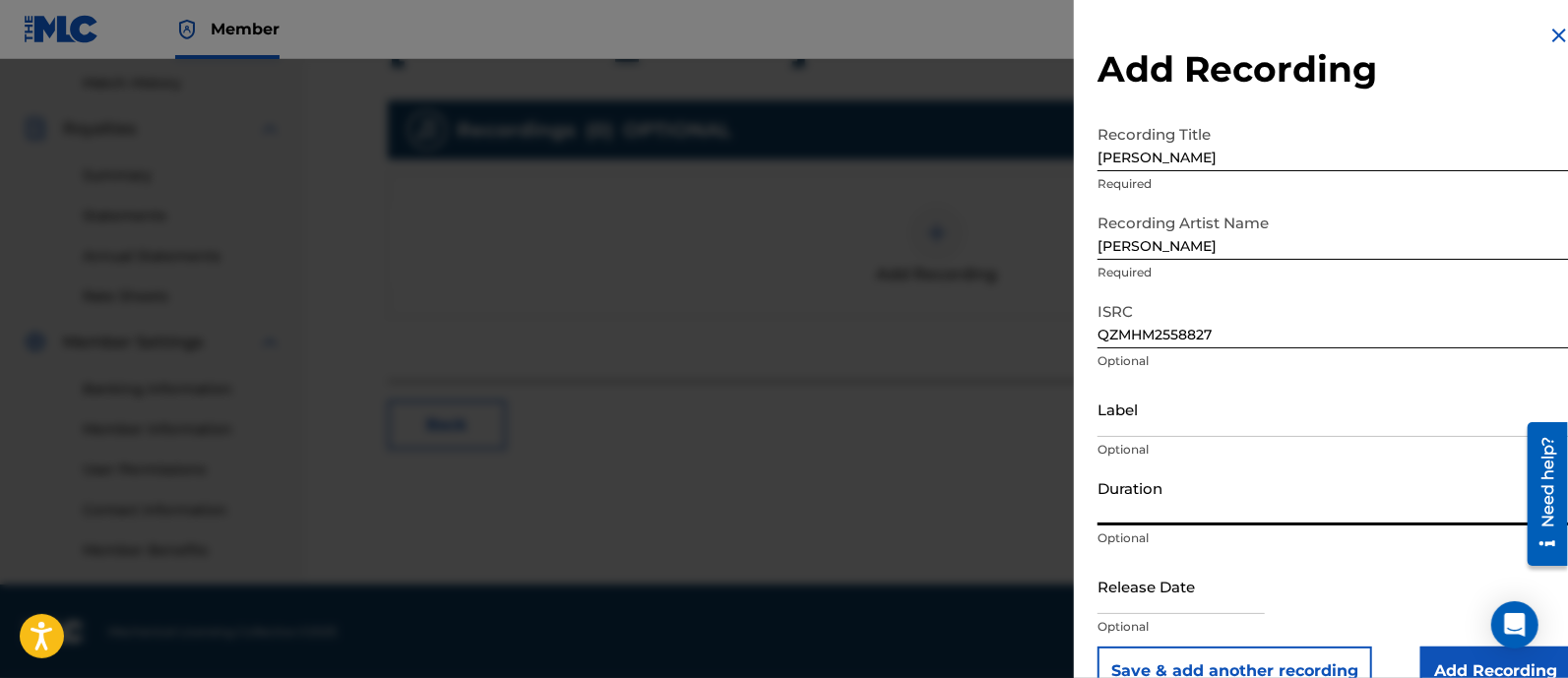 click on "Duration" at bounding box center [1334, 497] 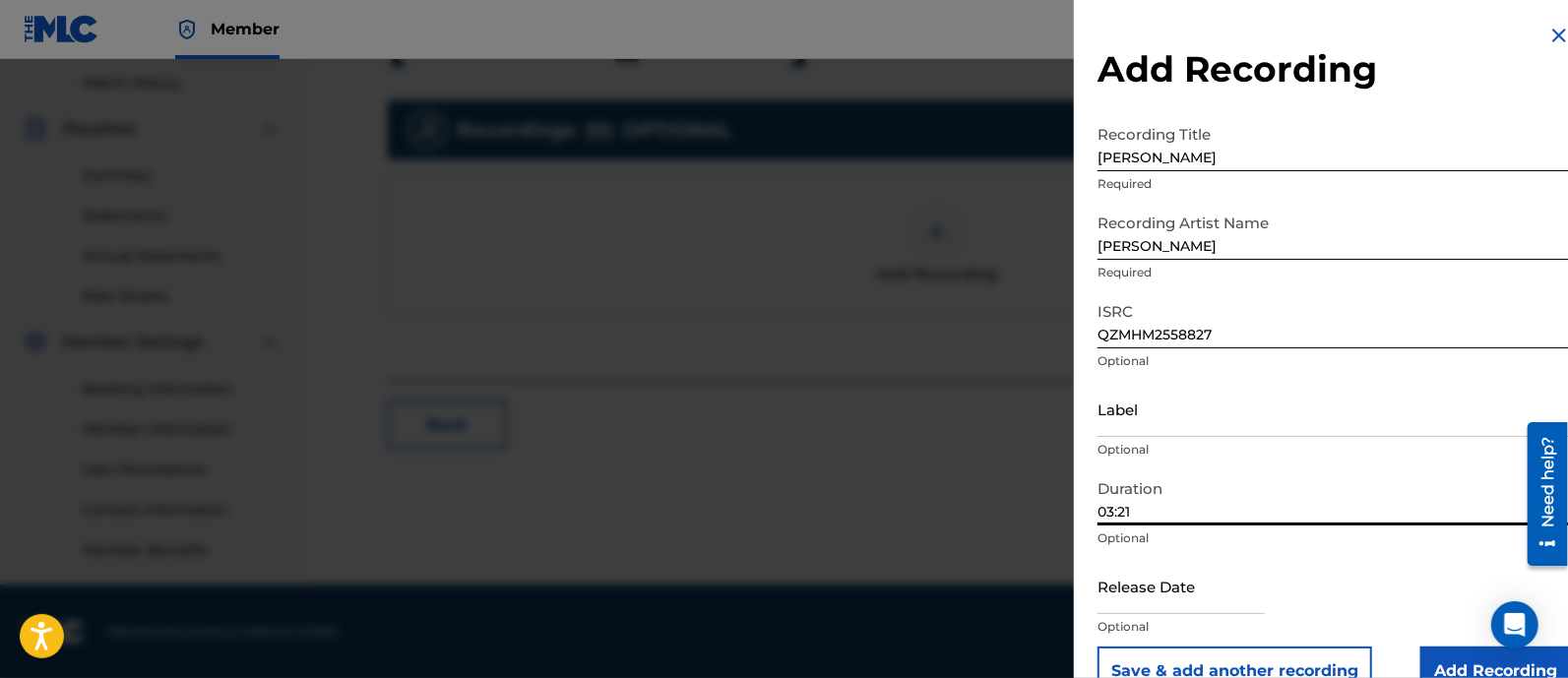 scroll, scrollTop: 43, scrollLeft: 0, axis: vertical 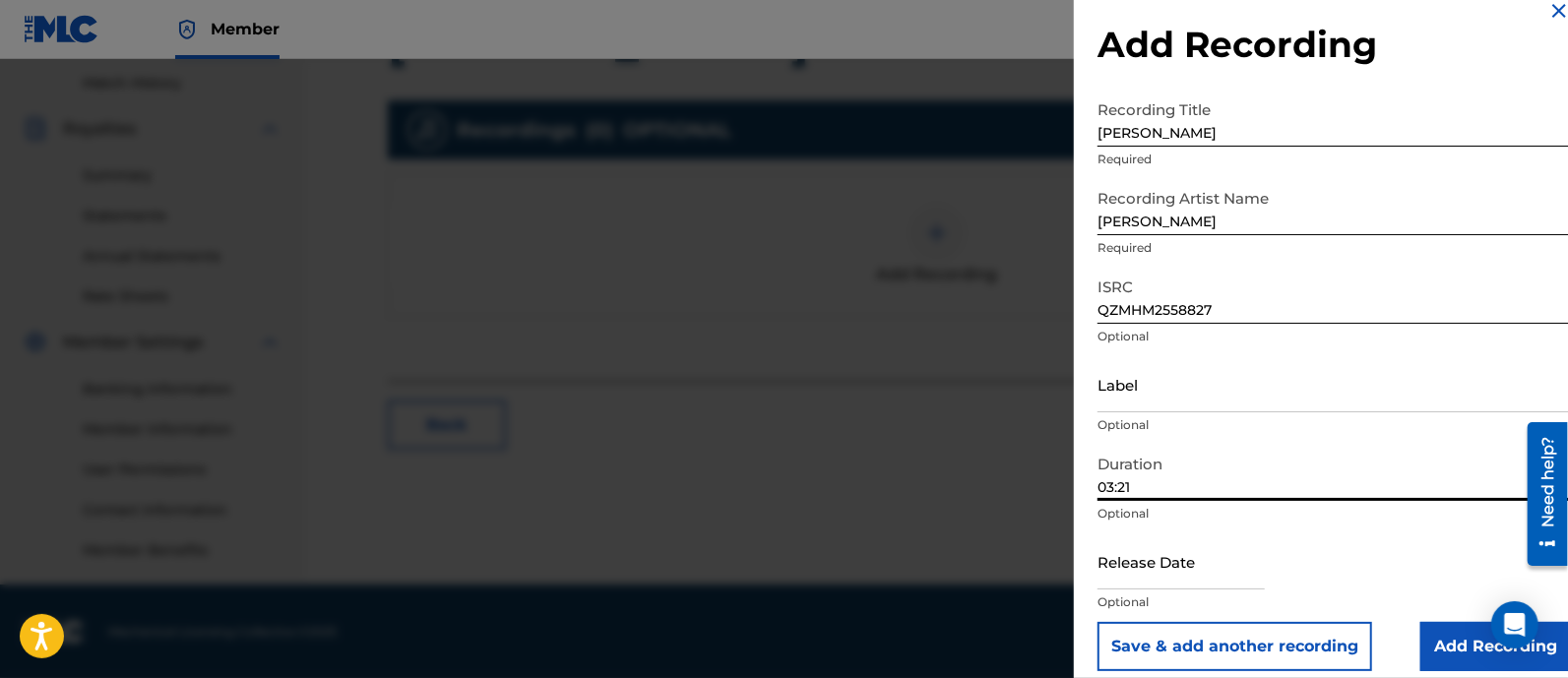 type on "03:21" 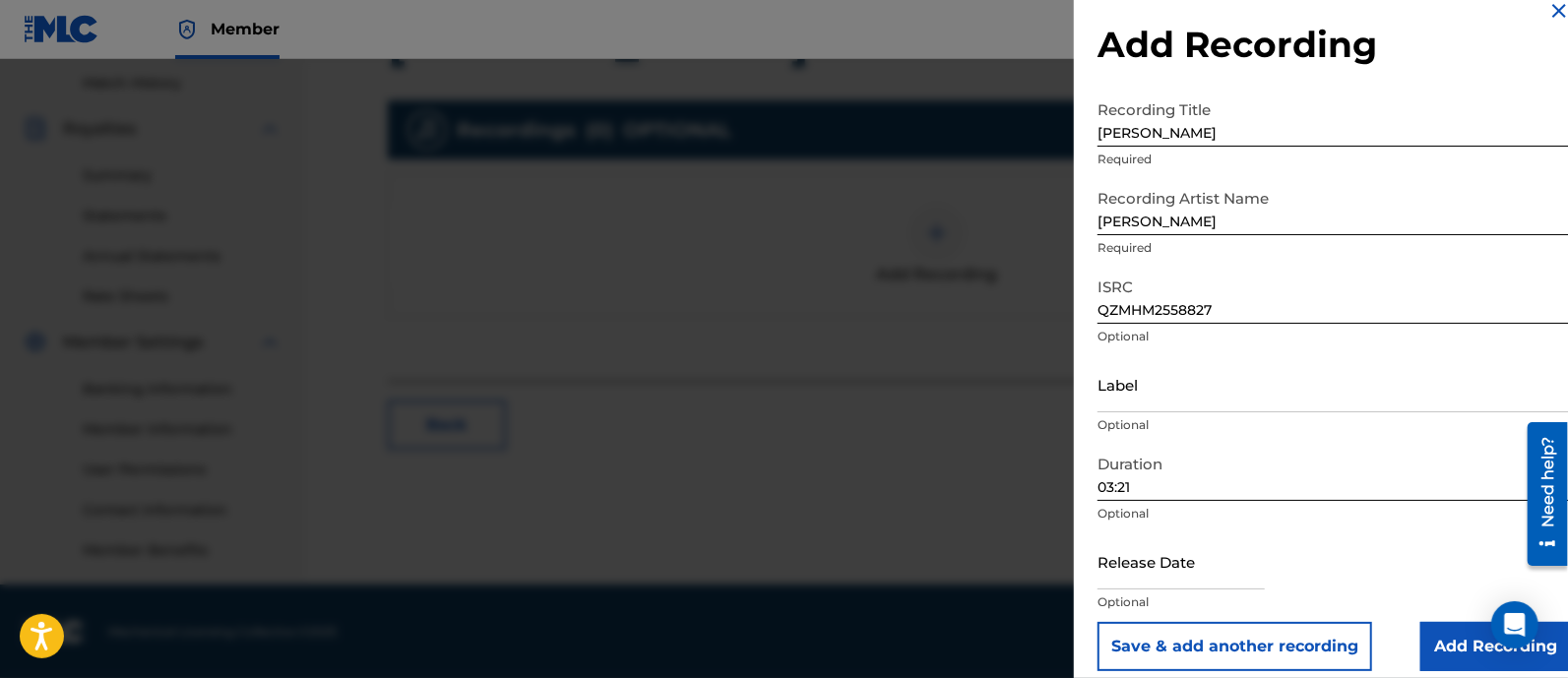 click at bounding box center (784, 398) 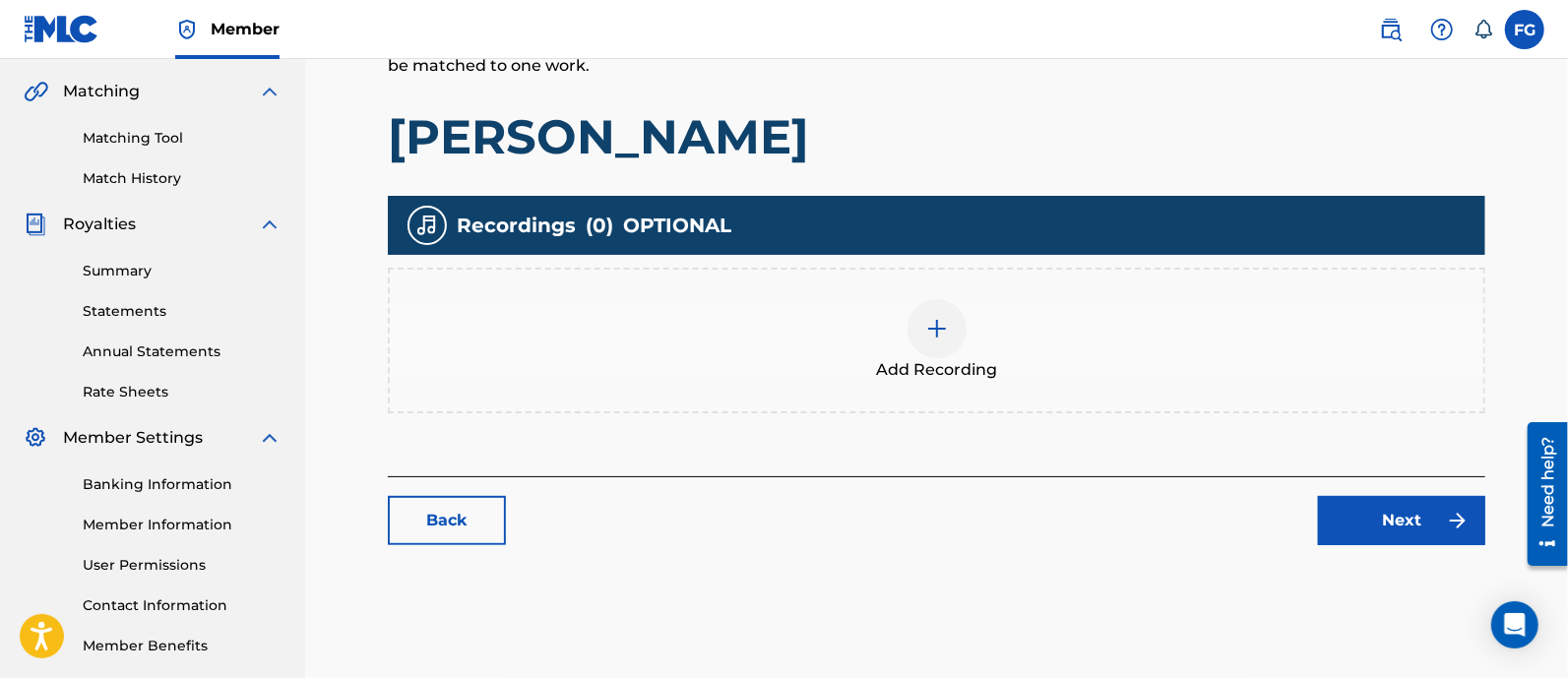 scroll, scrollTop: 447, scrollLeft: 0, axis: vertical 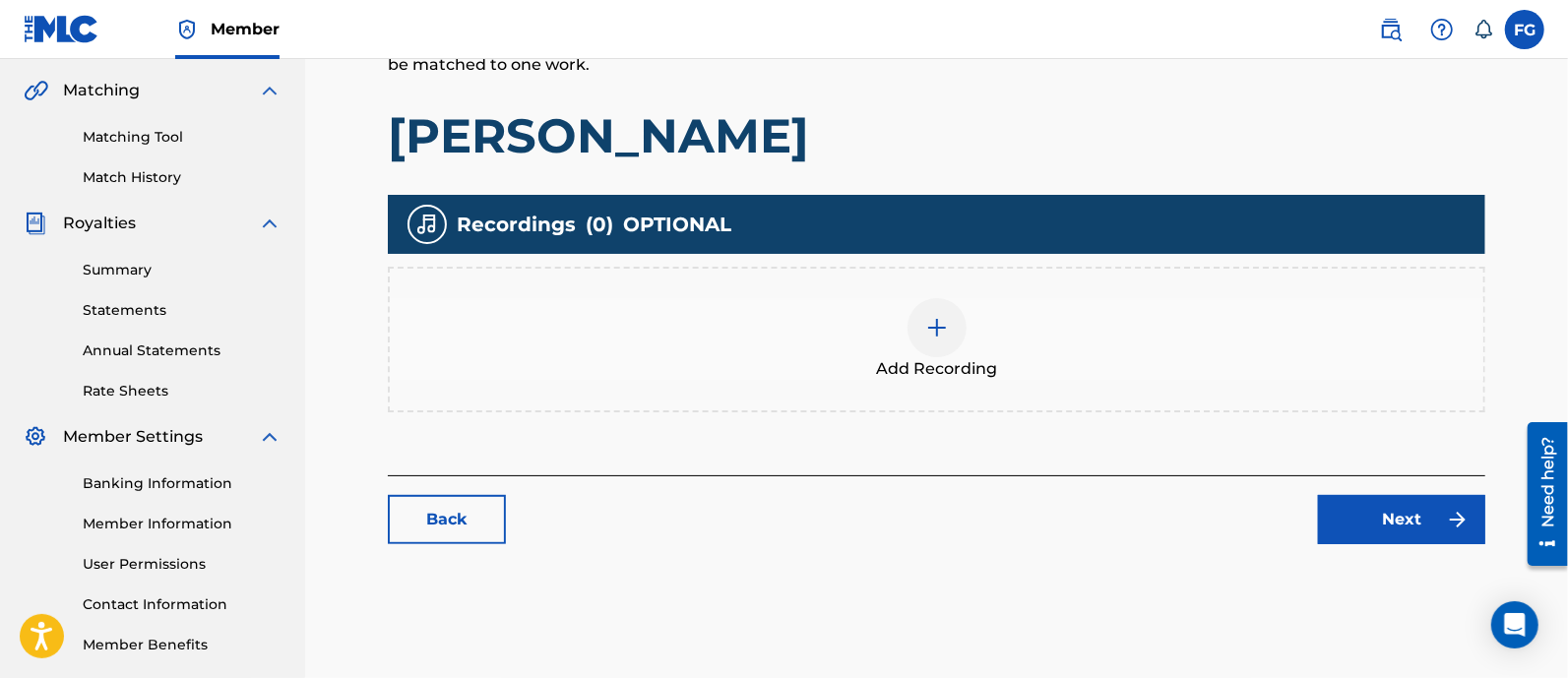 click at bounding box center [937, 328] 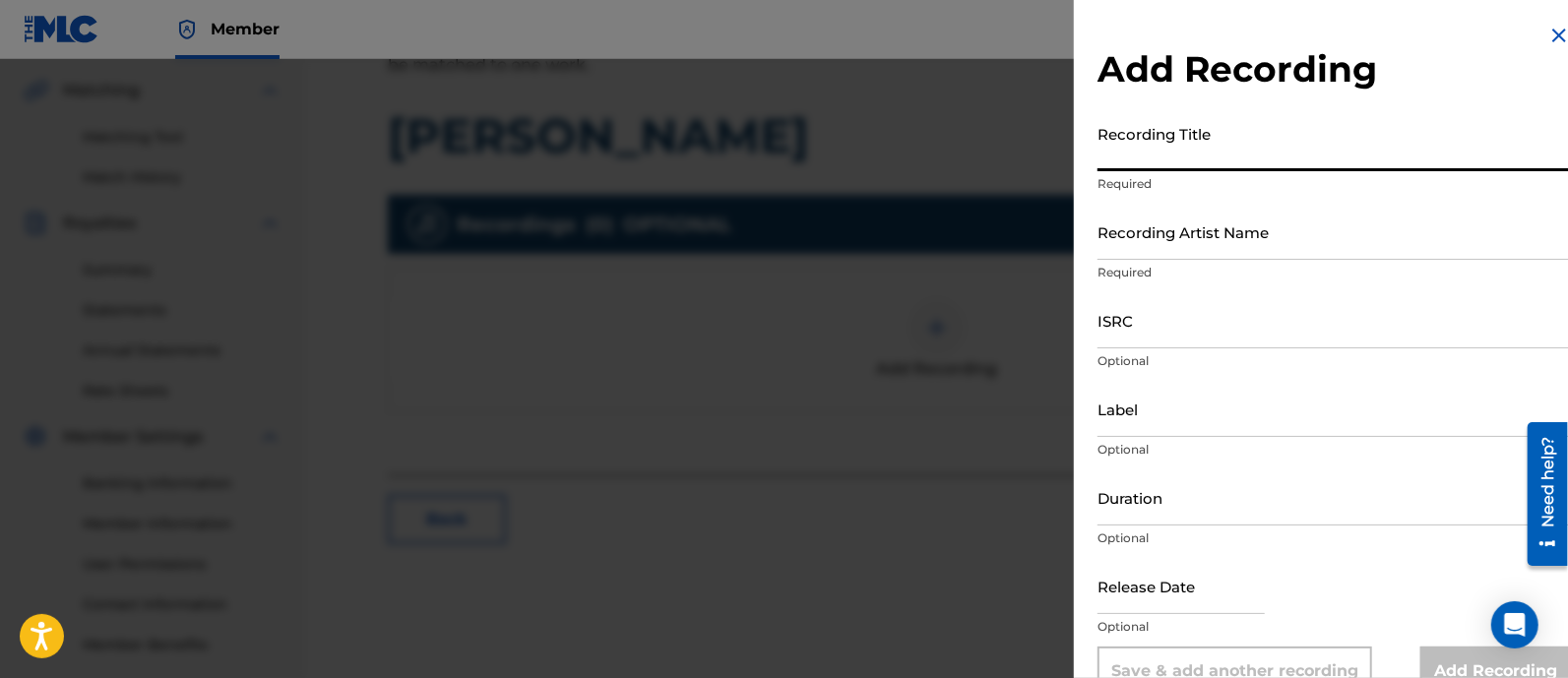 click on "Recording Title" at bounding box center [1334, 143] 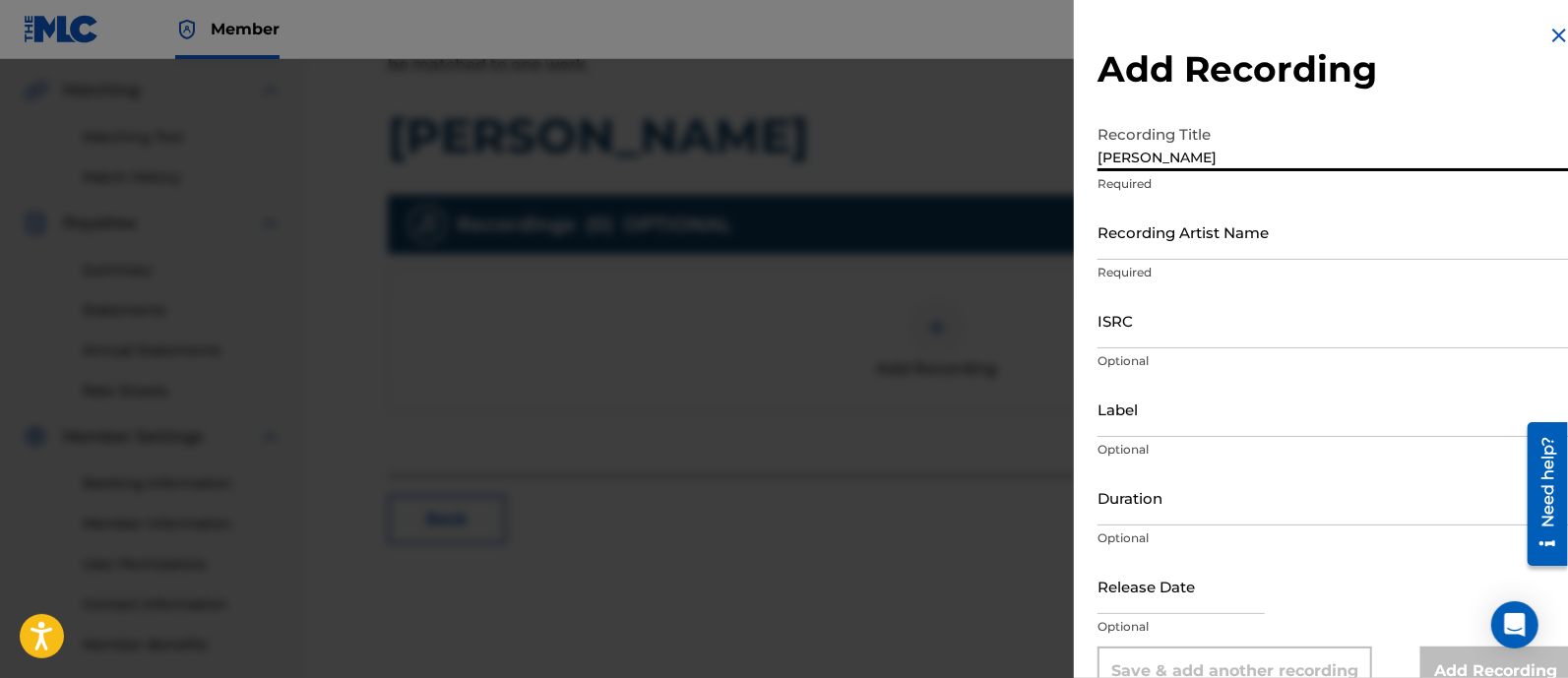 type on "[PERSON_NAME]" 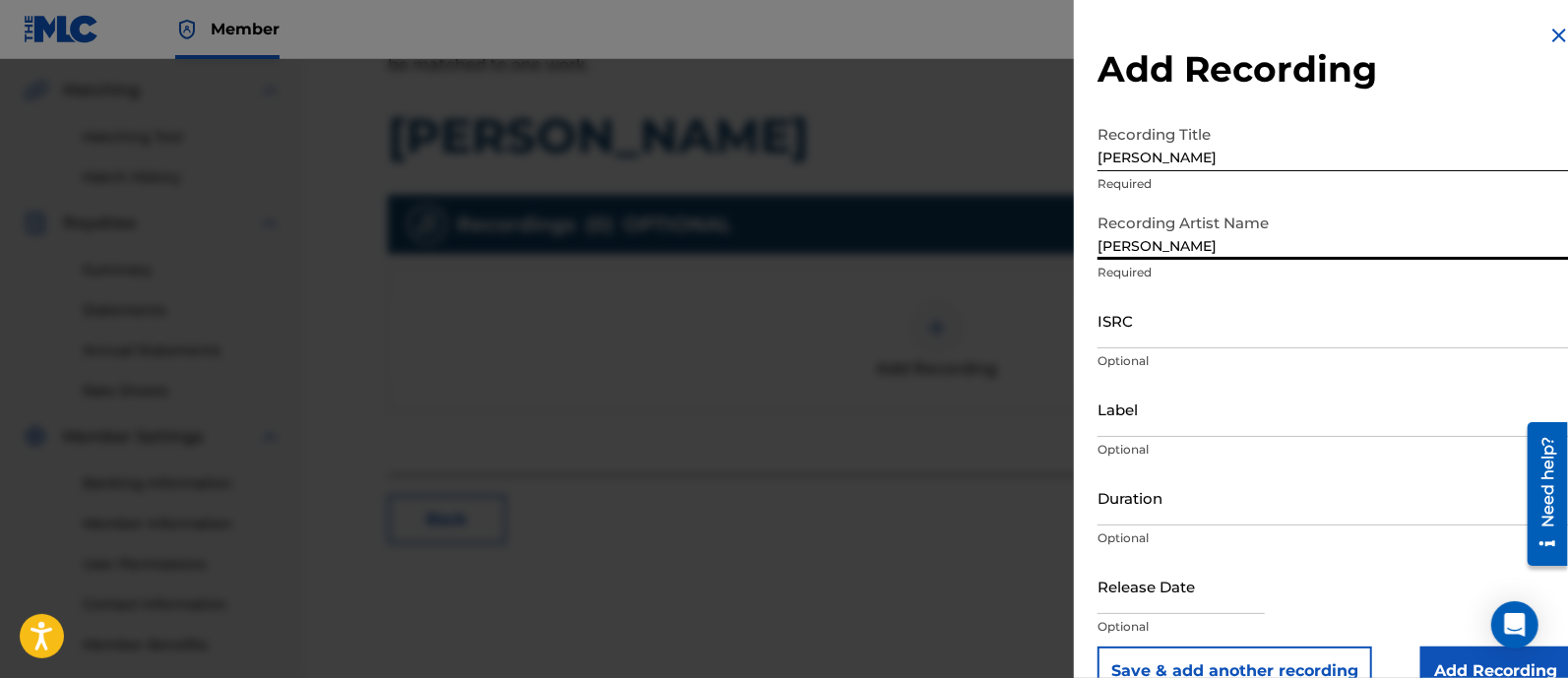 type on "[PERSON_NAME]" 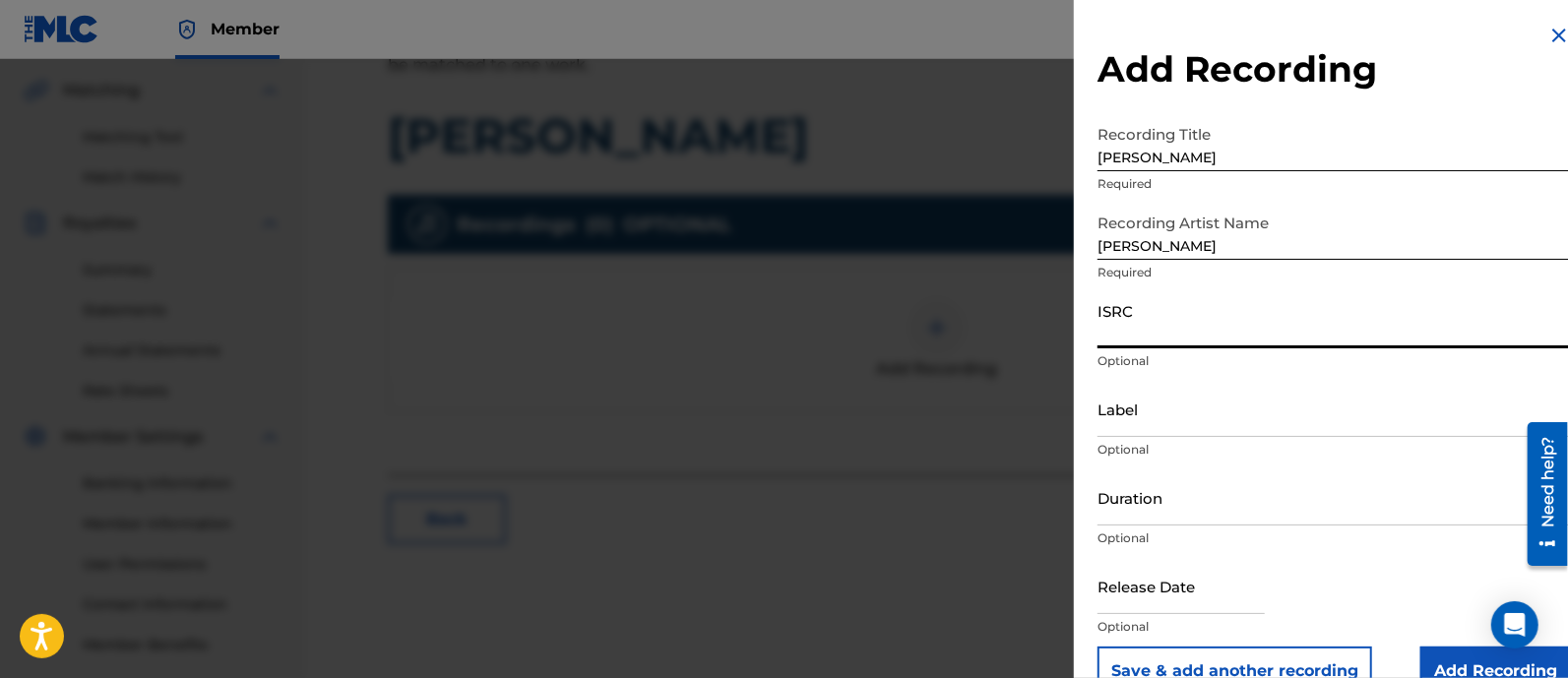 paste on "QZMHM2558827" 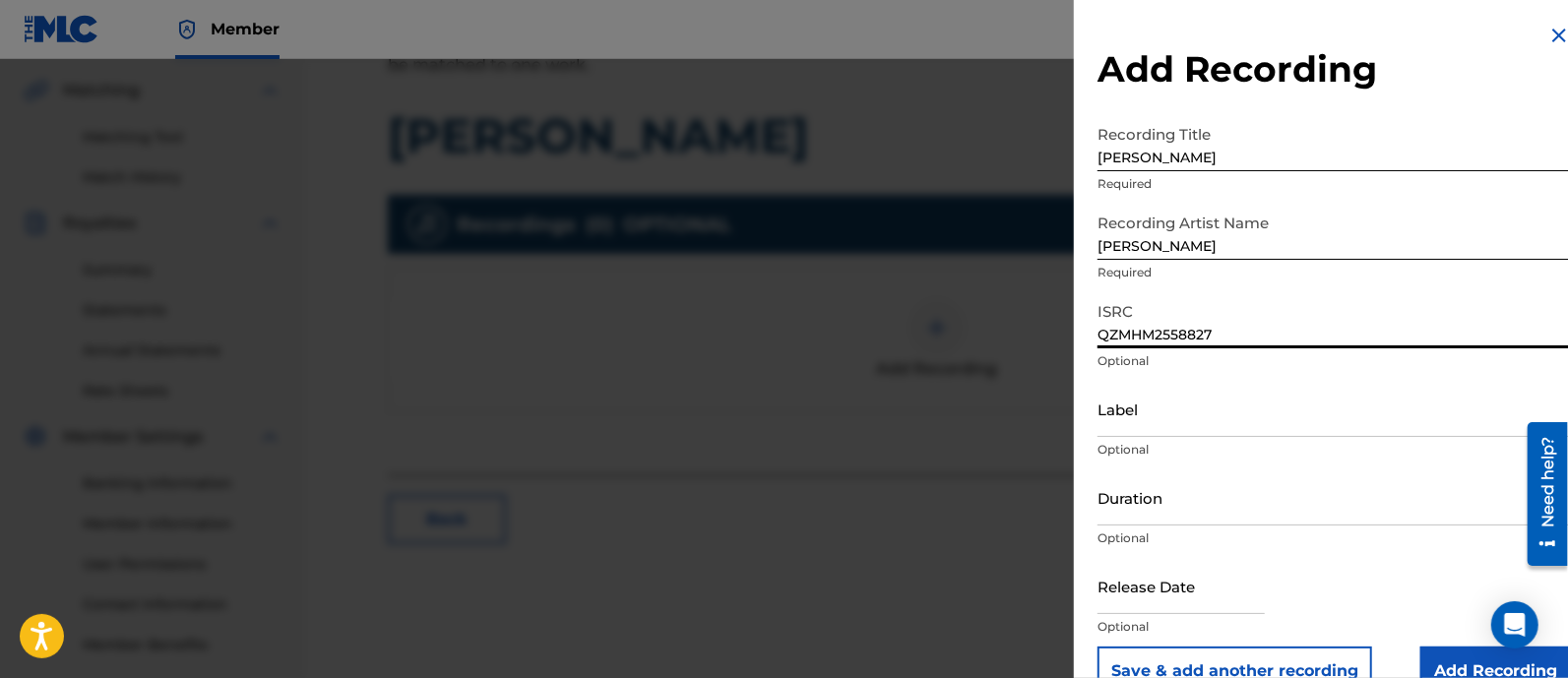 type on "QZMHM2558827" 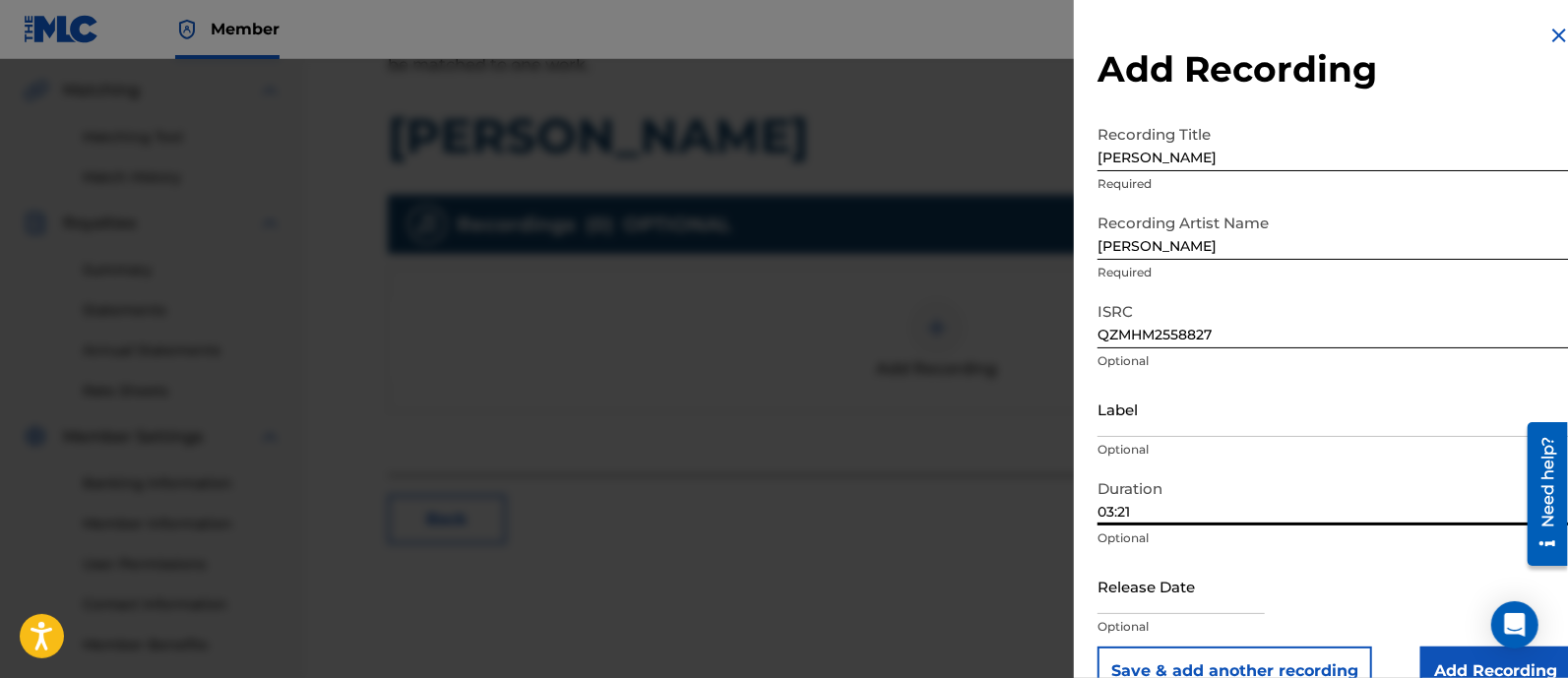 scroll, scrollTop: 43, scrollLeft: 0, axis: vertical 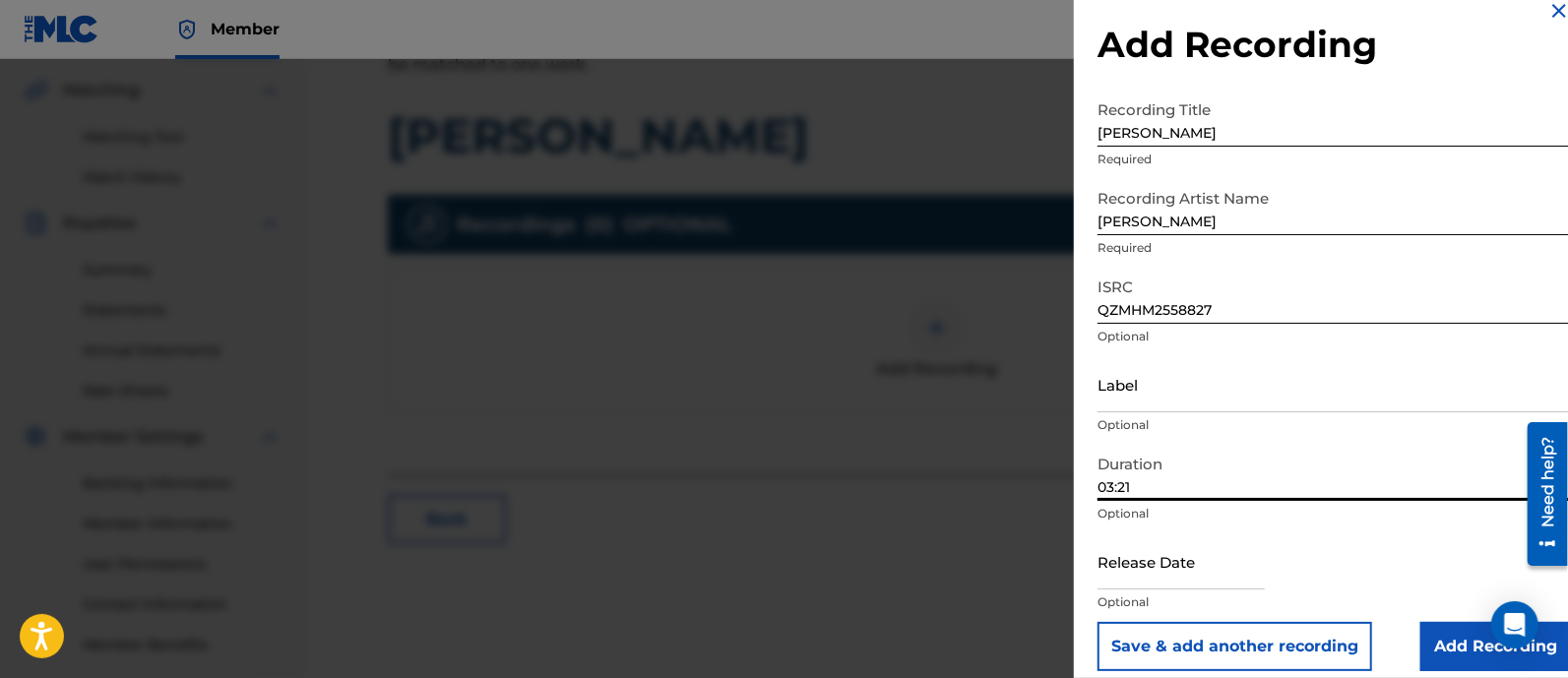 type on "03:21" 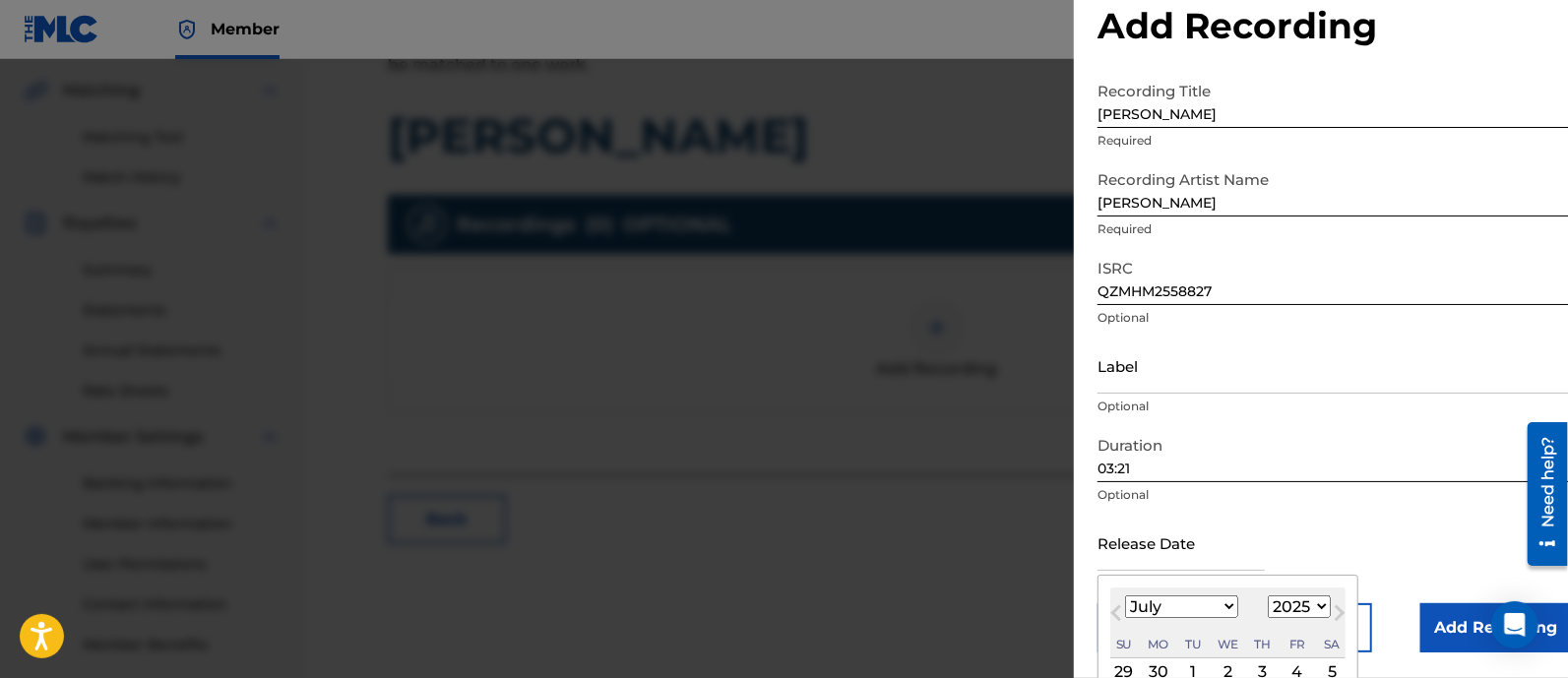 click at bounding box center (1181, 542) 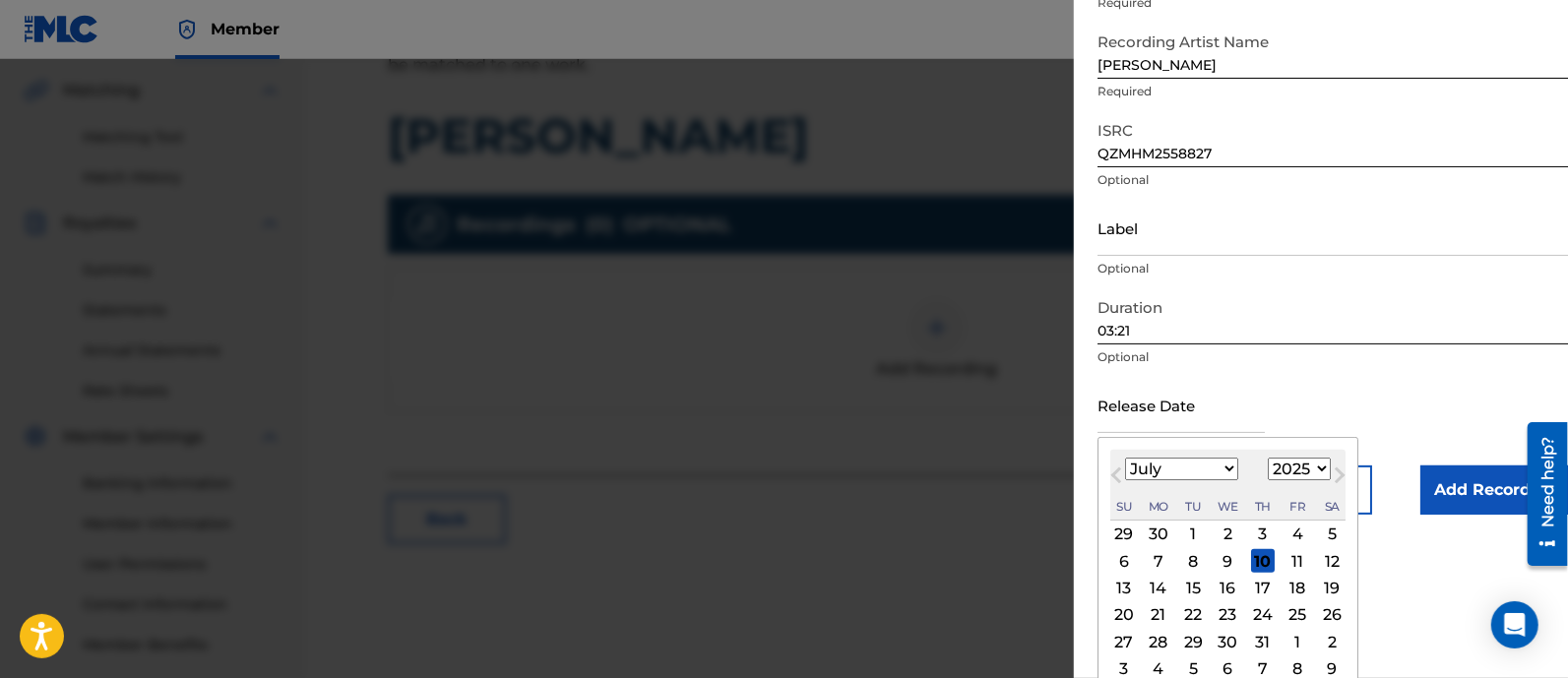 click on "January February March April May June July August September October November December" at bounding box center [1181, 468] 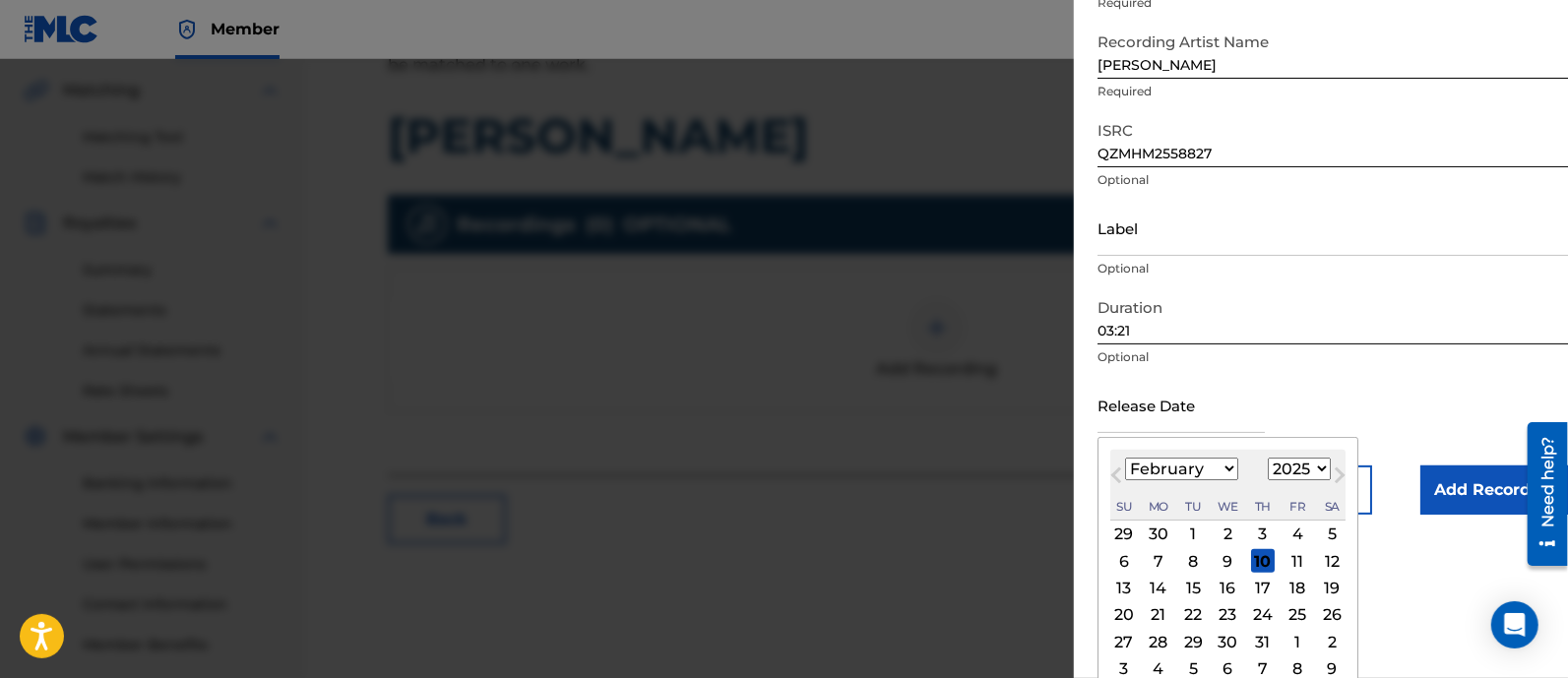click on "January February March April May June July August September October November December" at bounding box center (1181, 468) 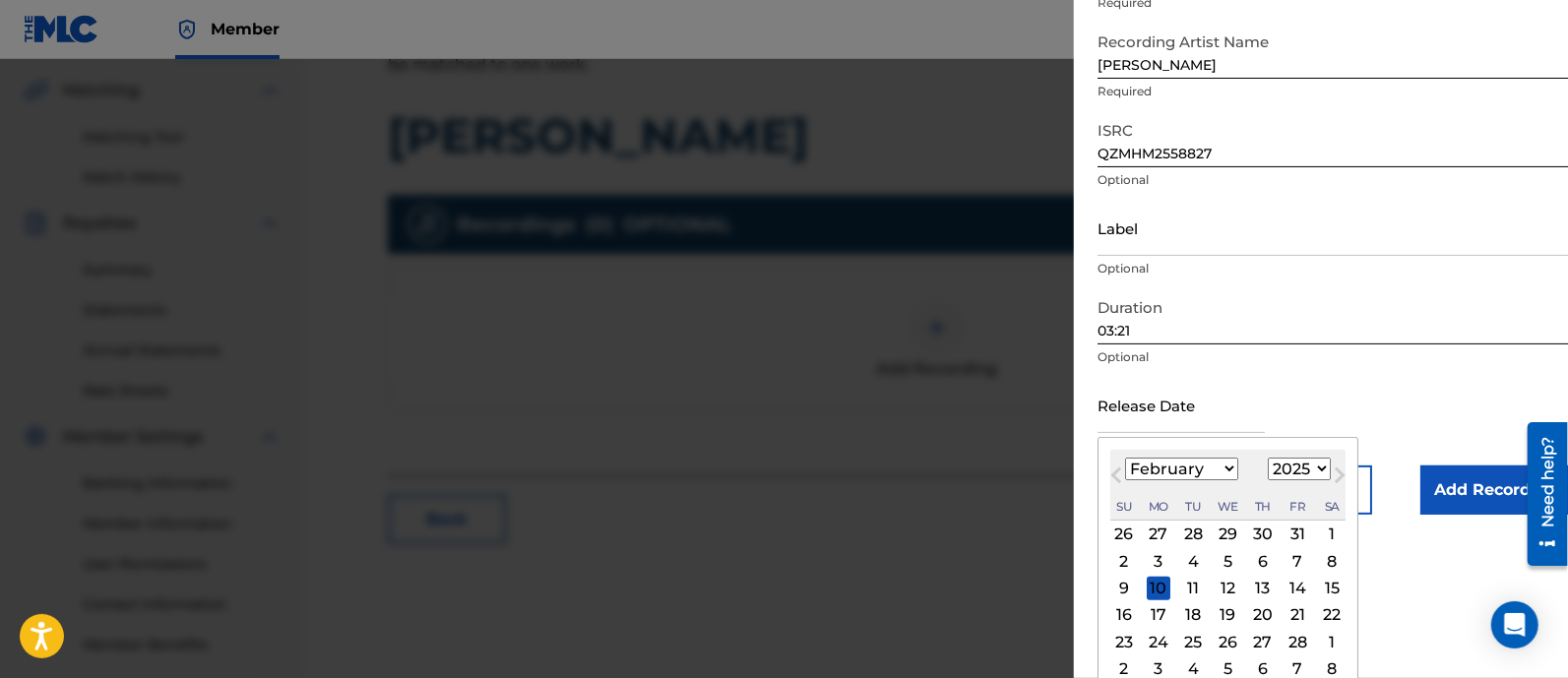 click on "26" at bounding box center (1228, 642) 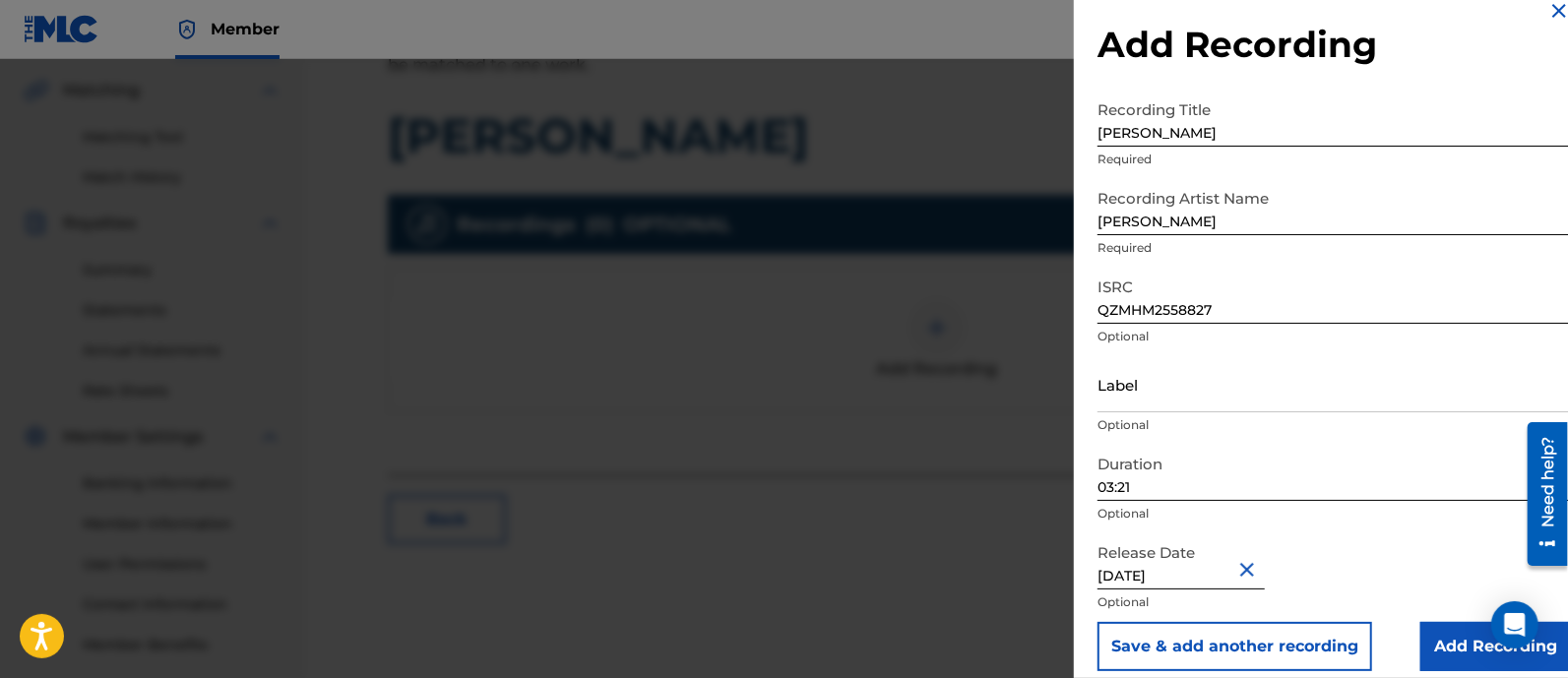 scroll, scrollTop: 43, scrollLeft: 0, axis: vertical 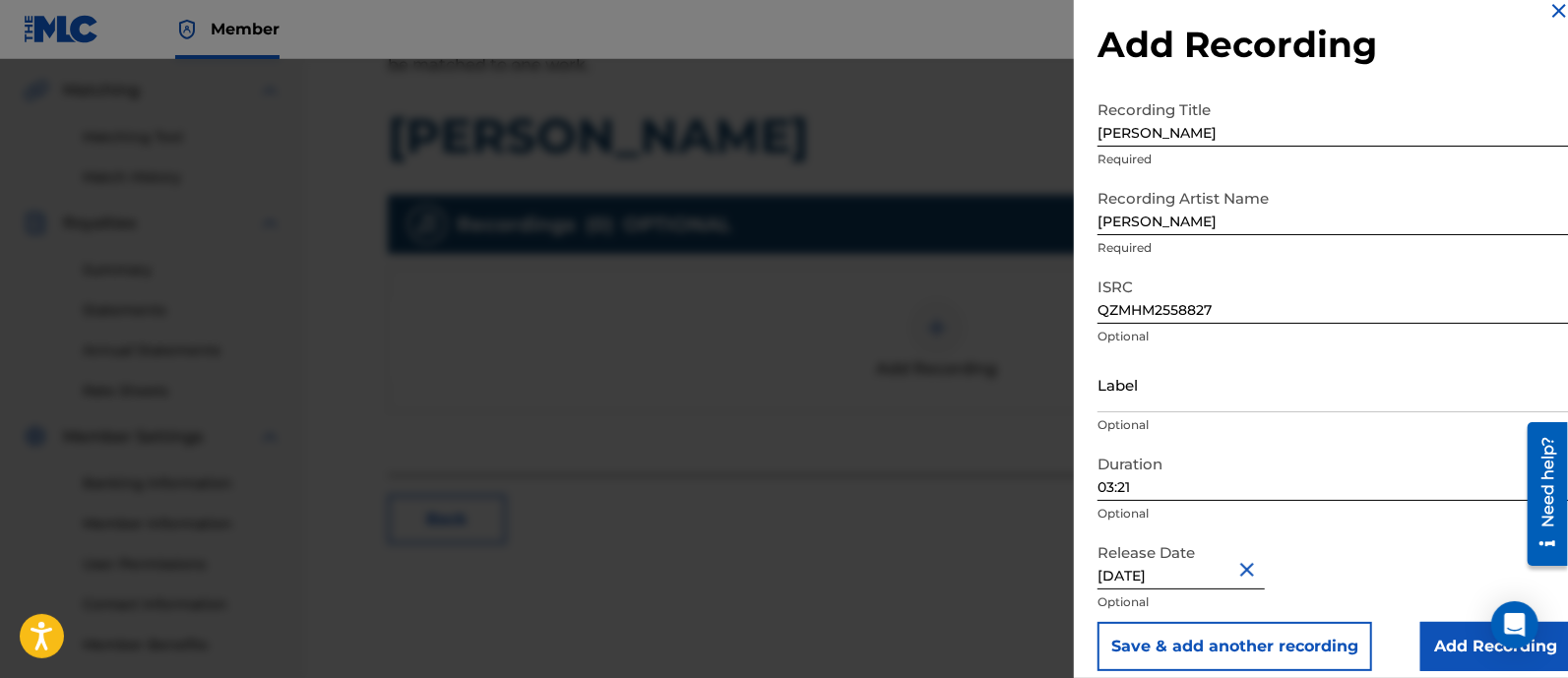 click on "[DATE]" at bounding box center (1181, 561) 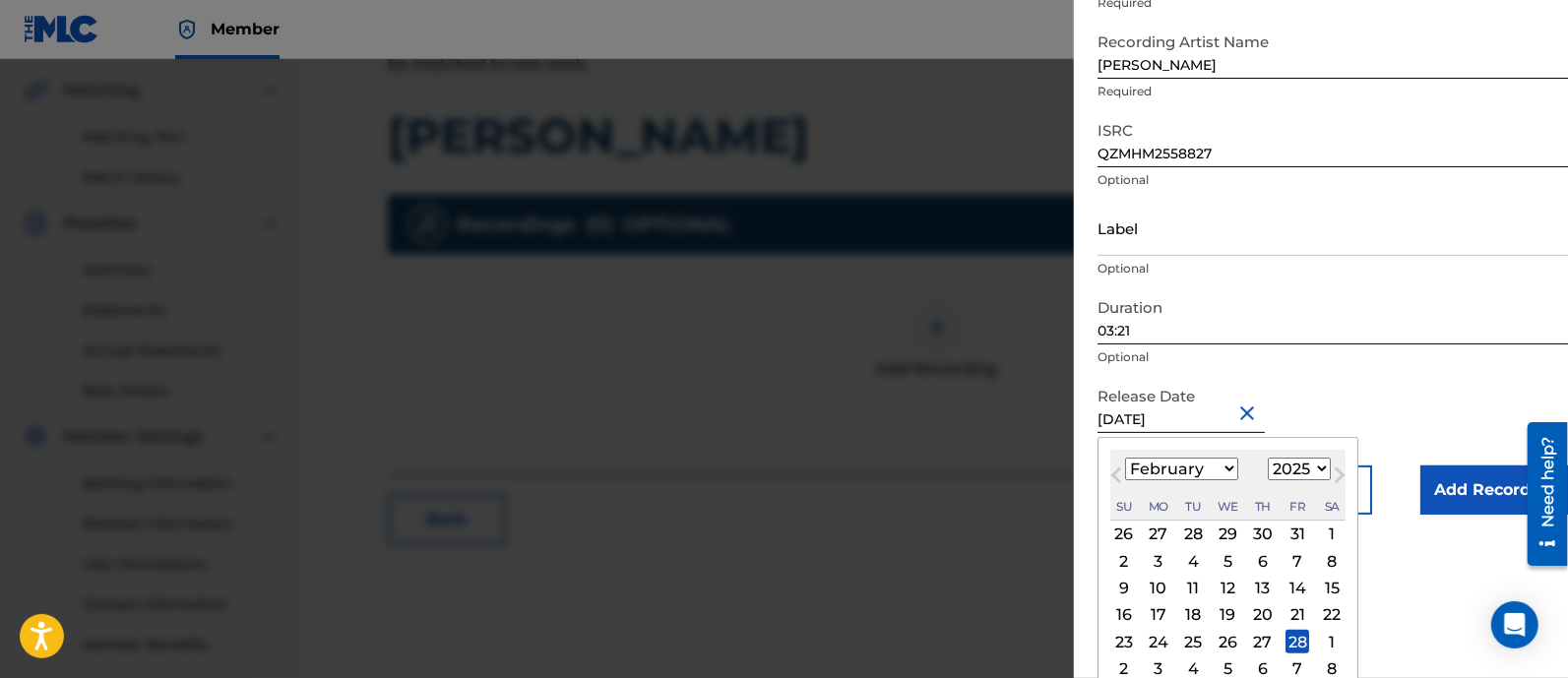 scroll, scrollTop: 191, scrollLeft: 0, axis: vertical 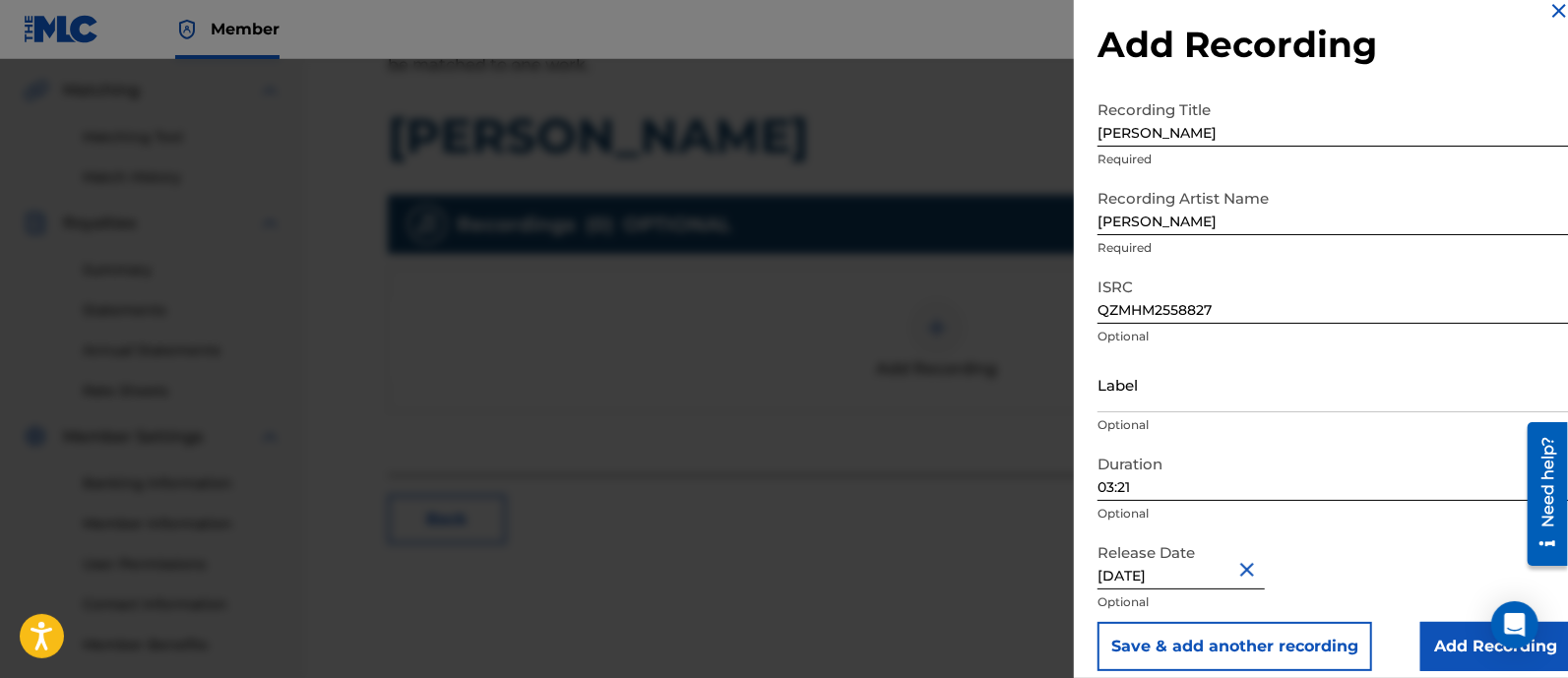 click on "Add Recording" at bounding box center (1495, 647) 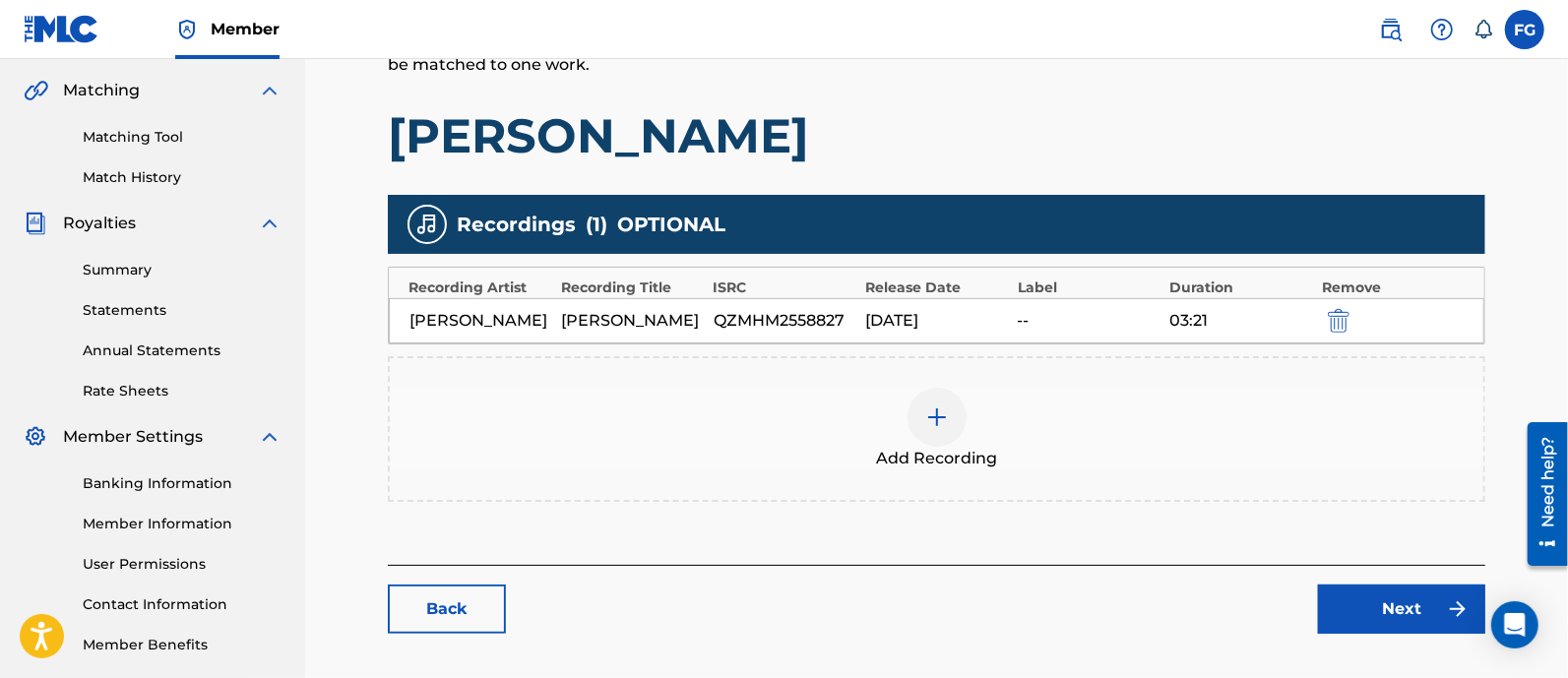 scroll, scrollTop: 548, scrollLeft: 0, axis: vertical 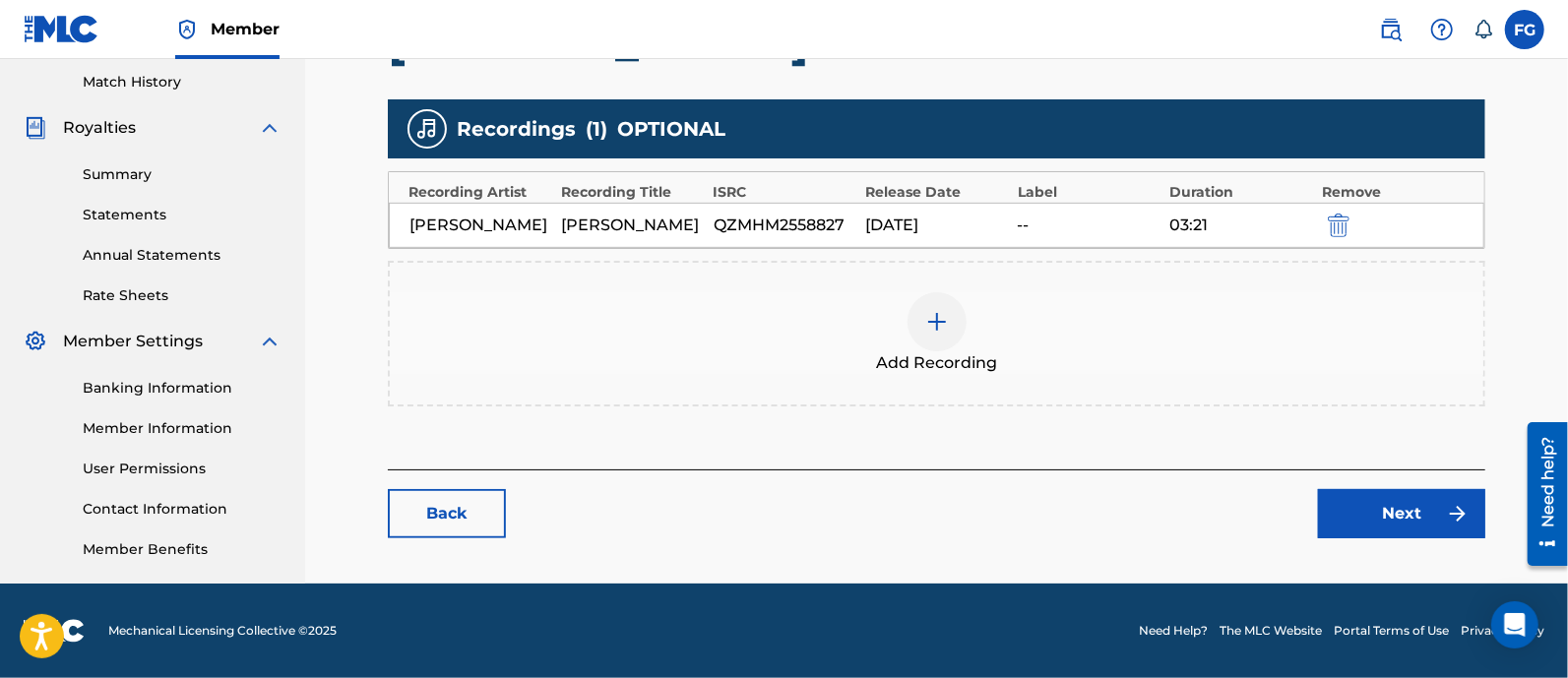 click on "Next" at bounding box center [1402, 514] 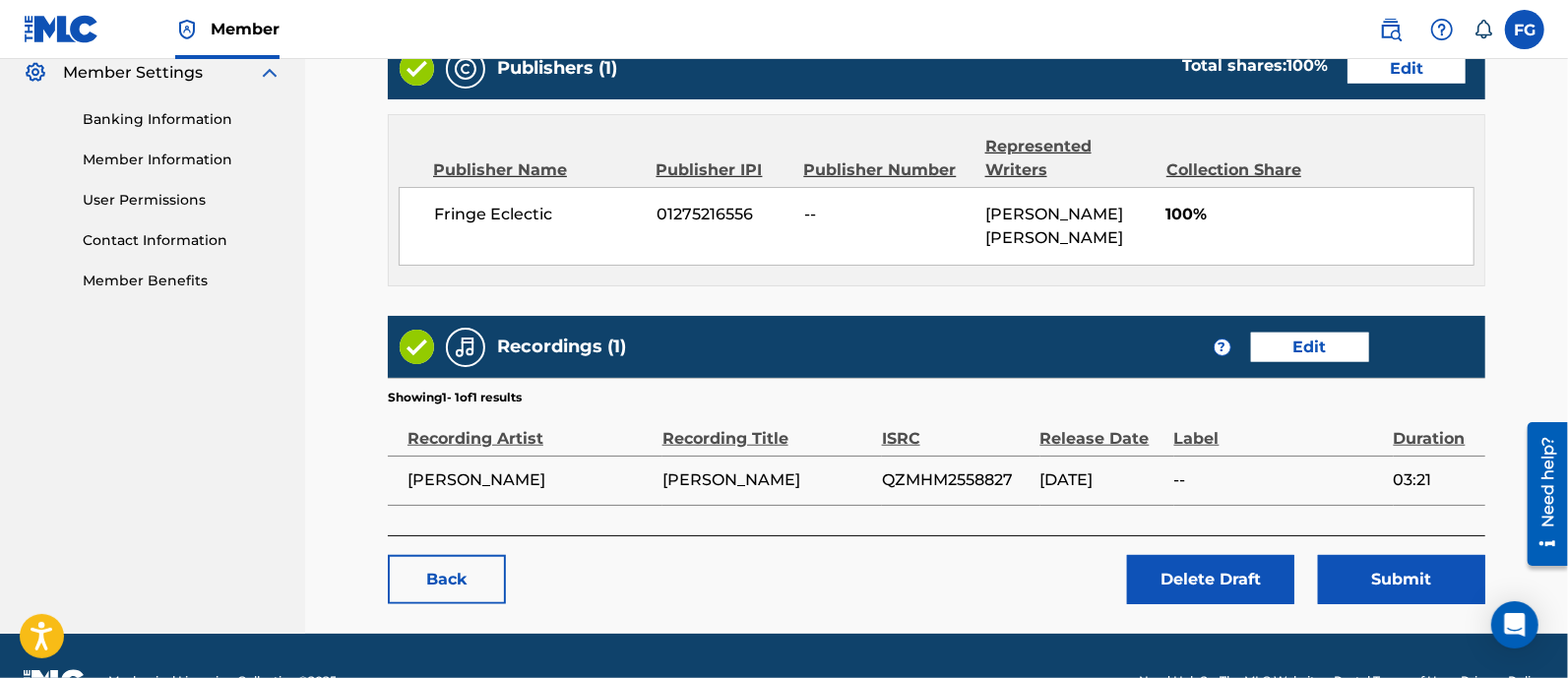 scroll, scrollTop: 892, scrollLeft: 0, axis: vertical 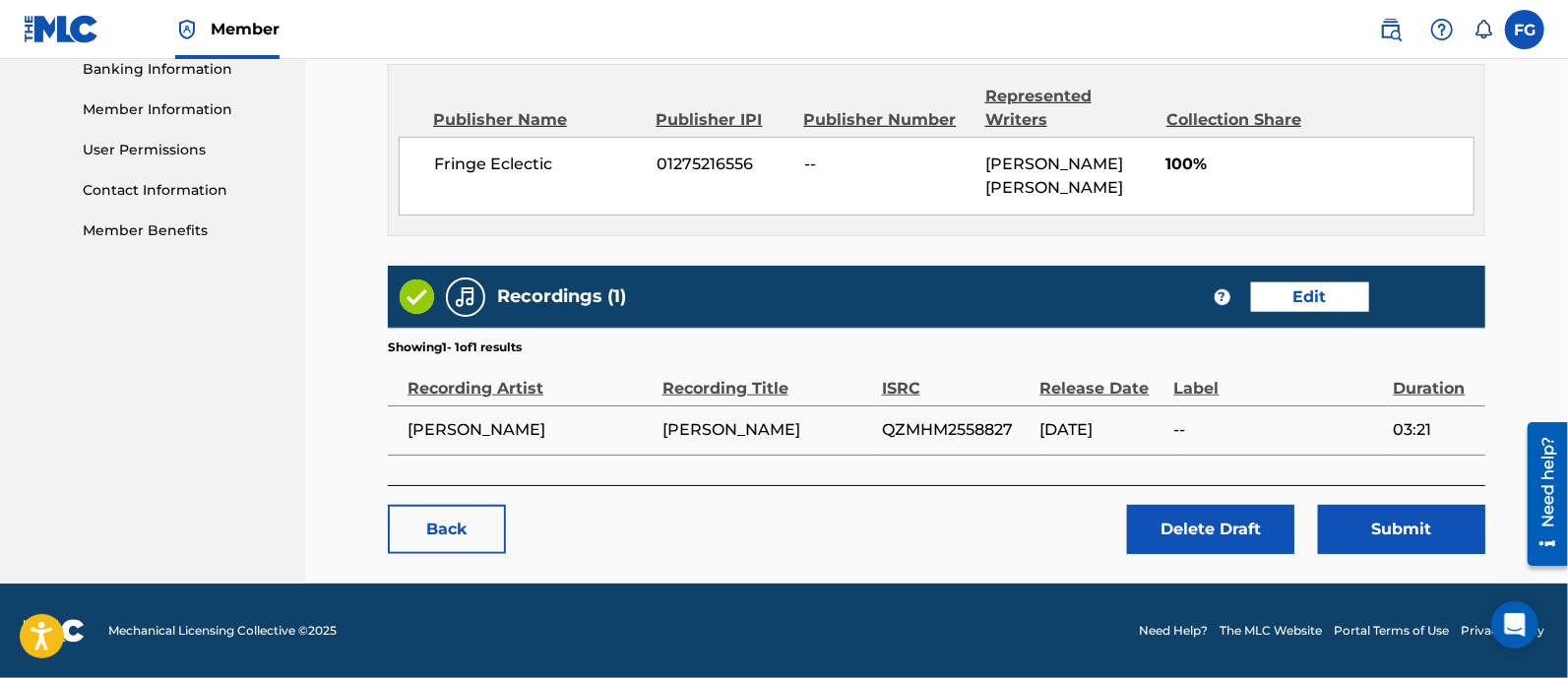 click on "Submit" at bounding box center [1402, 529] 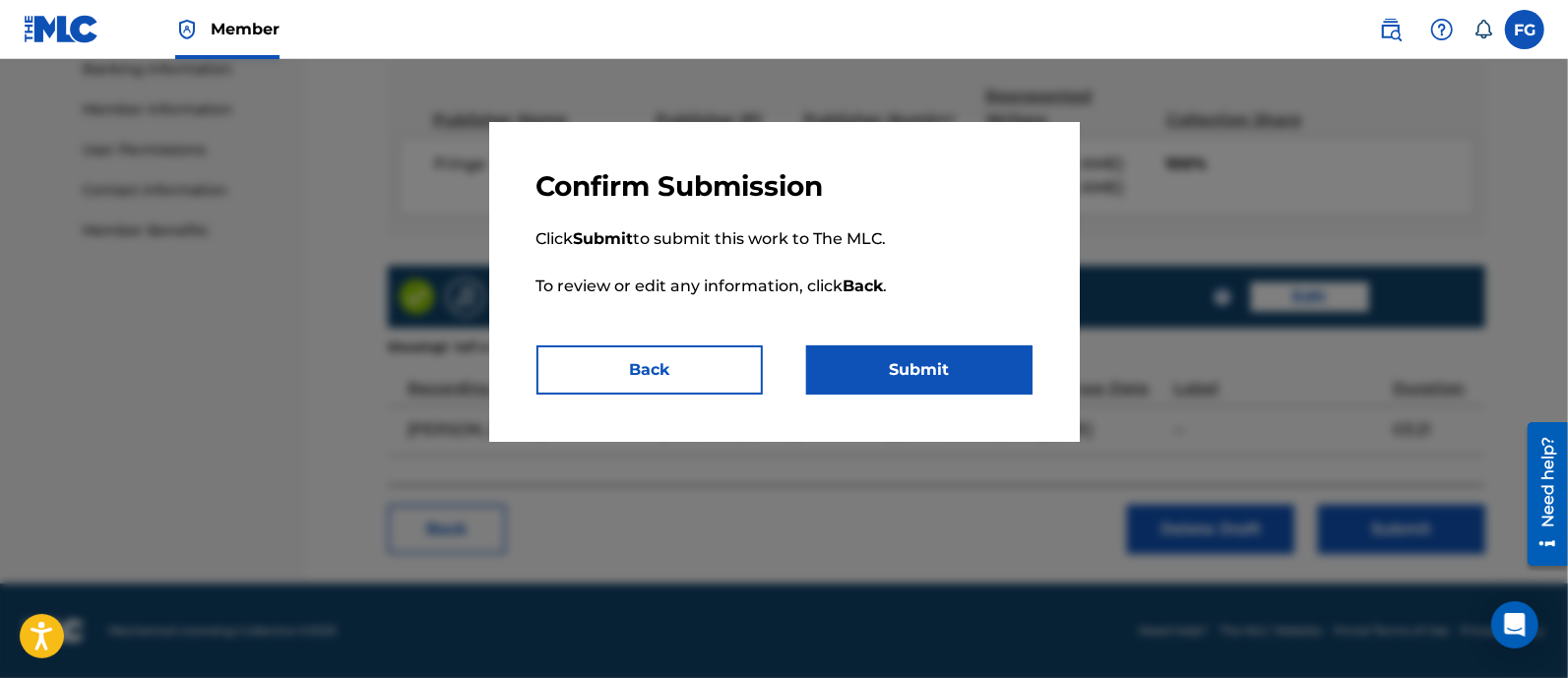 click on "Submit" at bounding box center [919, 370] 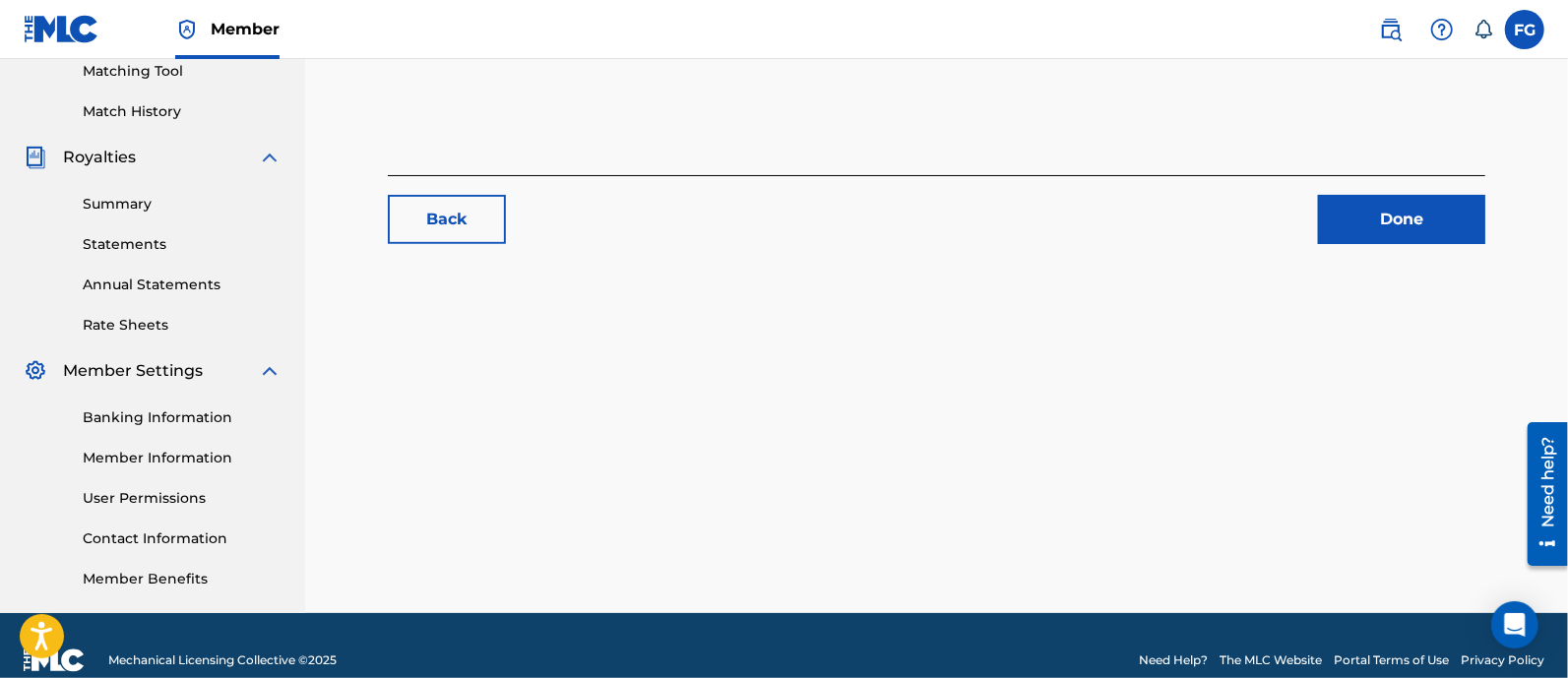 scroll, scrollTop: 514, scrollLeft: 0, axis: vertical 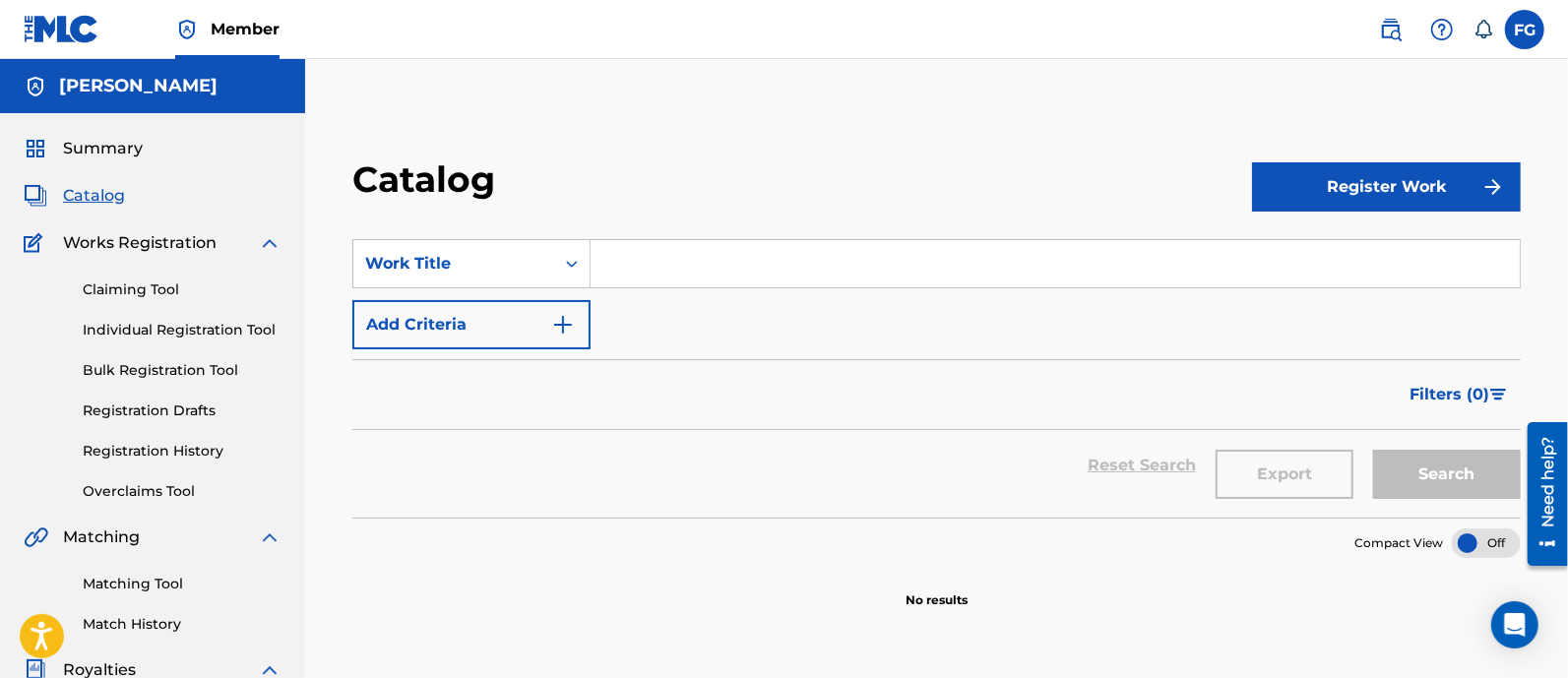 click on "Register Work" at bounding box center (1386, 187) 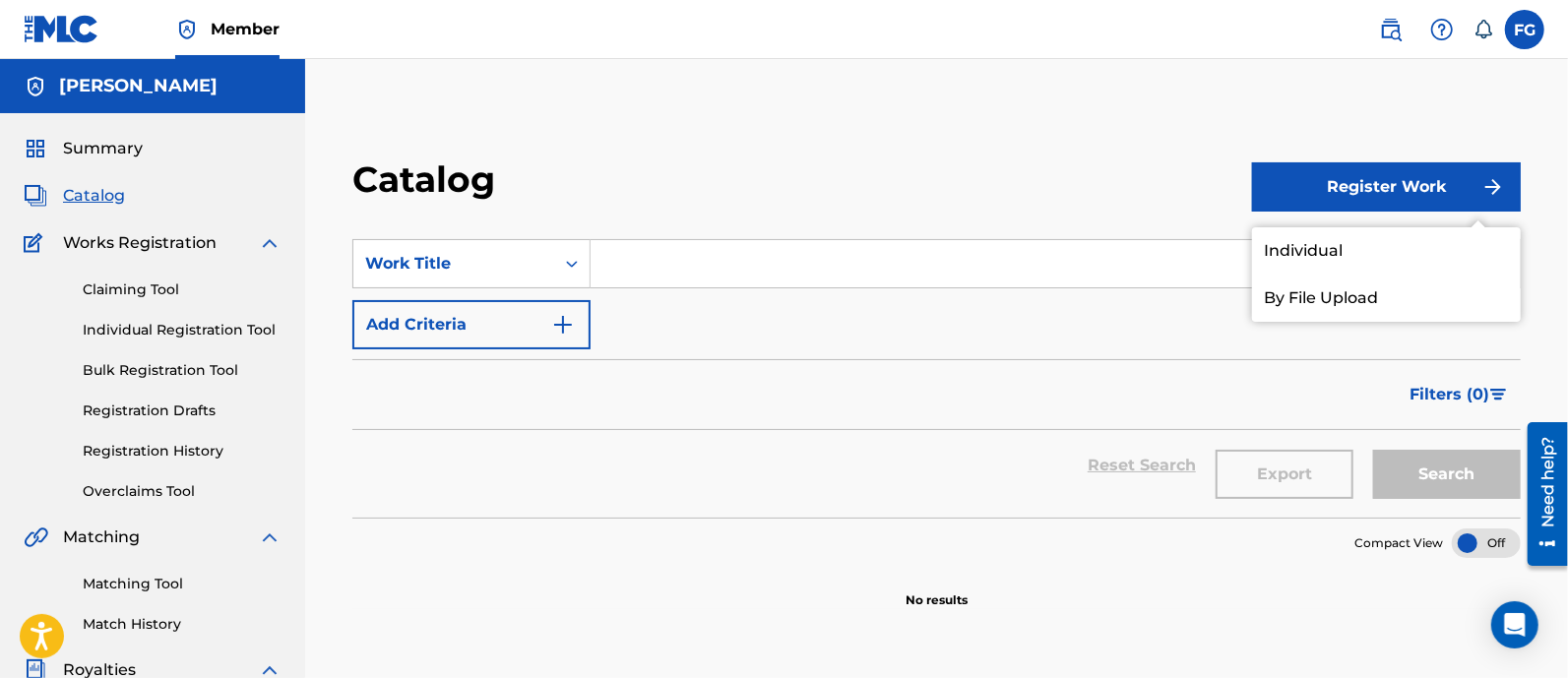 click on "By File Upload" at bounding box center (1386, 298) 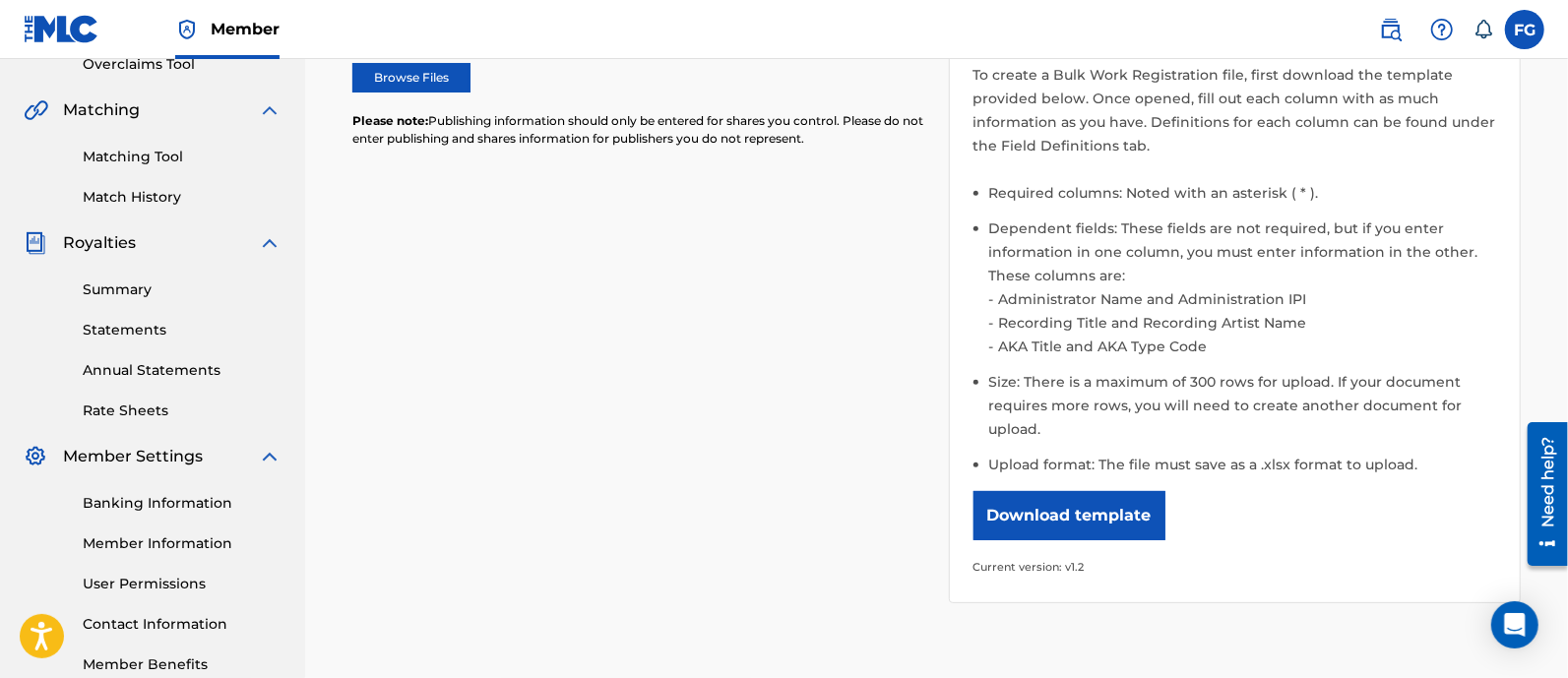 scroll, scrollTop: 449, scrollLeft: 0, axis: vertical 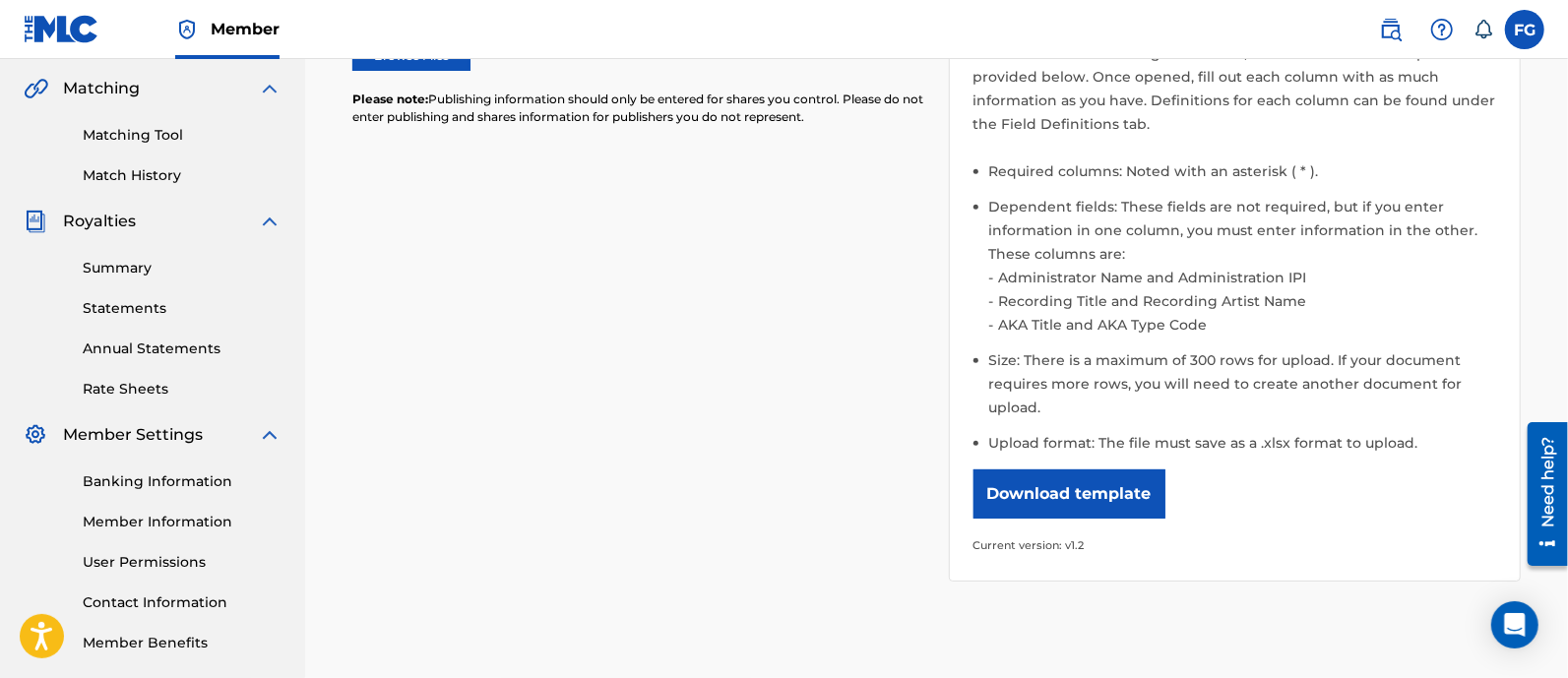 click on "Download template" at bounding box center (1069, 494) 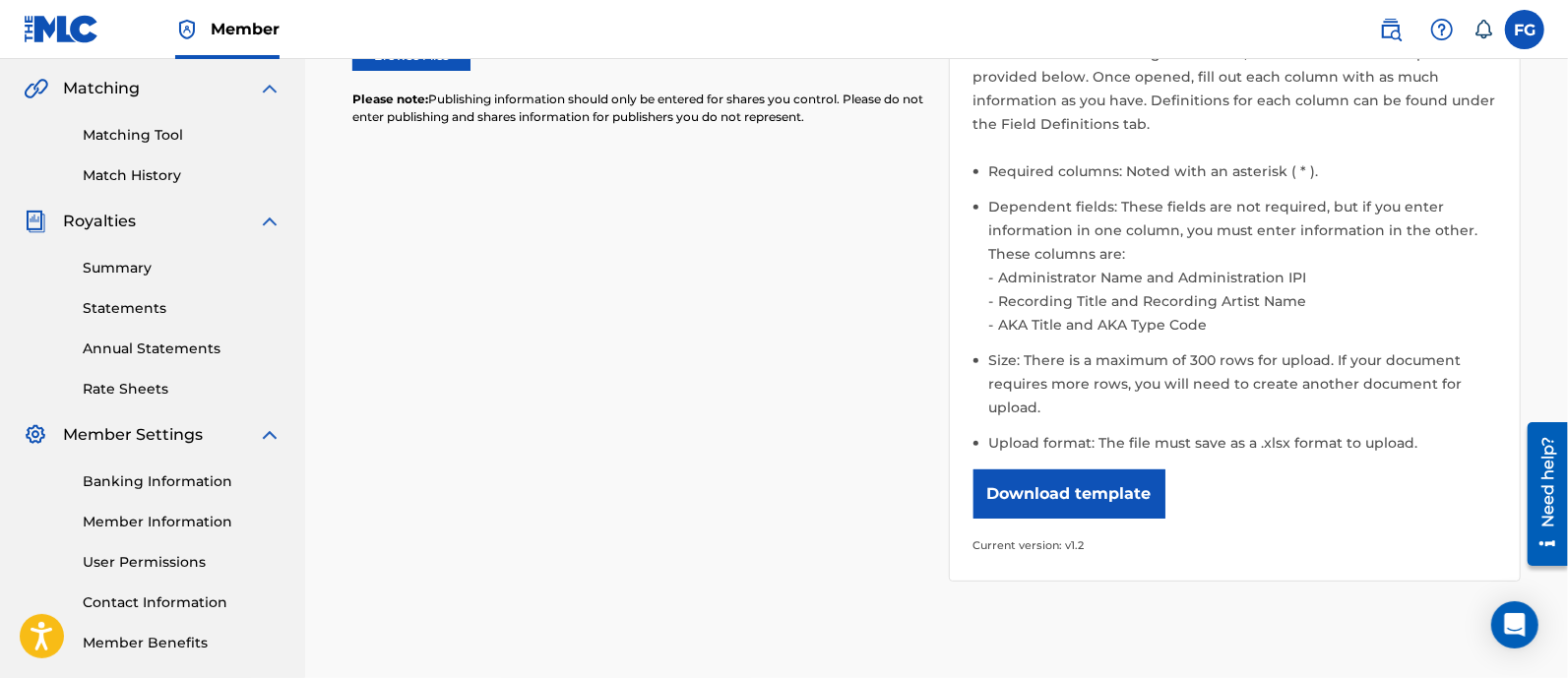 click on "Please select the file you want to upload. Browse Files Please note:  Publishing information should only be entered for shares you control. Please do not enter publishing and shares information for publishers you do not represent. Help content Hide   How do I format the file? To create a Bulk Work Registration file, first download the template provided below. Once opened, fill out each column with as much information as you have. Definitions for each column can be found under the Field Definitions tab. Required columns: Noted with an asterisk ( * ). Dependent fields: These fields are not required, but if you enter information in one column, you must enter information in the other. These columns are: Administrator Name and Administration IPI Recording Title and Recording Artist Name AKA Title and AKA Type Code Size: There is a maximum of 300 rows for upload. If your document requires more rows, you will need to create another document for upload. Upload format: The file must save as a .xlsx format to upload." at bounding box center (936, 243) 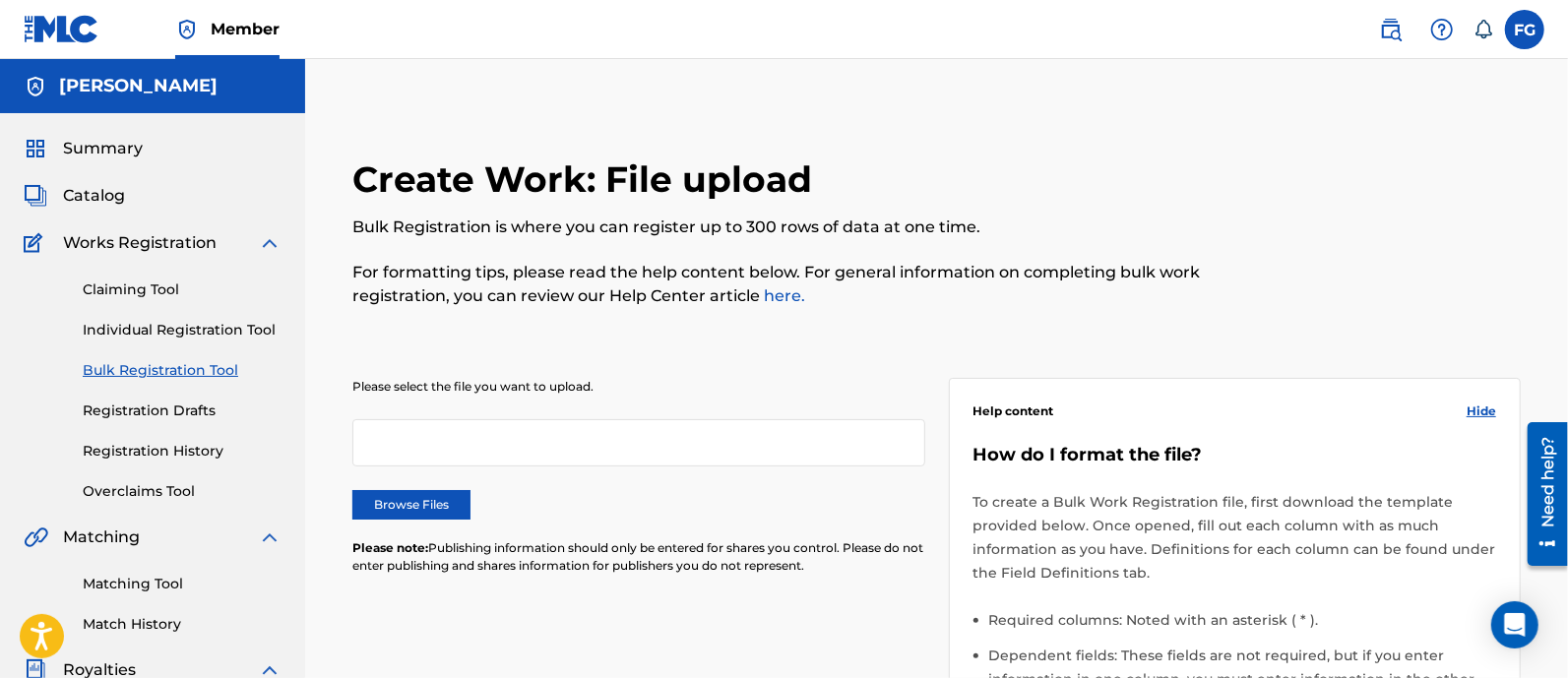 scroll, scrollTop: 1, scrollLeft: 0, axis: vertical 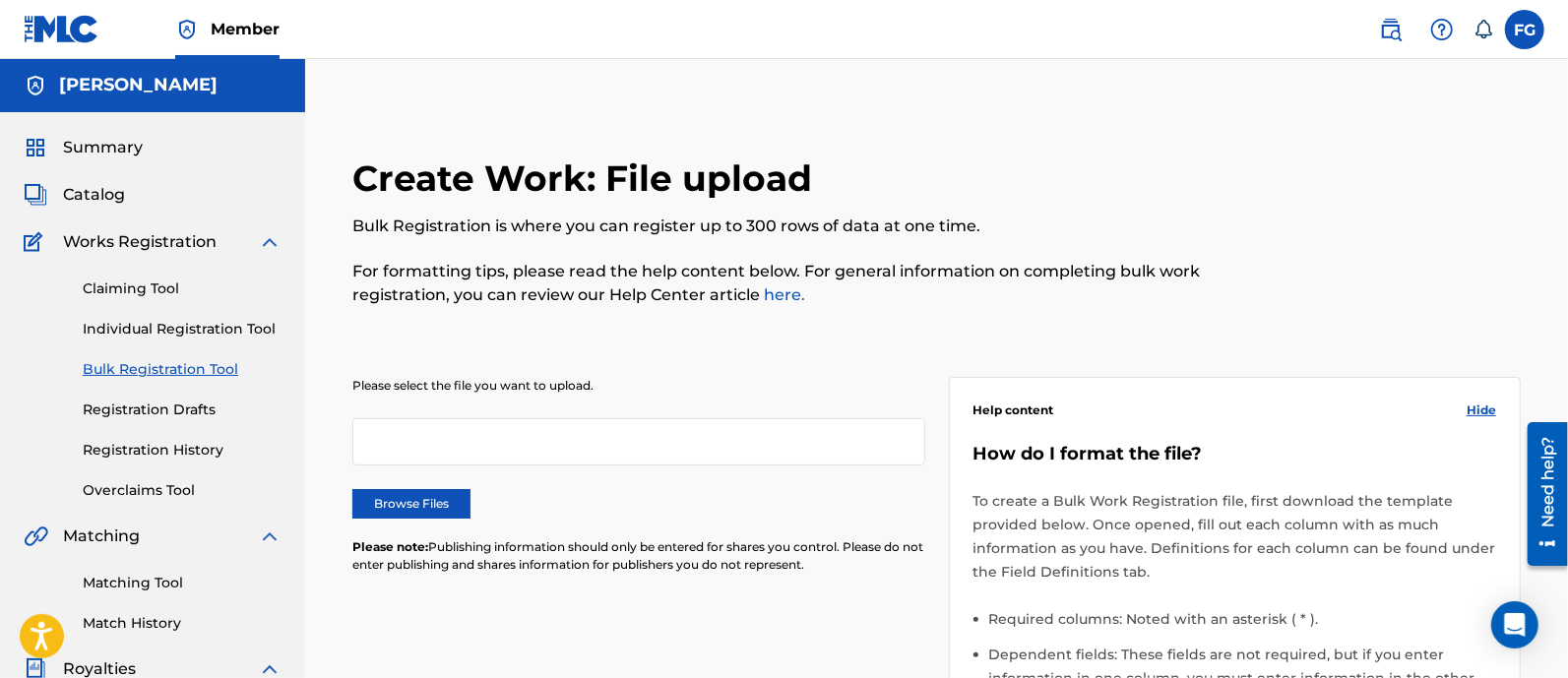 click on "Summary Catalog Works Registration Claiming Tool Individual Registration Tool Bulk Registration Tool Registration Drafts Registration History Overclaims Tool Matching Matching Tool Match History Royalties Summary Statements Annual Statements Rate Sheets Member Settings Banking Information Member Information User Permissions Contact Information Member Benefits" at bounding box center [153, 618] 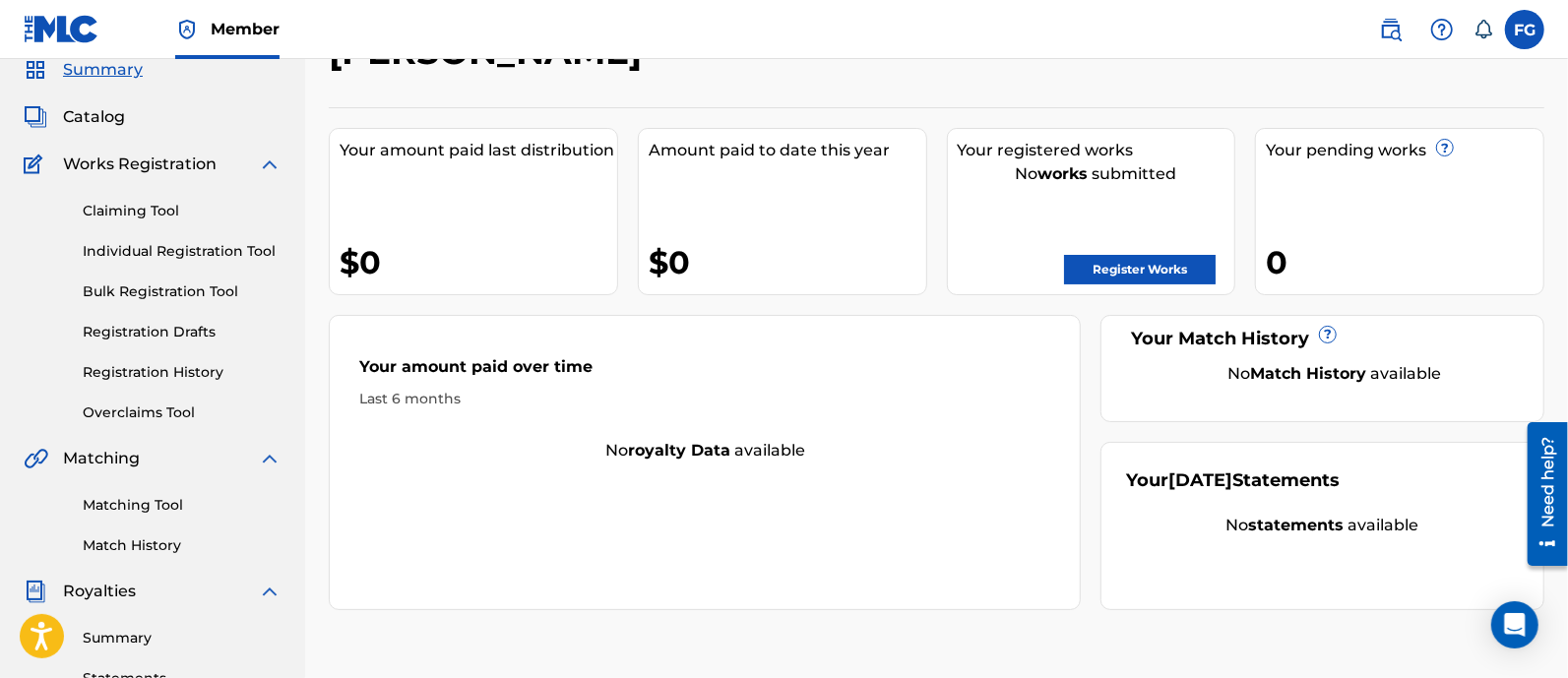 scroll, scrollTop: 77, scrollLeft: 0, axis: vertical 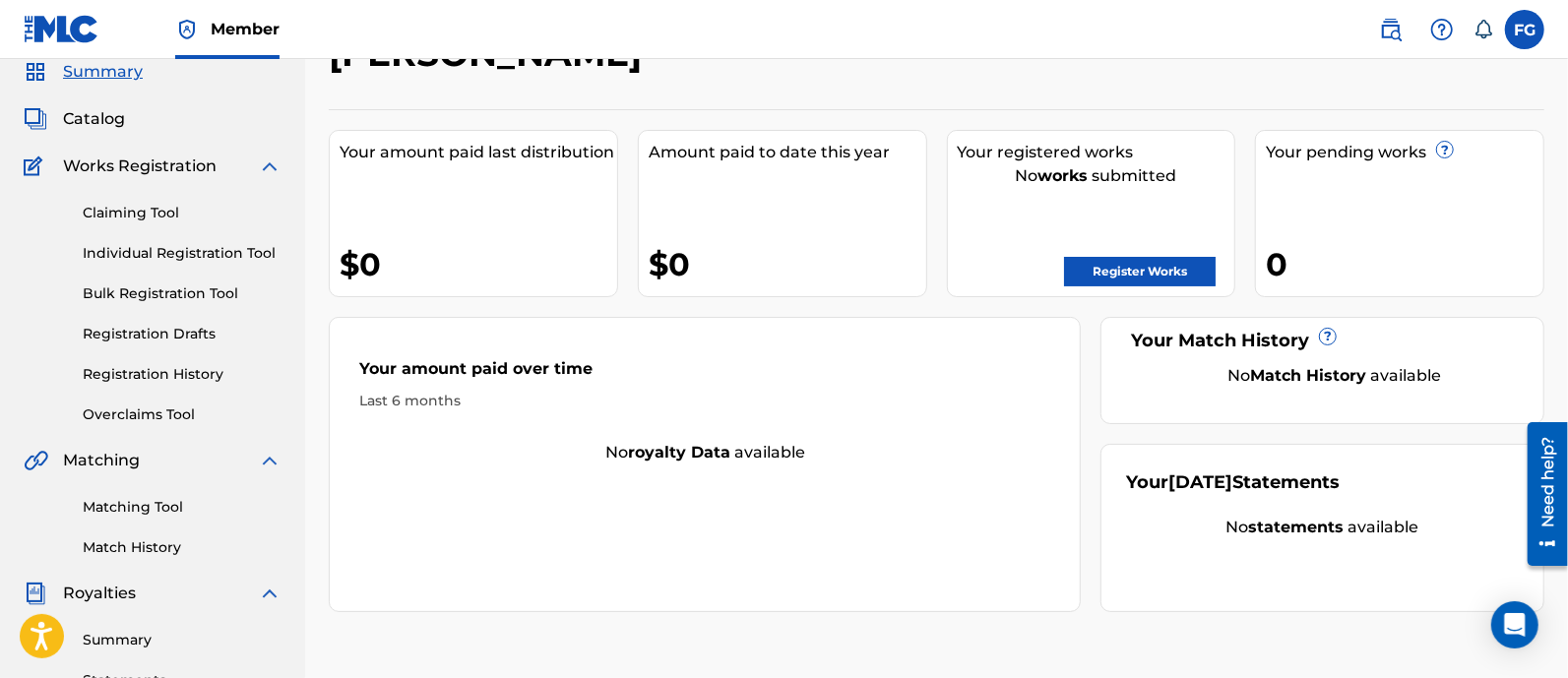 click on "Registration Drafts" at bounding box center [182, 334] 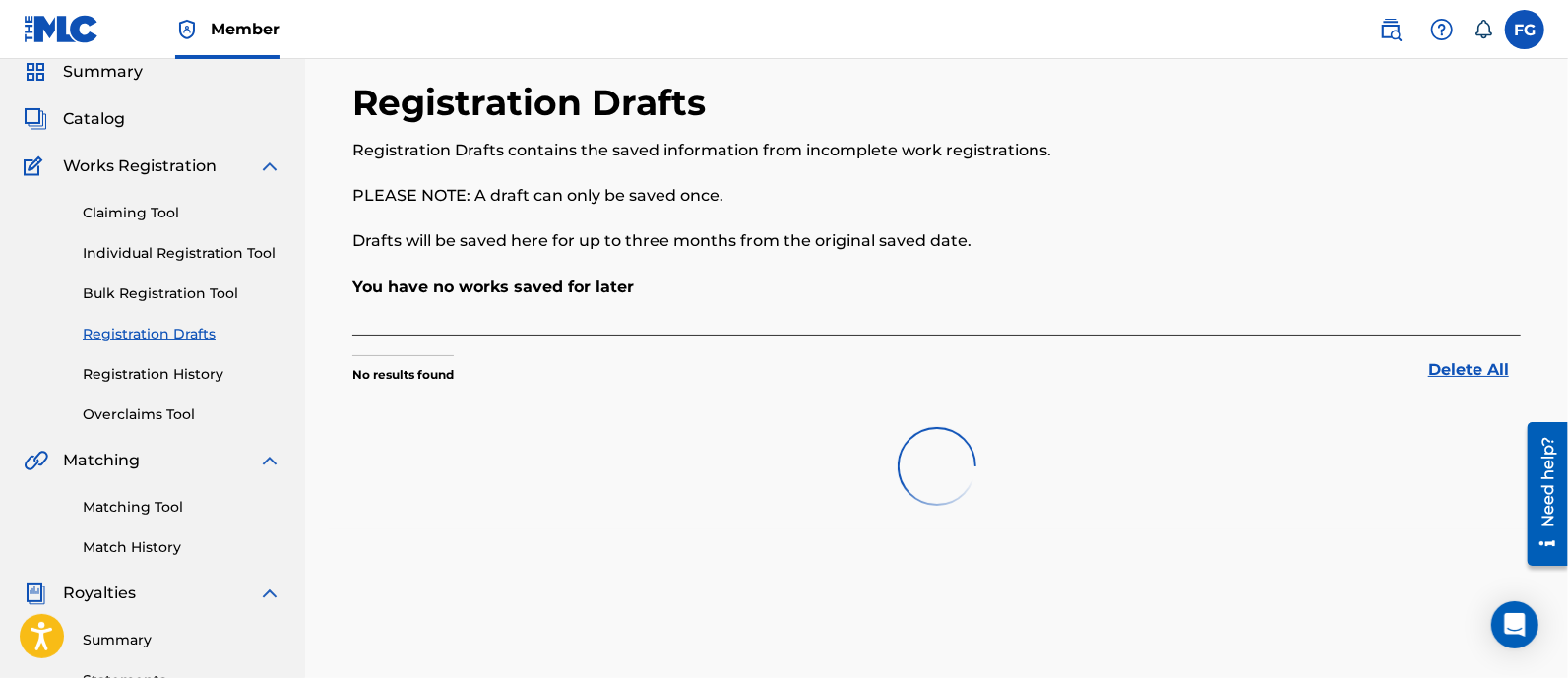 scroll, scrollTop: 0, scrollLeft: 0, axis: both 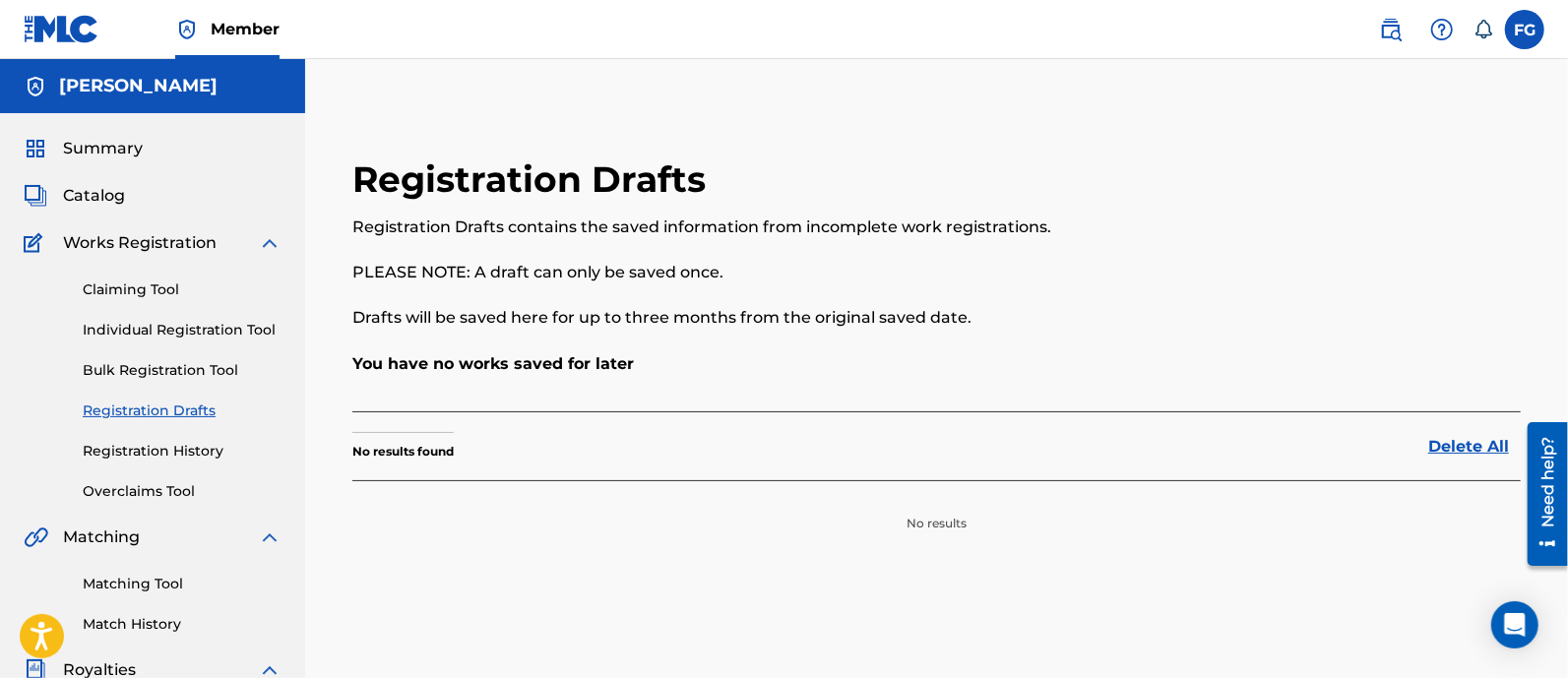 click on "Registration History" at bounding box center (182, 451) 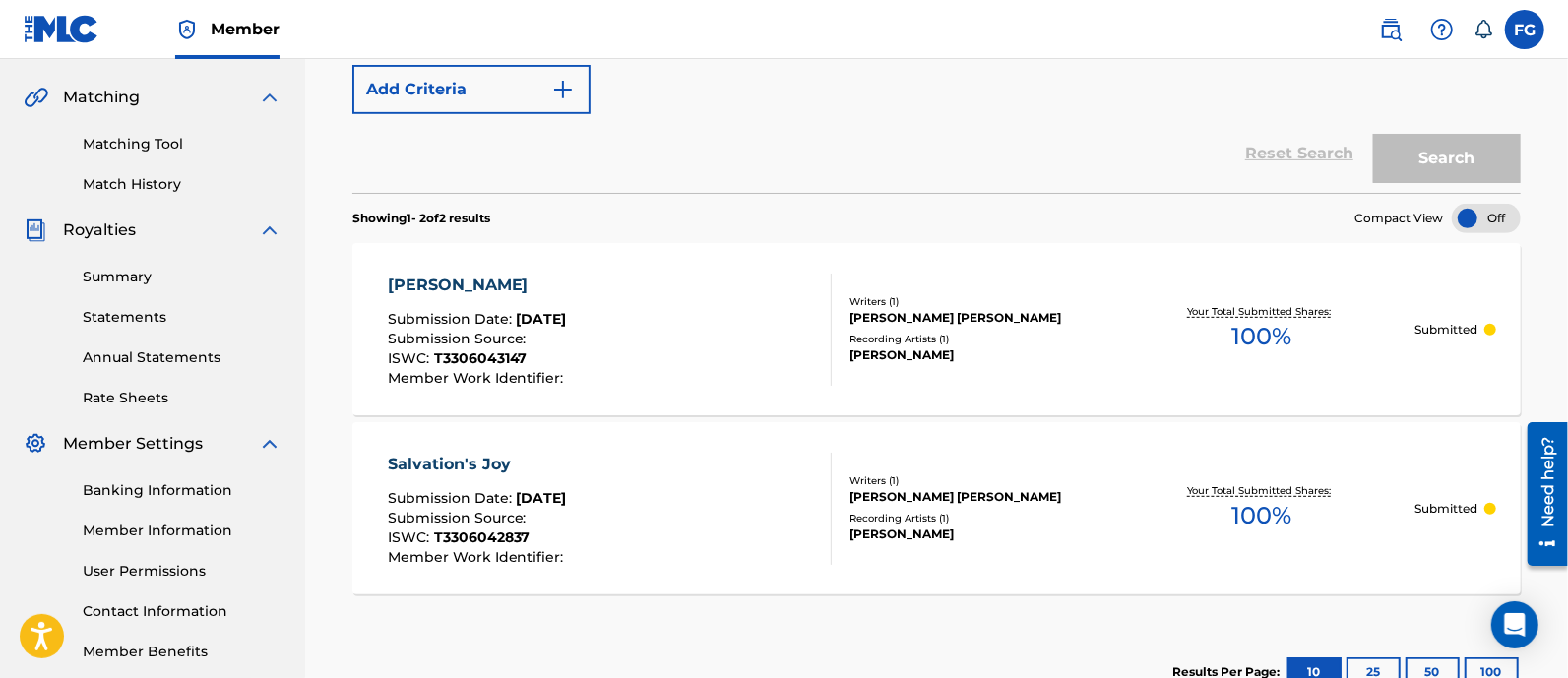 scroll, scrollTop: 574, scrollLeft: 0, axis: vertical 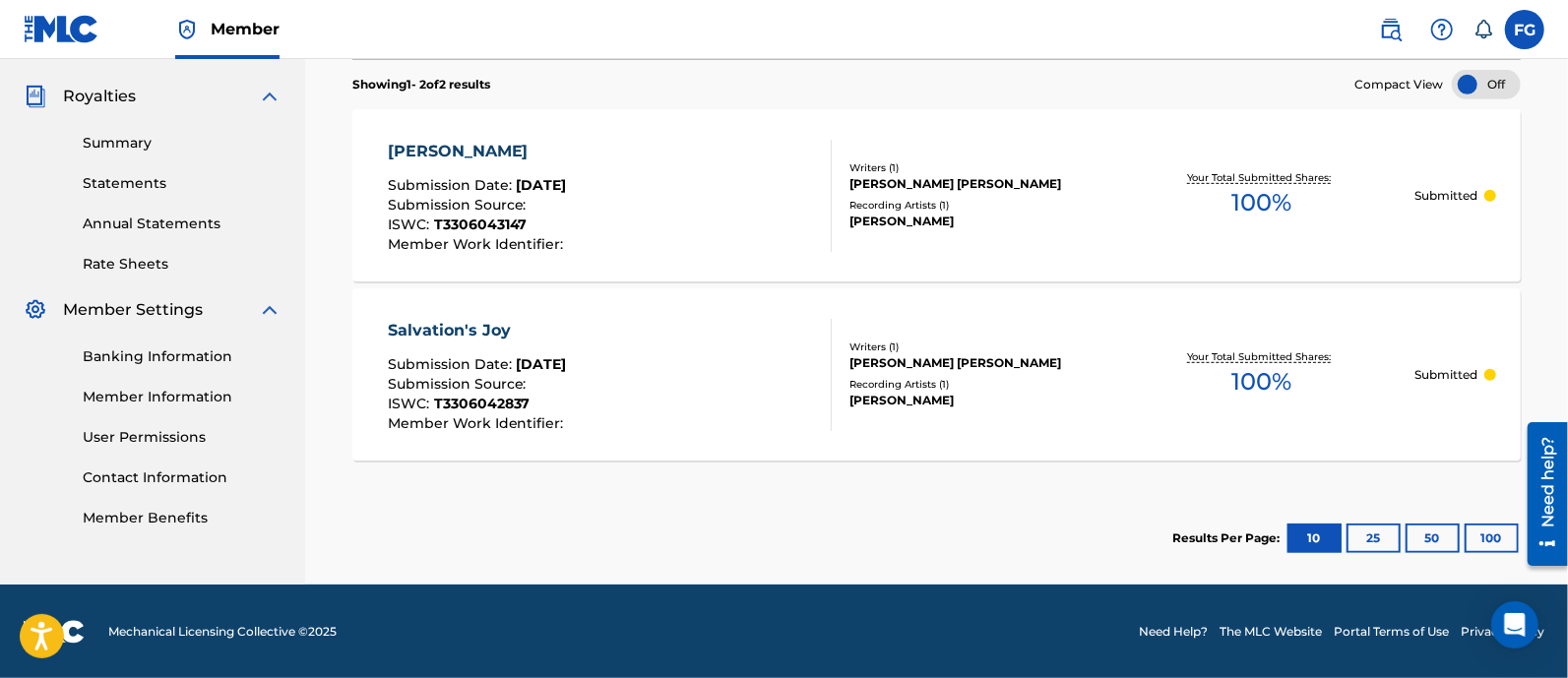 click on "[PERSON_NAME]" at bounding box center [478, 152] 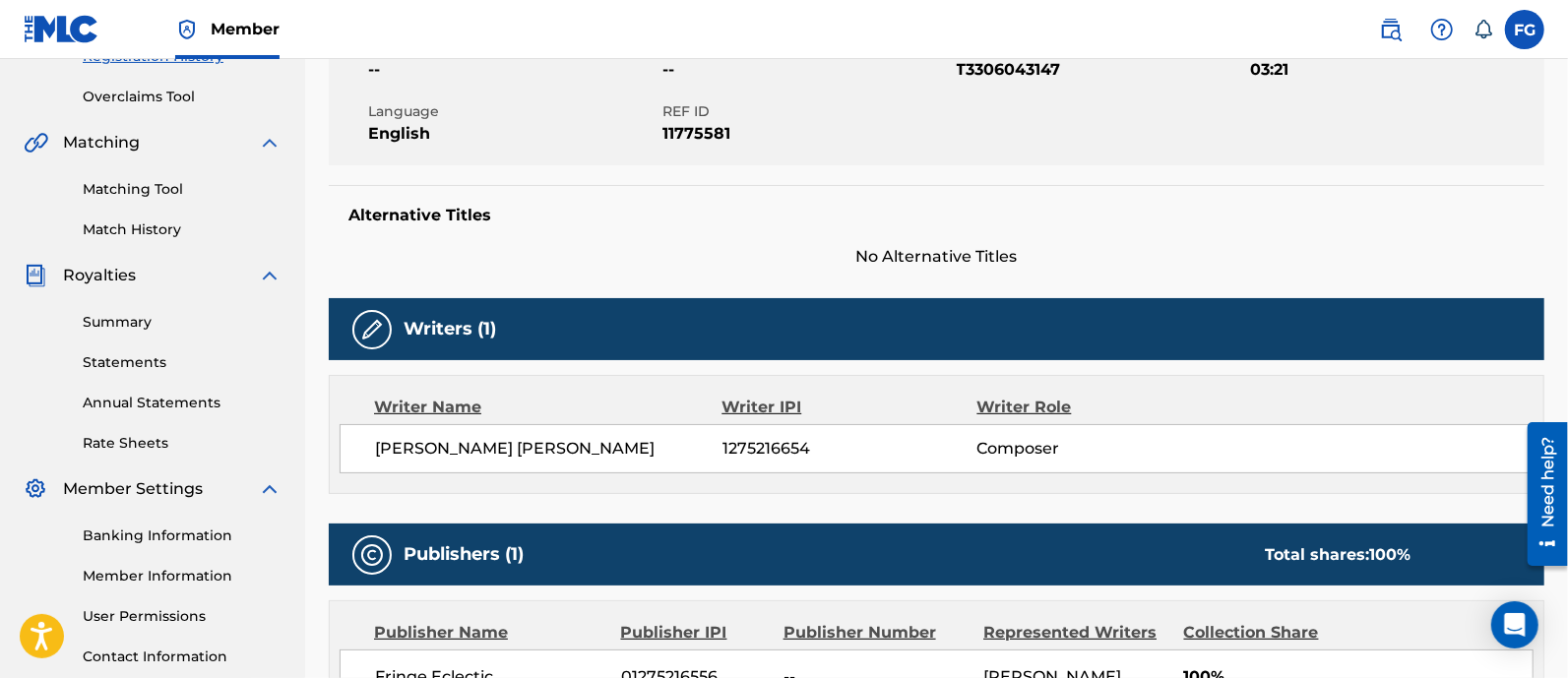scroll, scrollTop: 393, scrollLeft: 0, axis: vertical 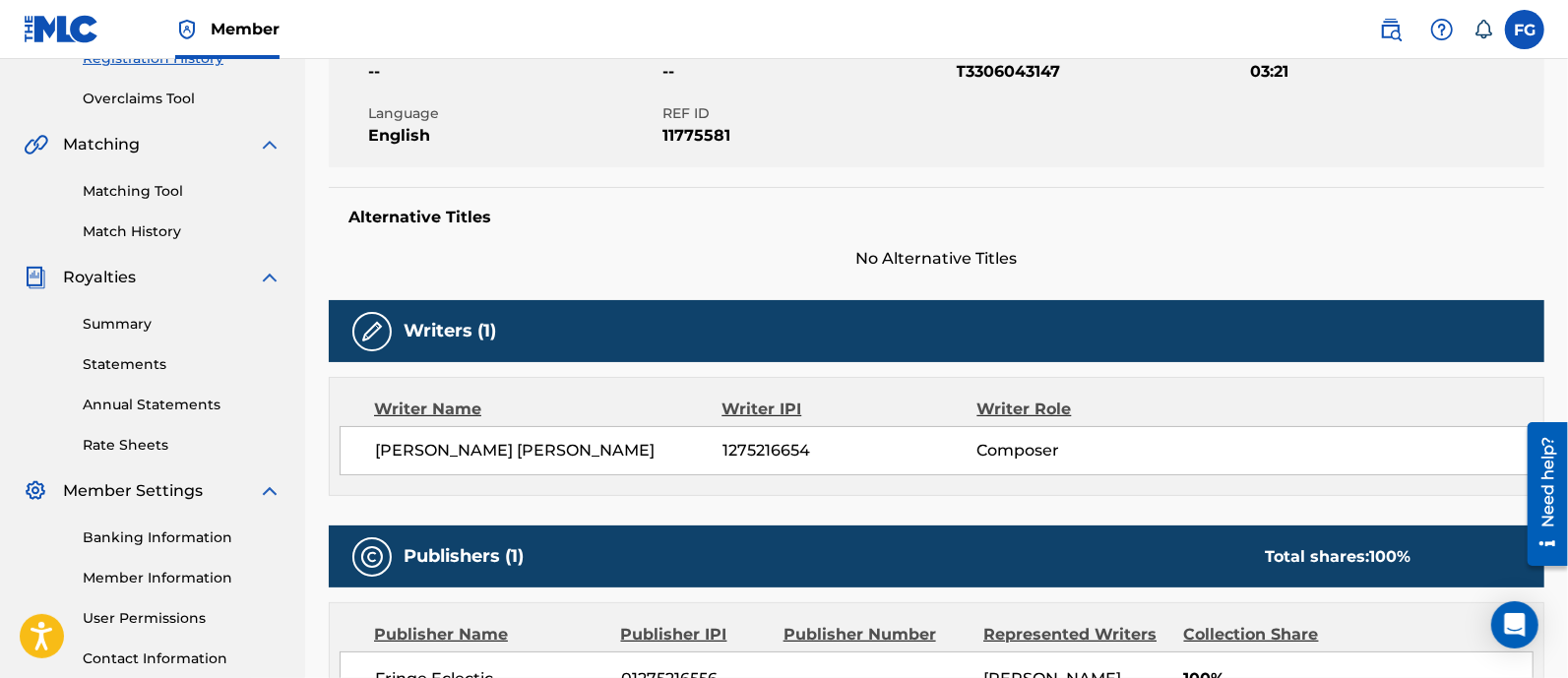 click on "Writer Role" at bounding box center [1094, 409] 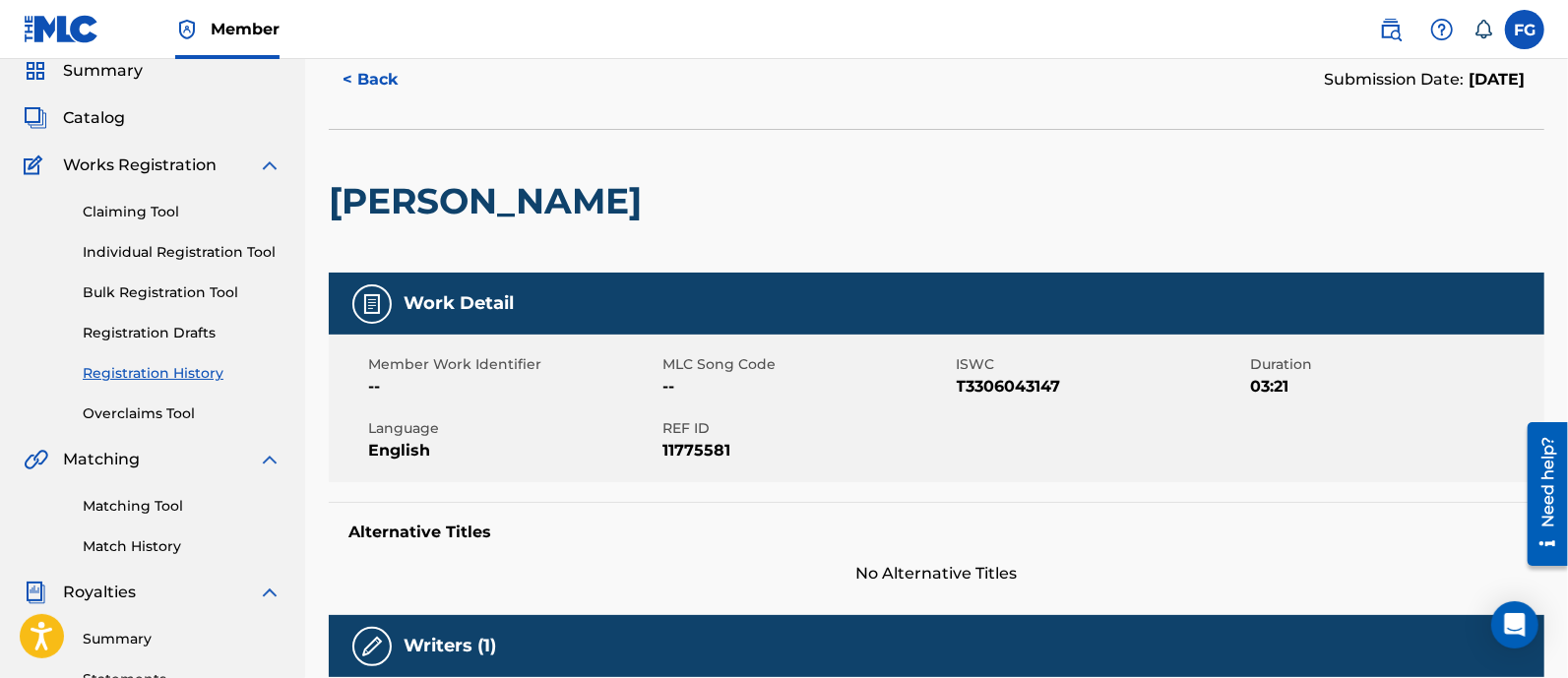 scroll, scrollTop: 0, scrollLeft: 0, axis: both 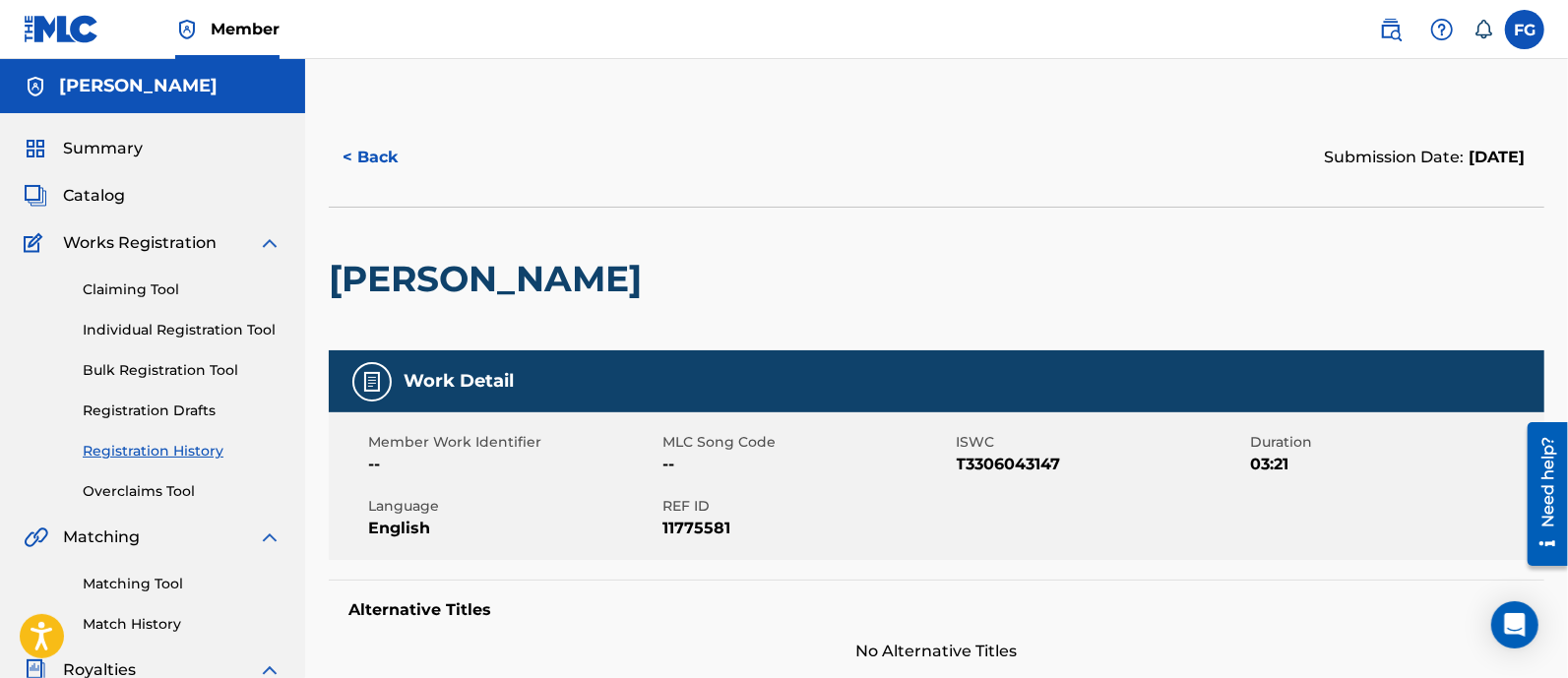 click on "< Back" at bounding box center (388, 157) 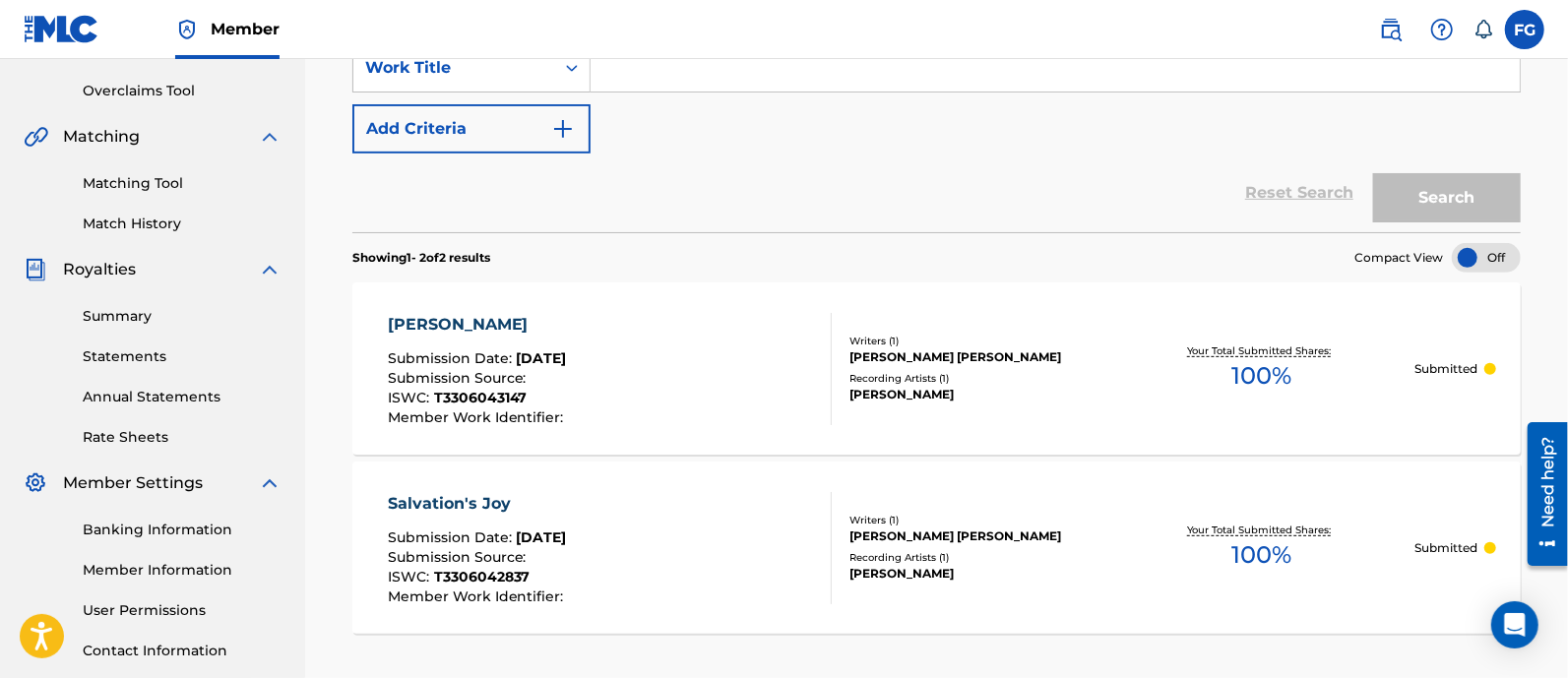 scroll, scrollTop: 399, scrollLeft: 0, axis: vertical 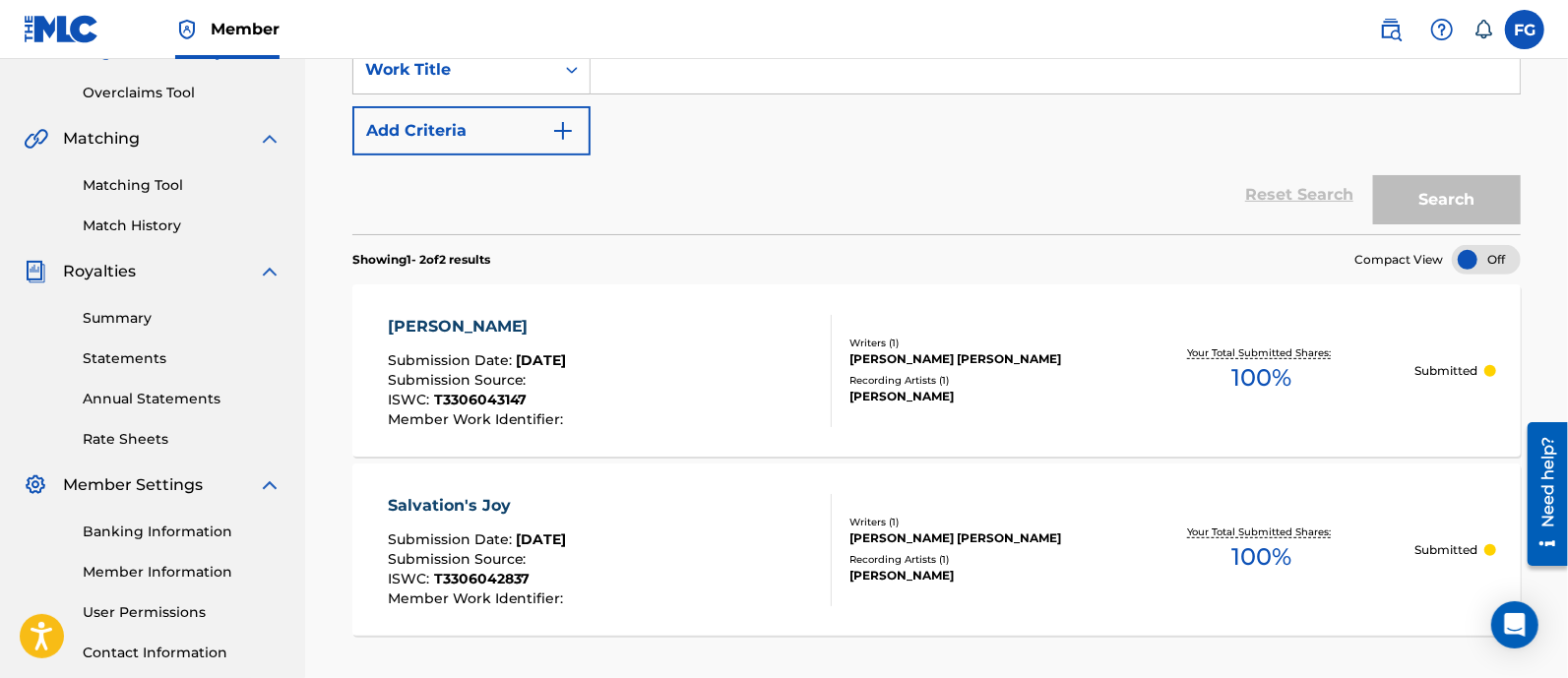 click at bounding box center [1486, 260] 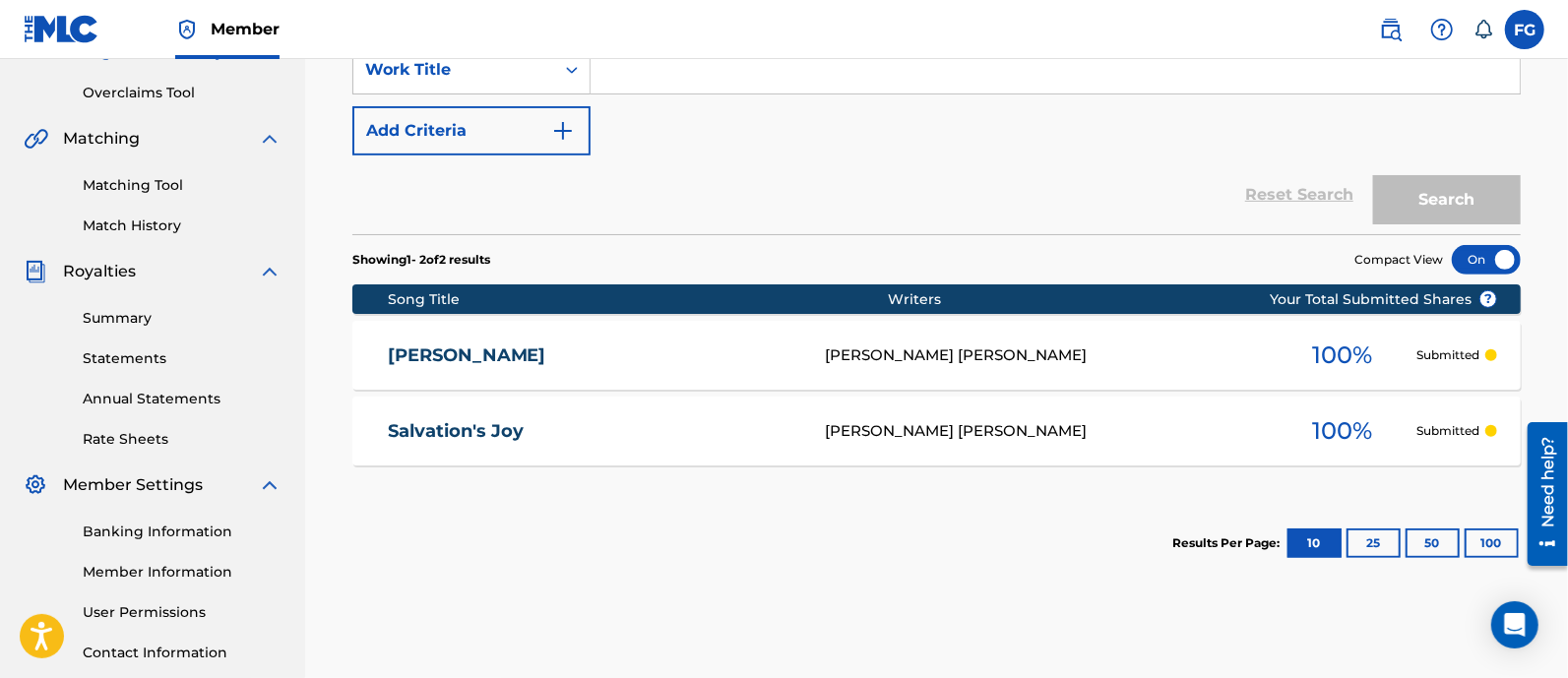click at bounding box center [1486, 260] 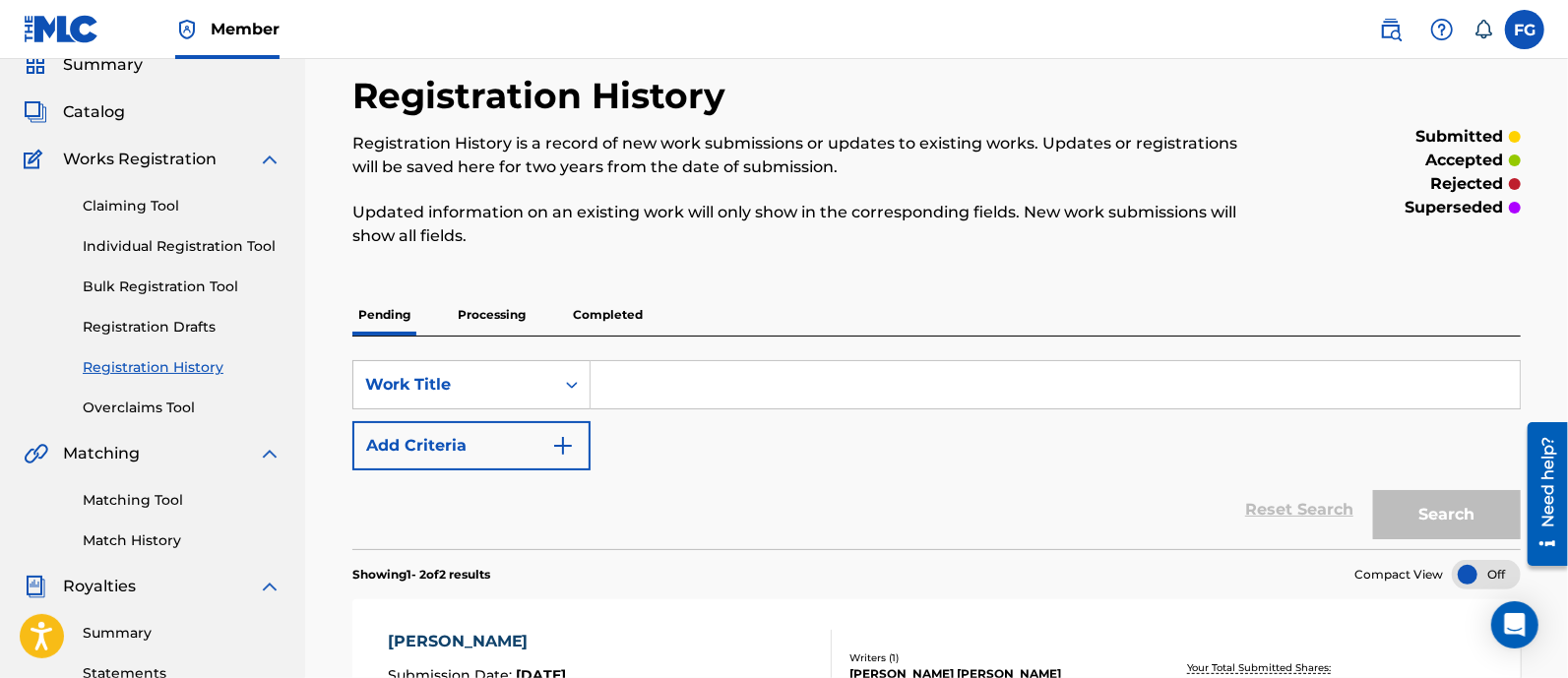 scroll, scrollTop: 79, scrollLeft: 0, axis: vertical 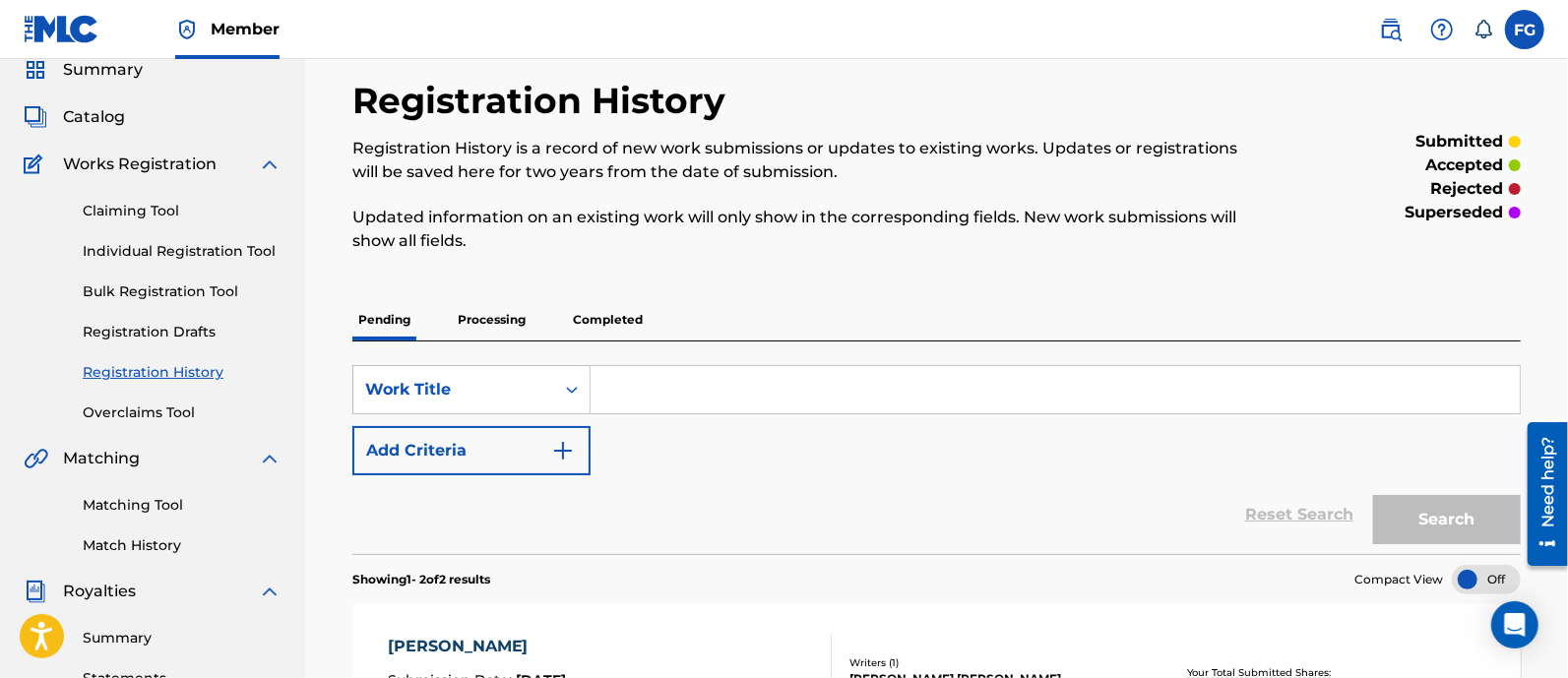 click on "Processing" at bounding box center (491, 320) 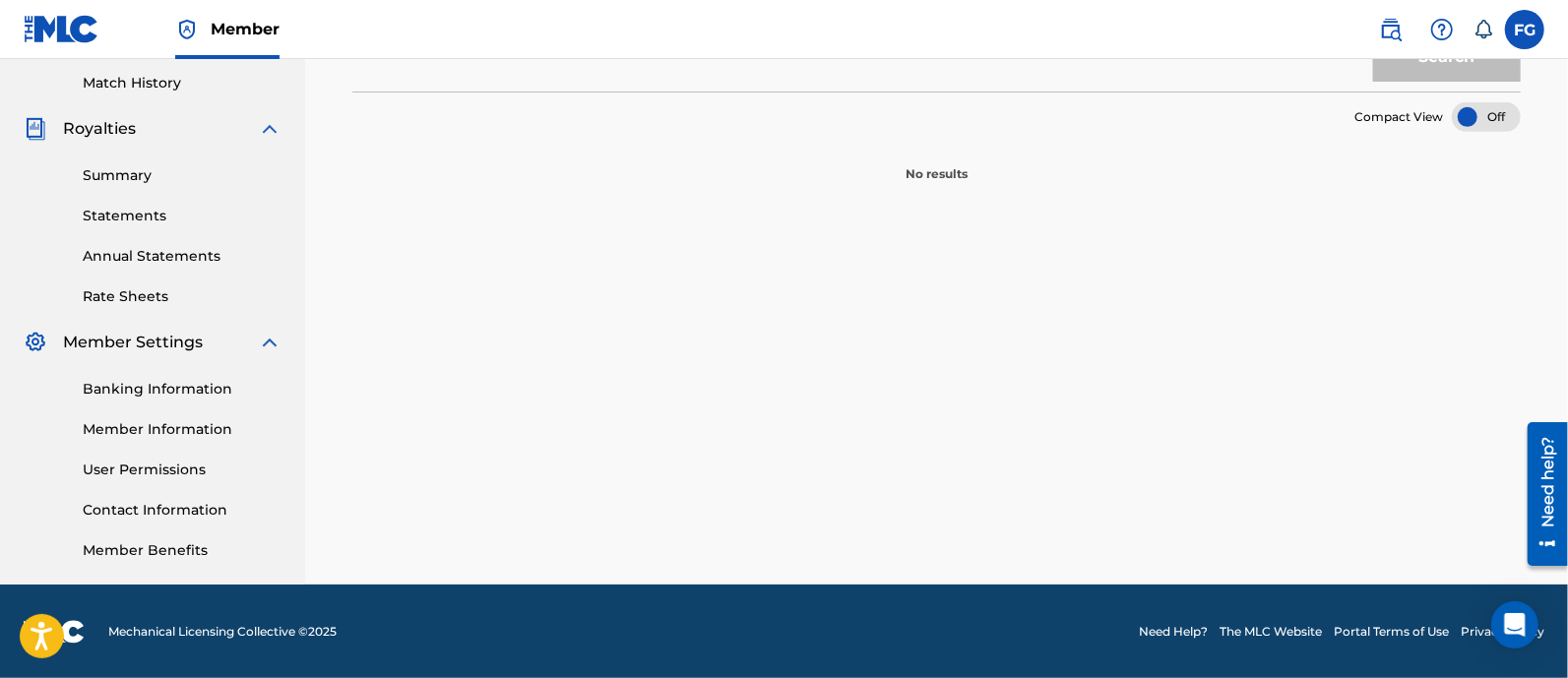 scroll, scrollTop: 153, scrollLeft: 0, axis: vertical 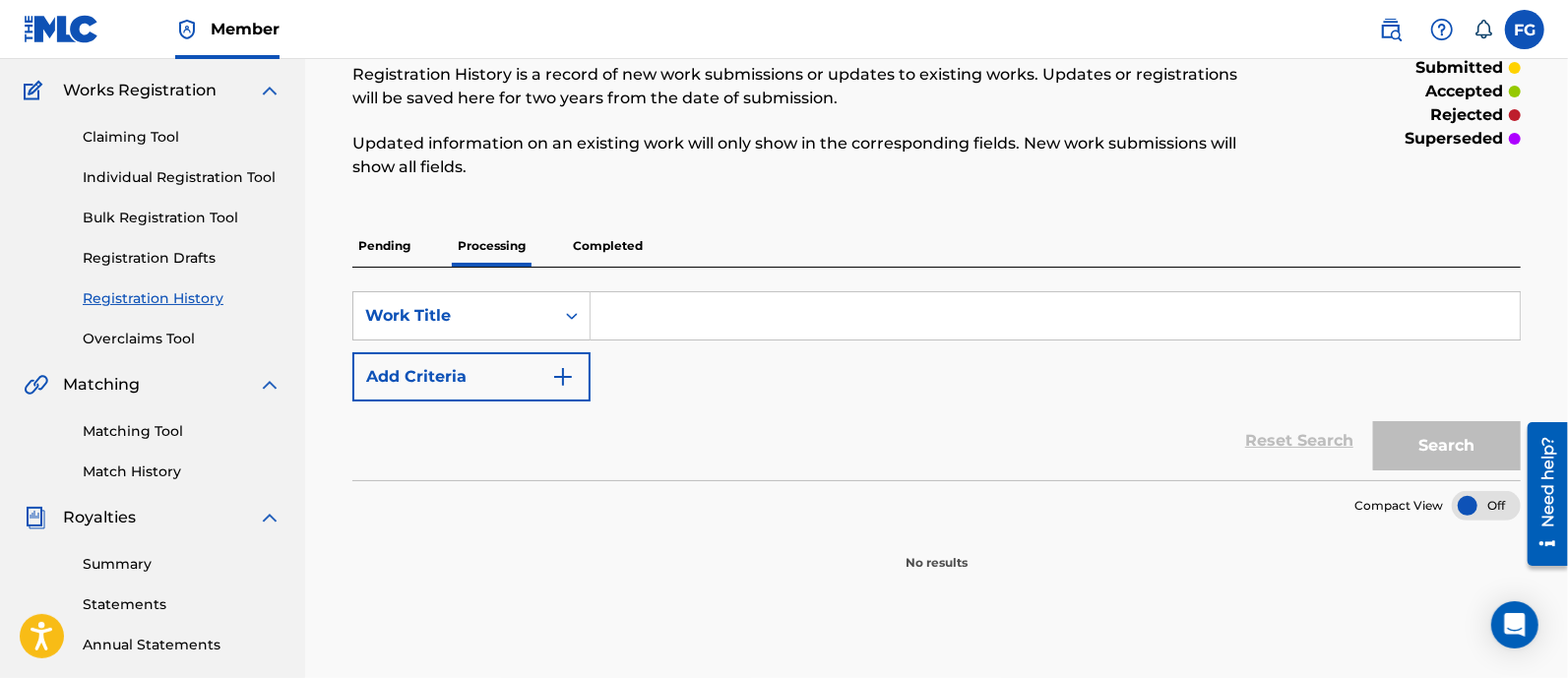 click on "Completed" at bounding box center (607, 246) 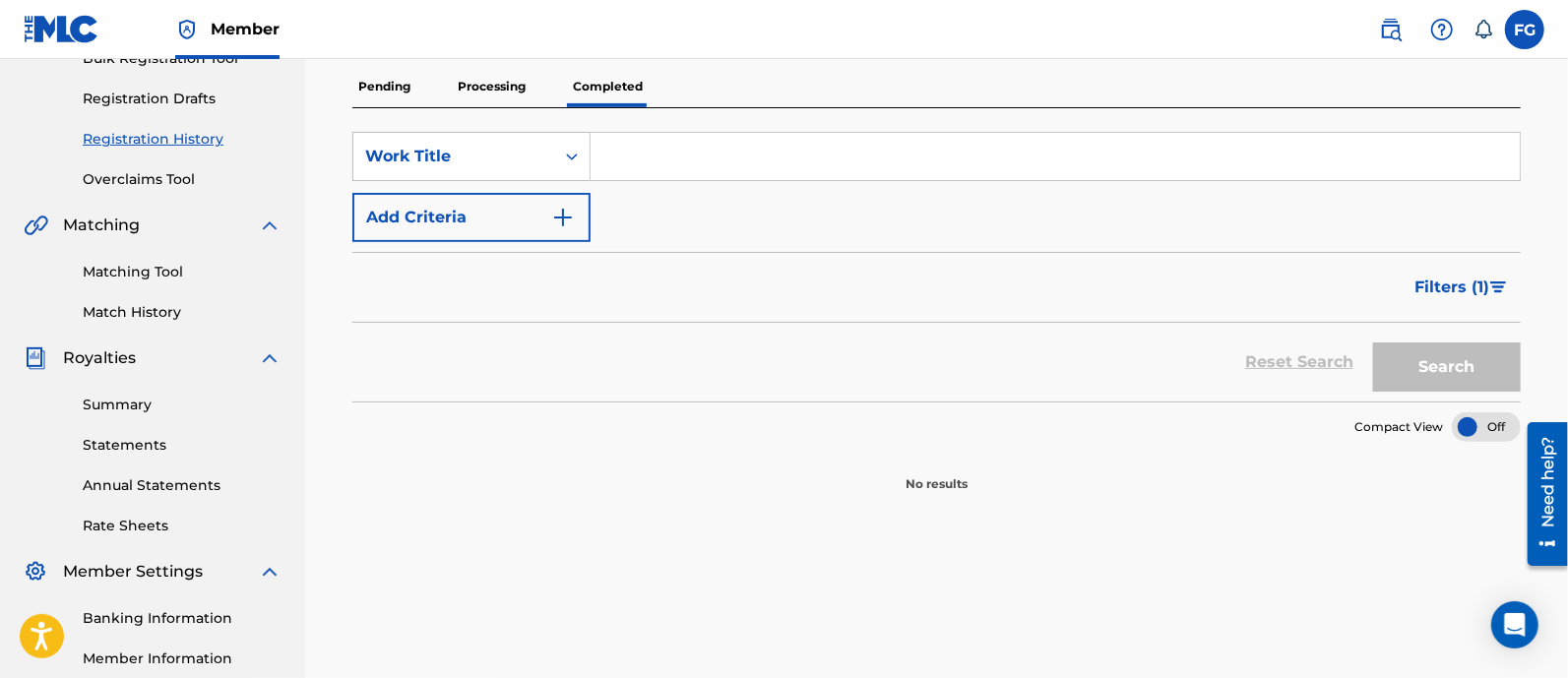 scroll, scrollTop: 315, scrollLeft: 0, axis: vertical 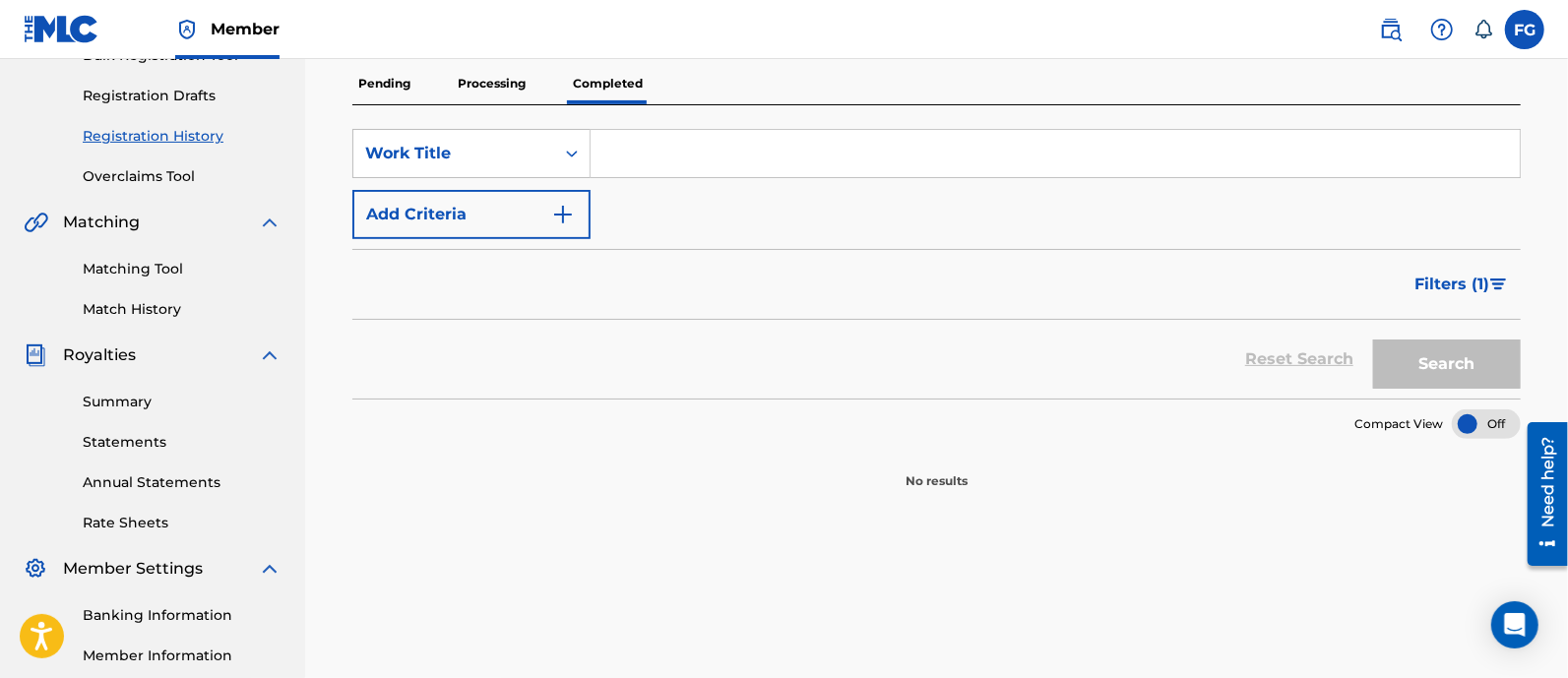 click on "Pending" at bounding box center (384, 84) 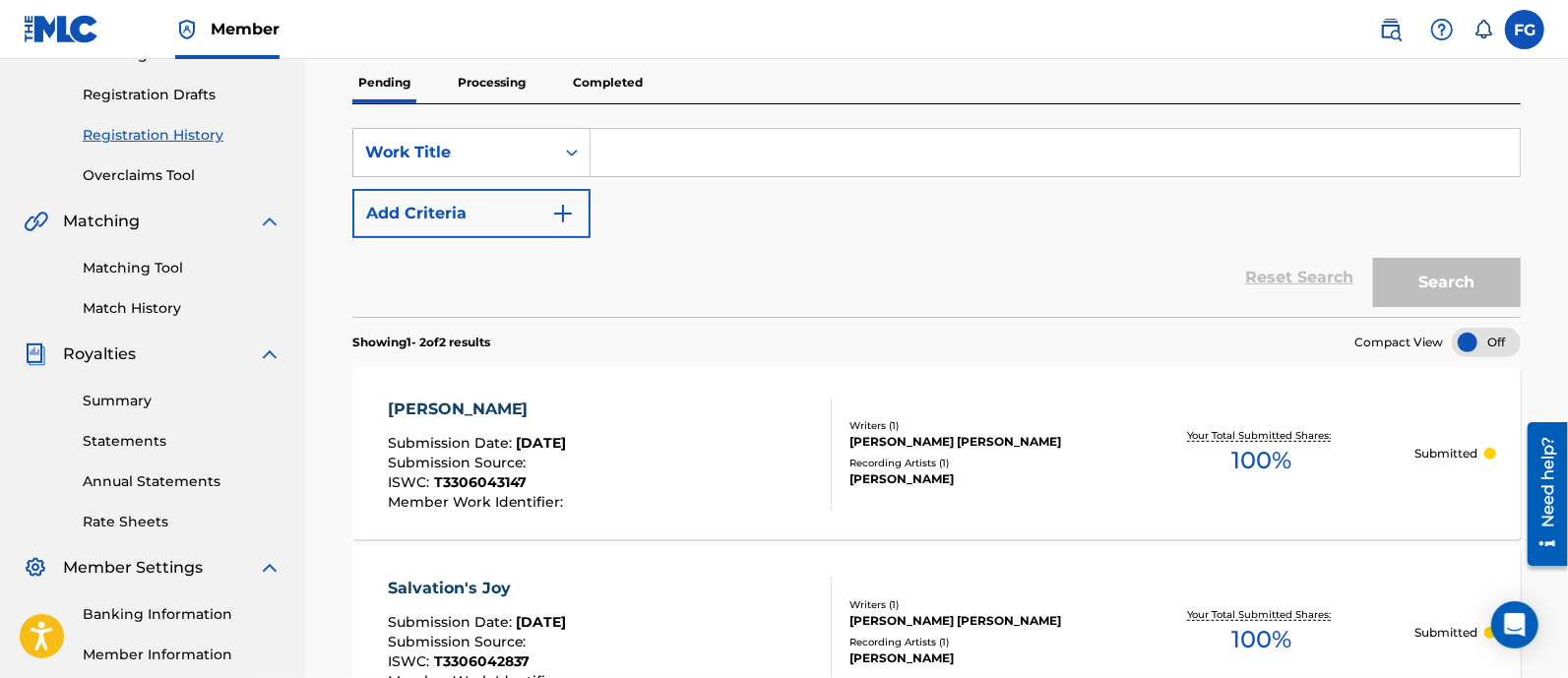scroll, scrollTop: 317, scrollLeft: 0, axis: vertical 